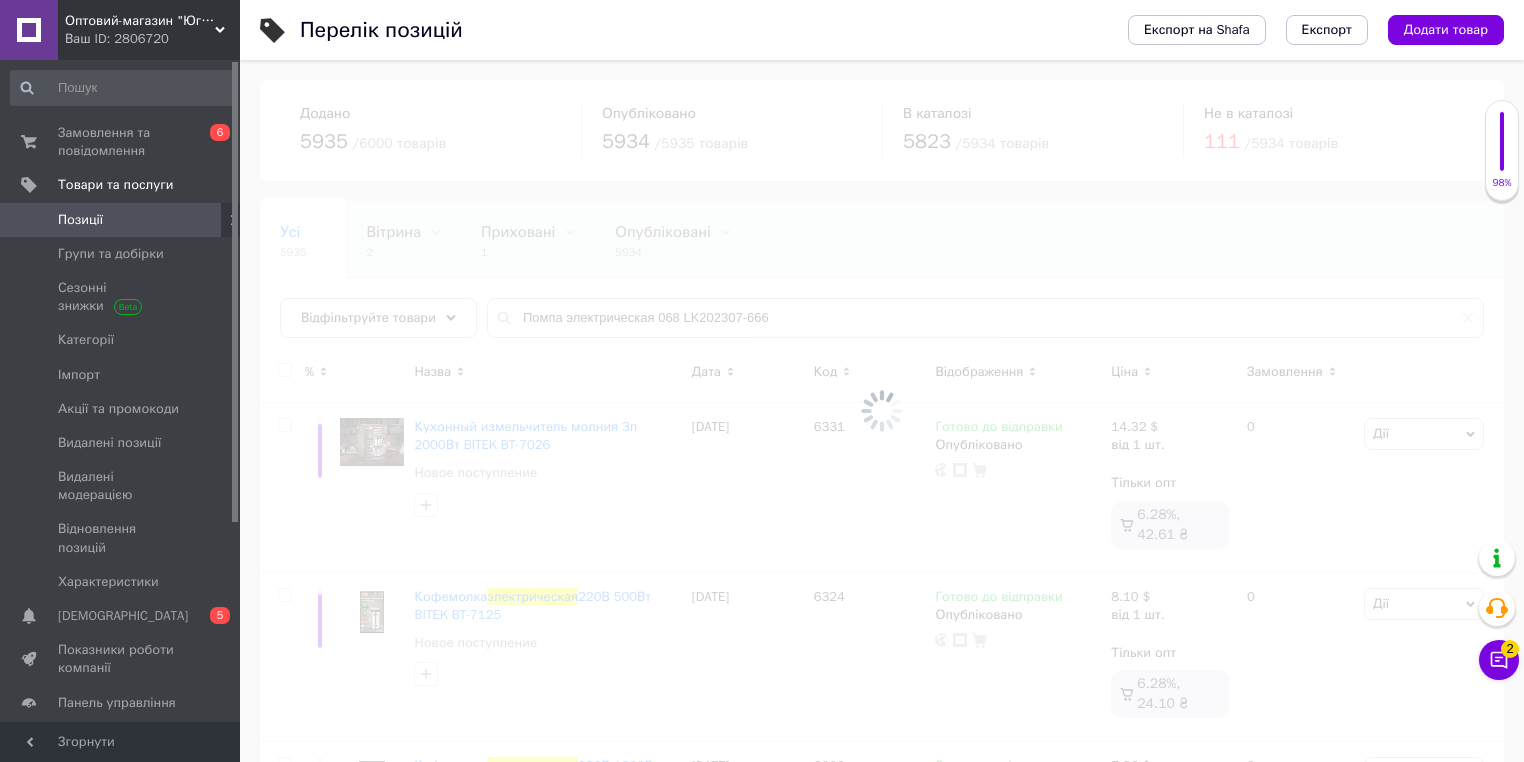 scroll, scrollTop: 0, scrollLeft: 0, axis: both 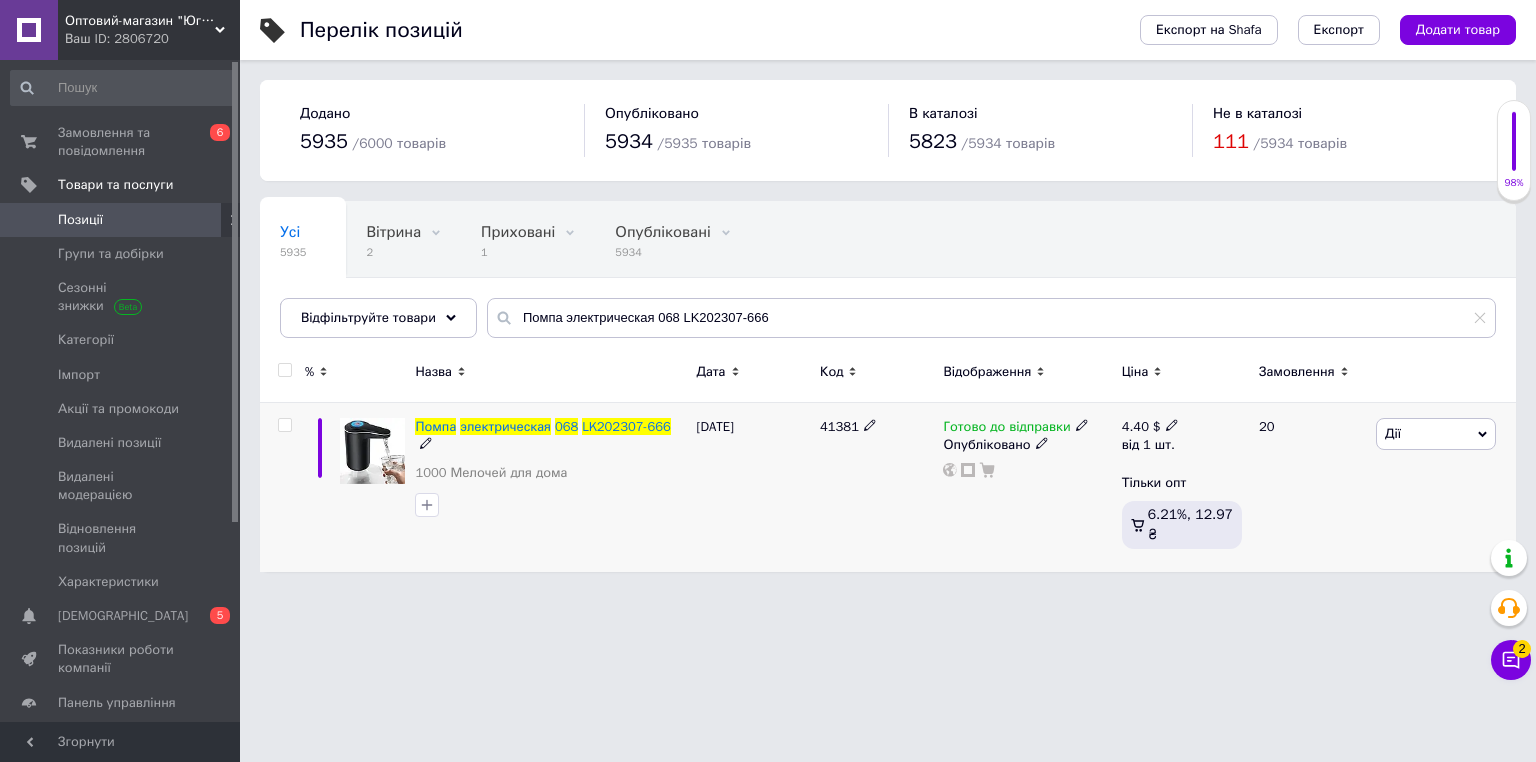 type on "Помпа электрическая 068 LK202307-666" 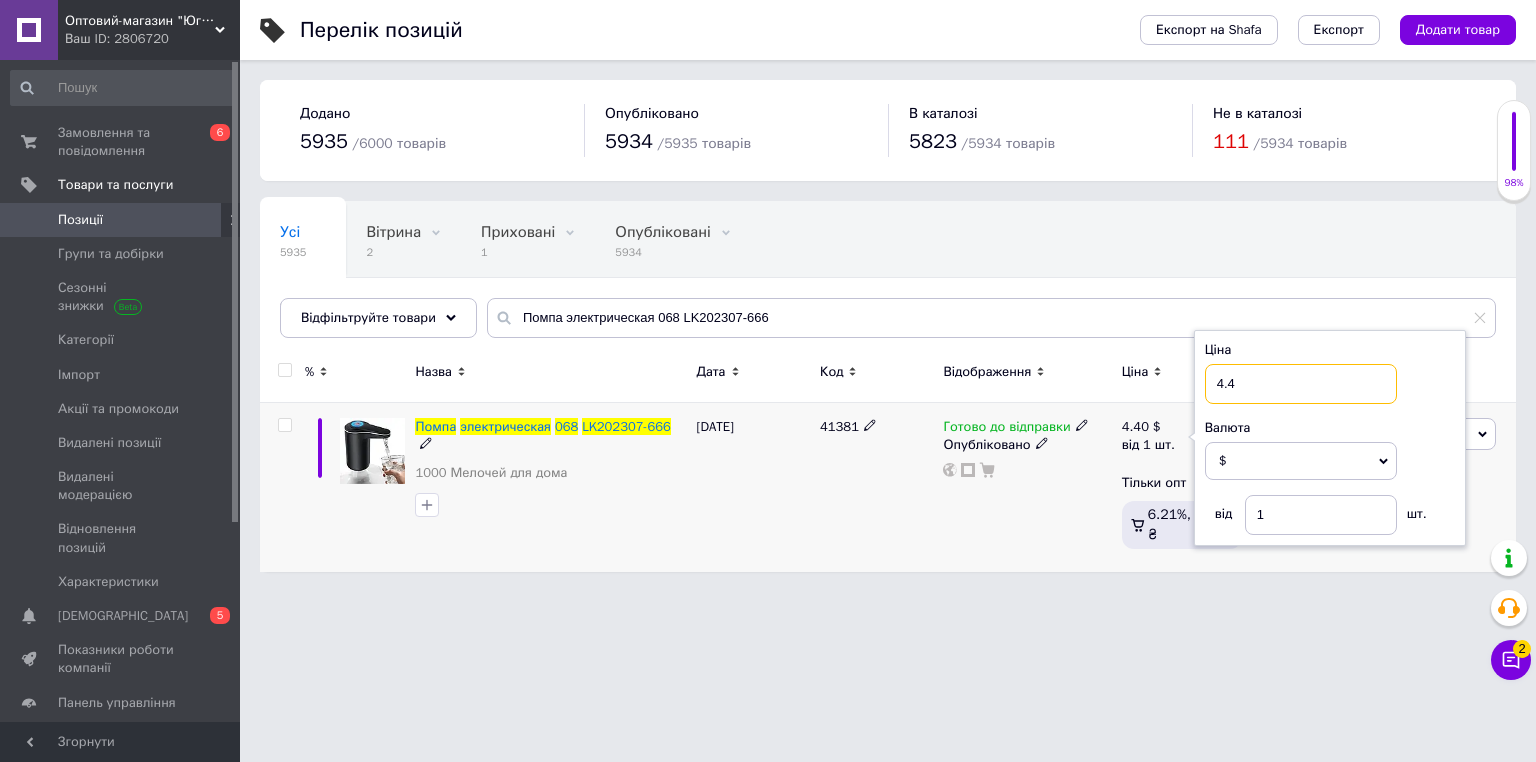 click on "4.4" at bounding box center [1301, 384] 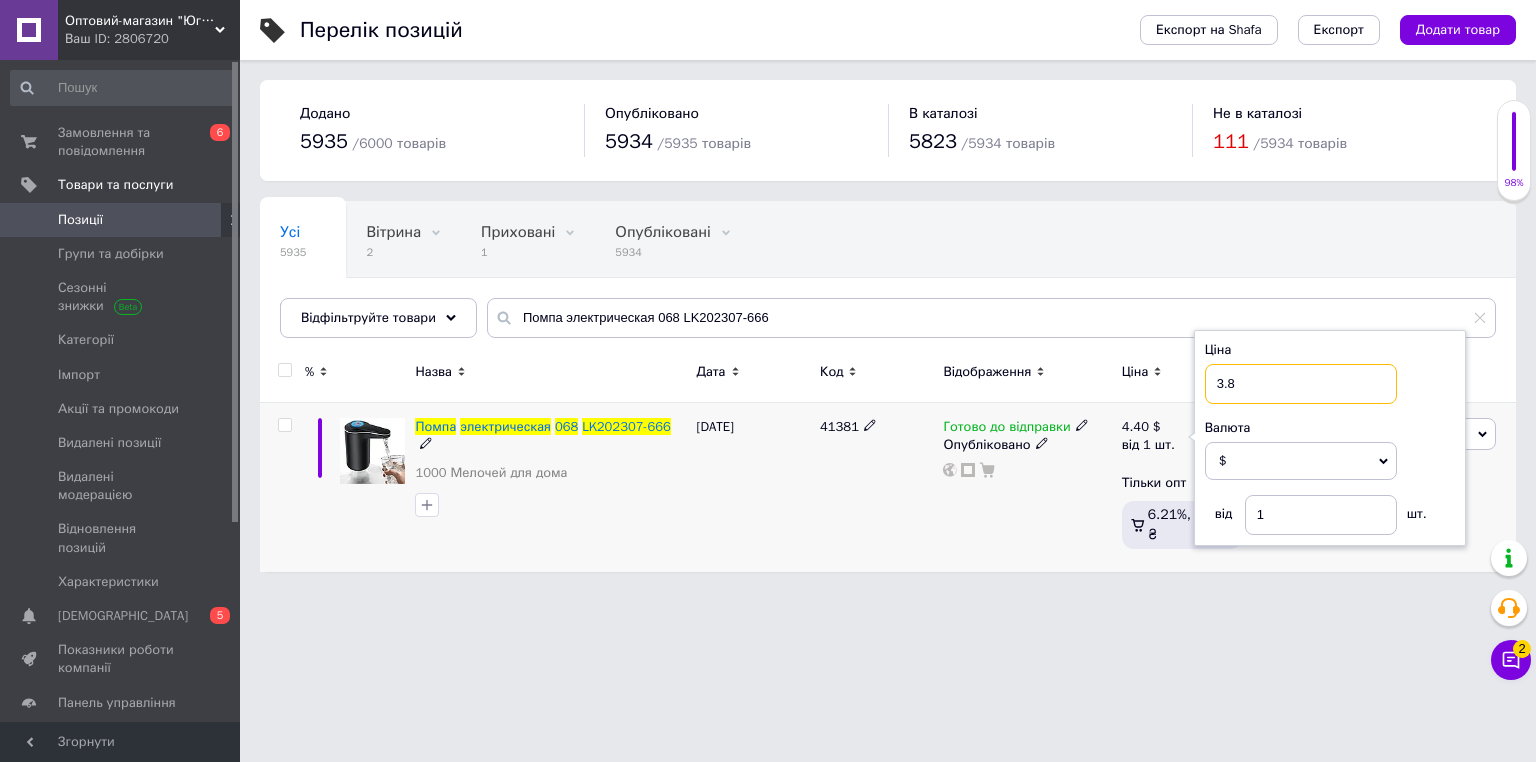 type on "3.85" 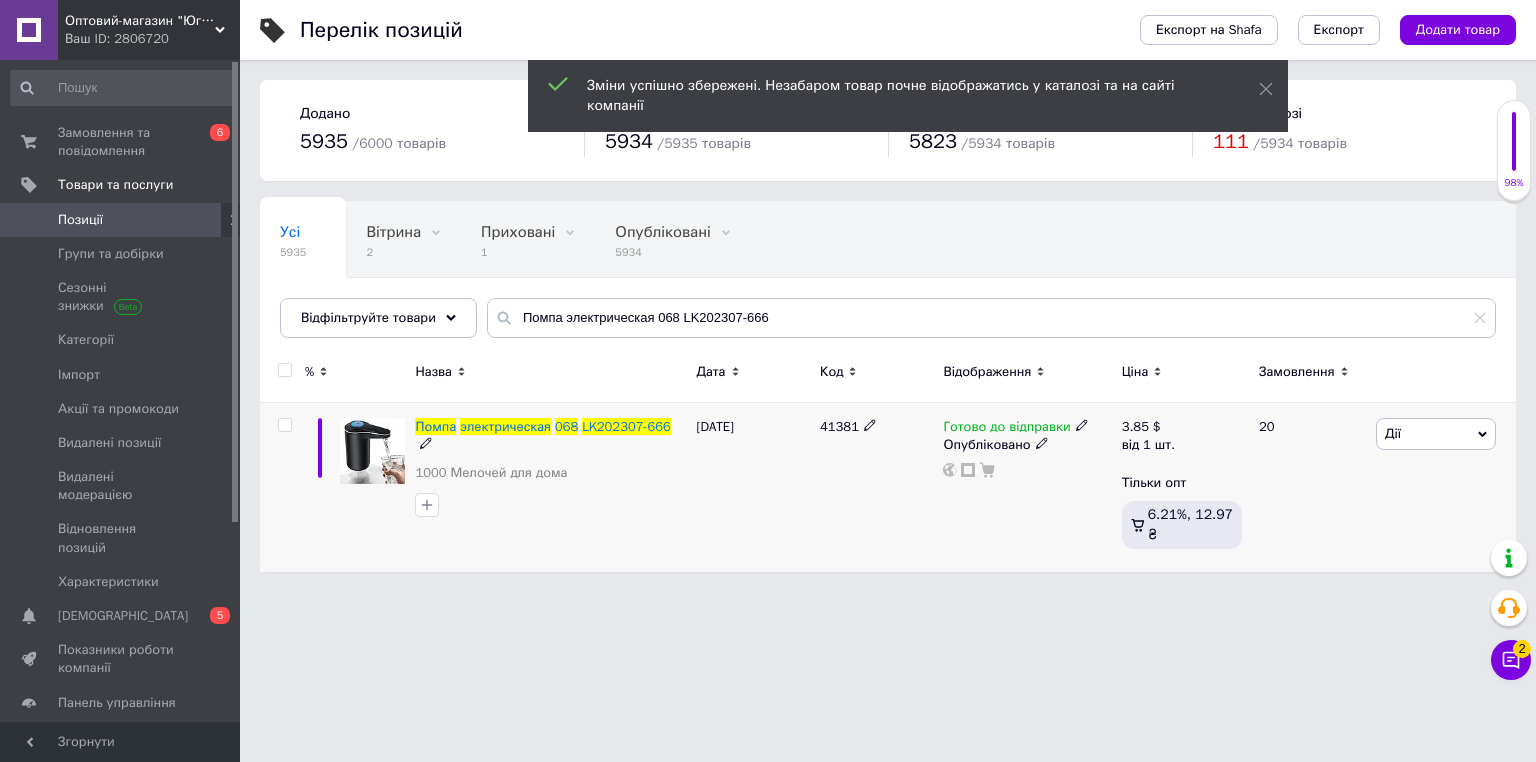 click on "Перелік позицій Експорт на Shafa Експорт Додати товар Додано 5935   / 6000   товарів Опубліковано 5934   / 5935   товарів В каталозі 5823   / 5934   товарів Не в каталозі 111   / 5934   товарів Усі 5935 Вітрина 2 Видалити Редагувати Приховані 1 Видалити Редагувати Опубліковані 5934 Видалити Редагувати Зі знижкою 0 Видалити Редагувати Ok Відфільтровано...  Зберегти Нічого не знайдено Можливо, помилка у слові  або немає відповідностей за вашим запитом. Усі 5935 Вітрина 2 Приховані 1 Опубліковані 5934 Зі знижкою 0 Відфільтруйте товари Помпа электрическая 068 LK202307-666 % Назва Дата Код Відображення" at bounding box center (888, 296) 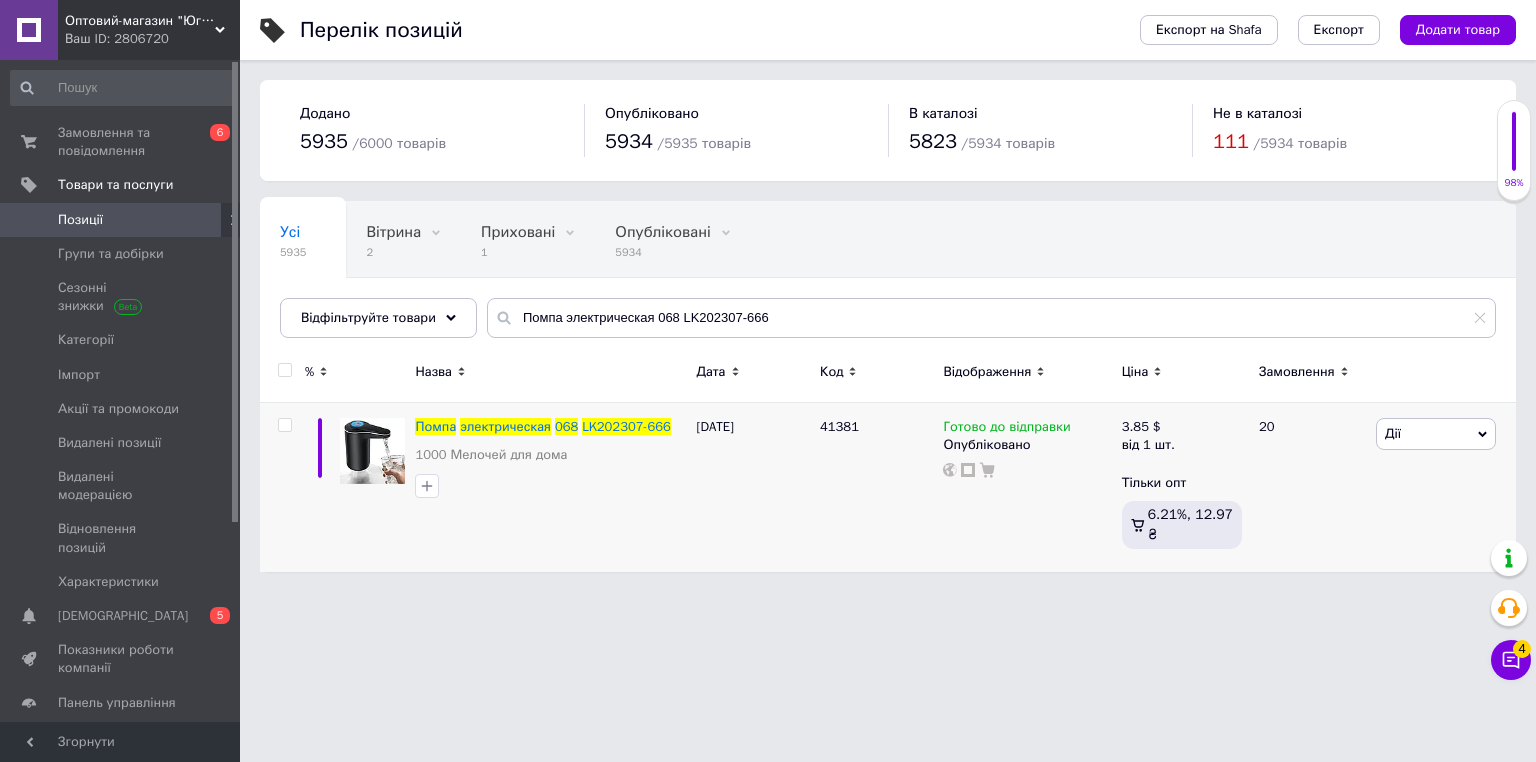 click on "Перелік позицій" at bounding box center [700, 30] 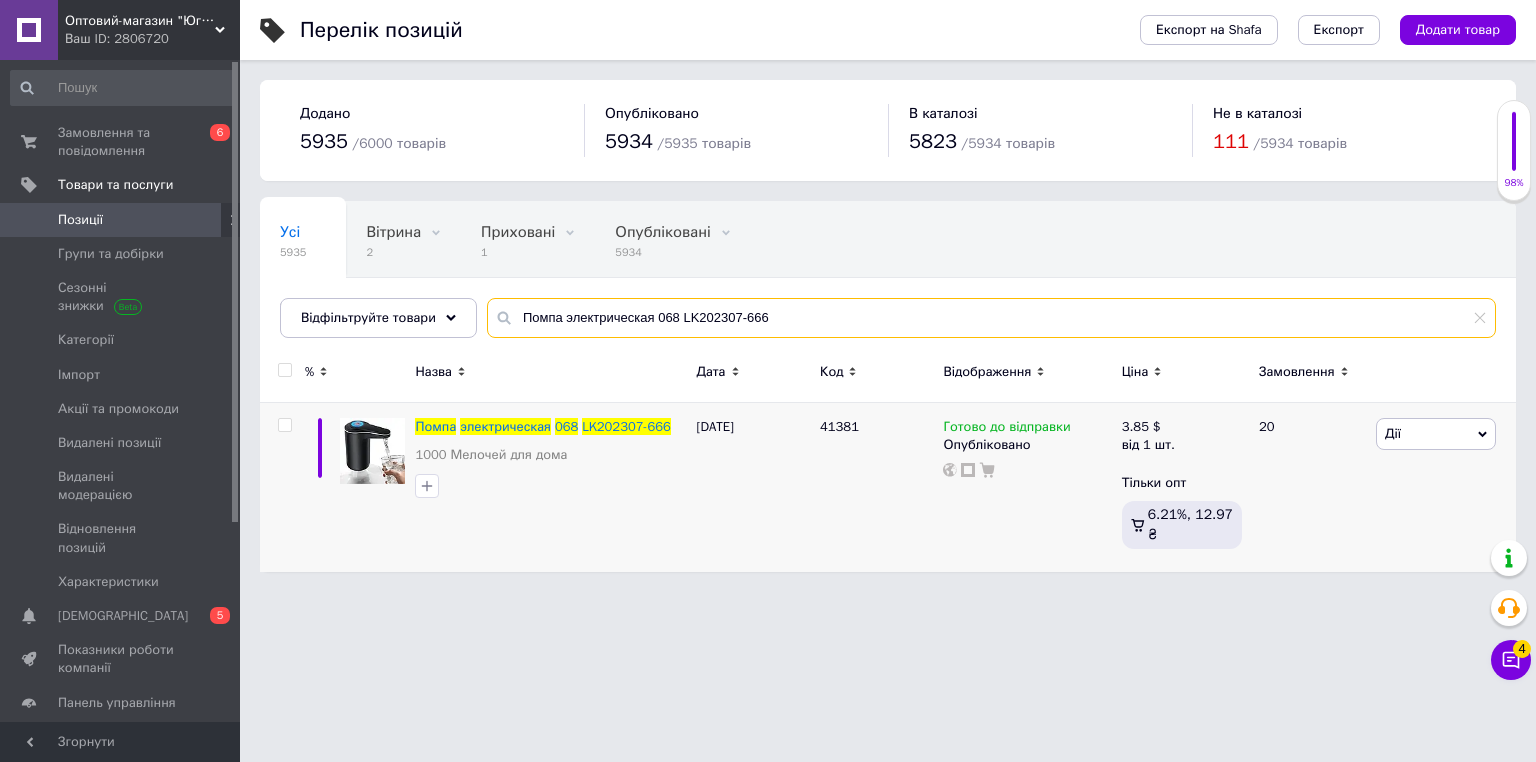click on "Помпа электрическая 068 LK202307-666" at bounding box center [991, 318] 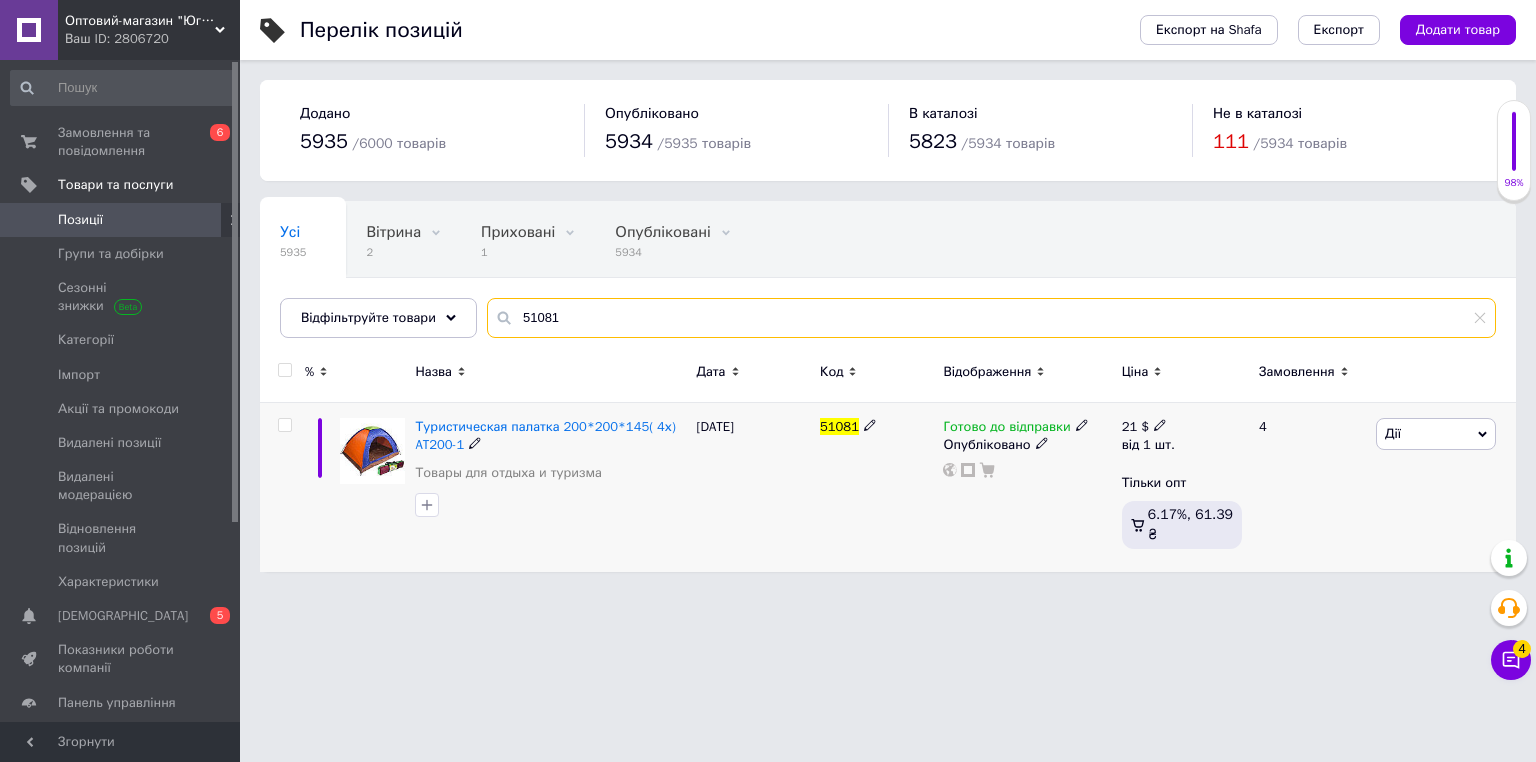 type on "51081" 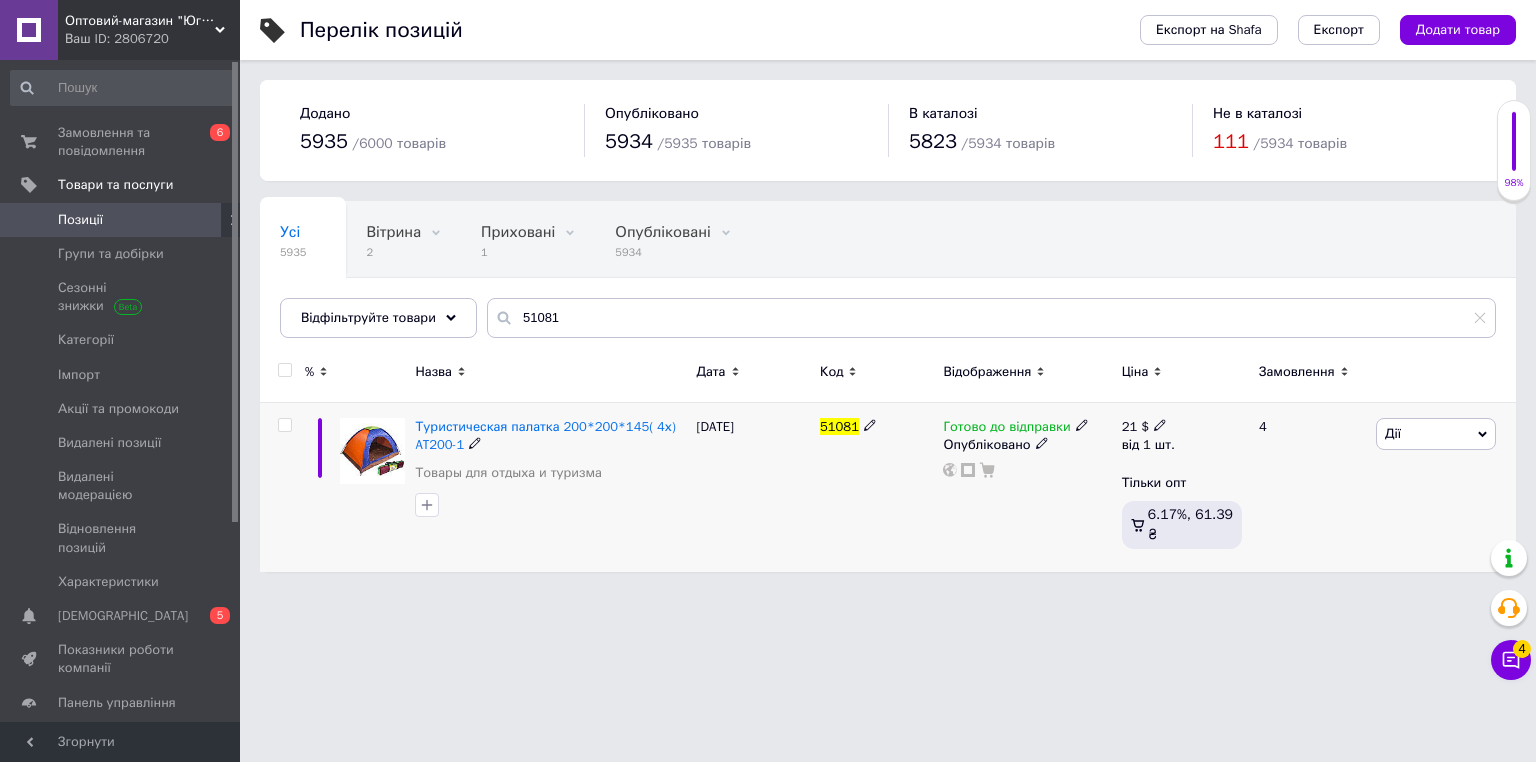click on "21   $" at bounding box center [1148, 427] 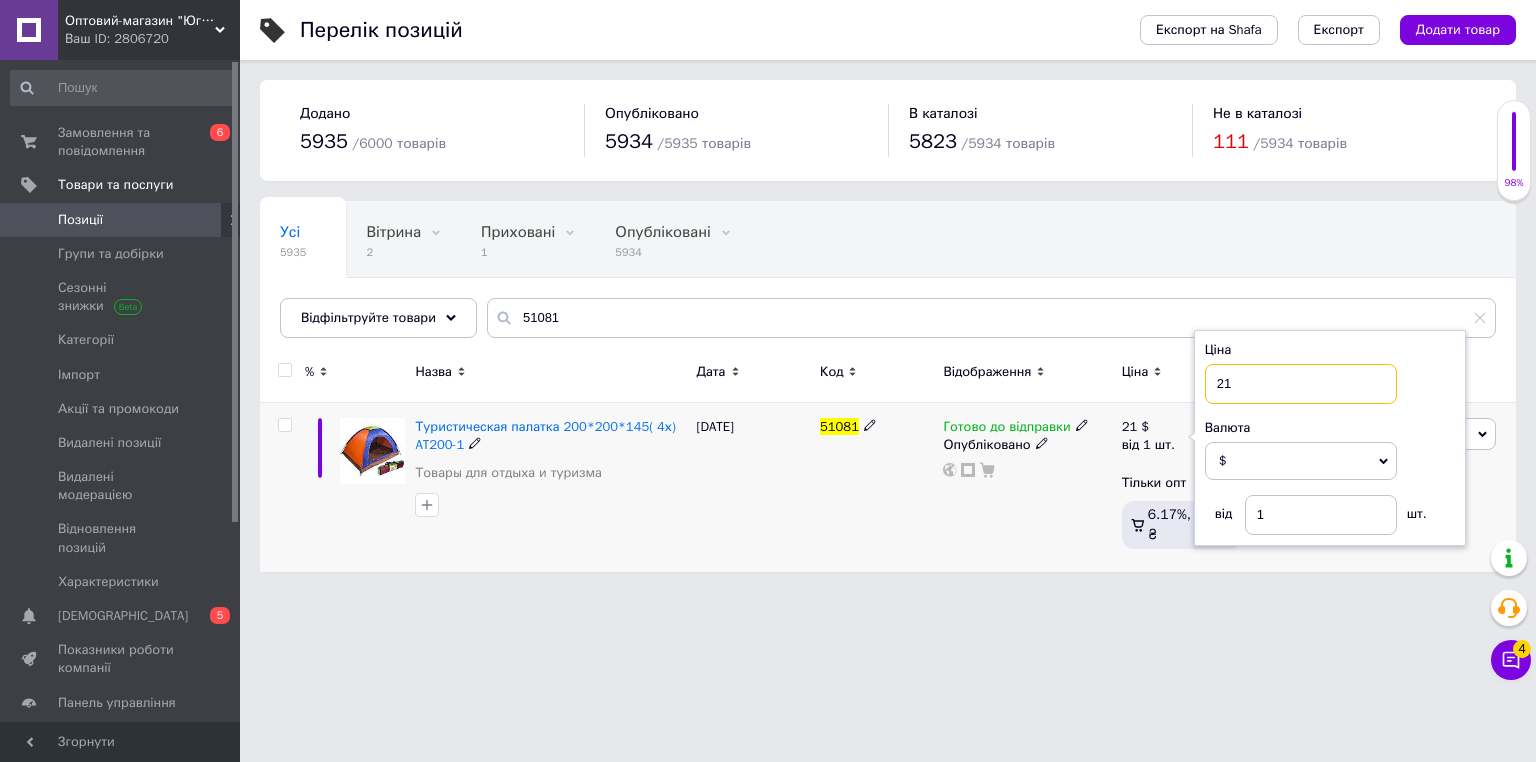 click on "21" at bounding box center (1301, 384) 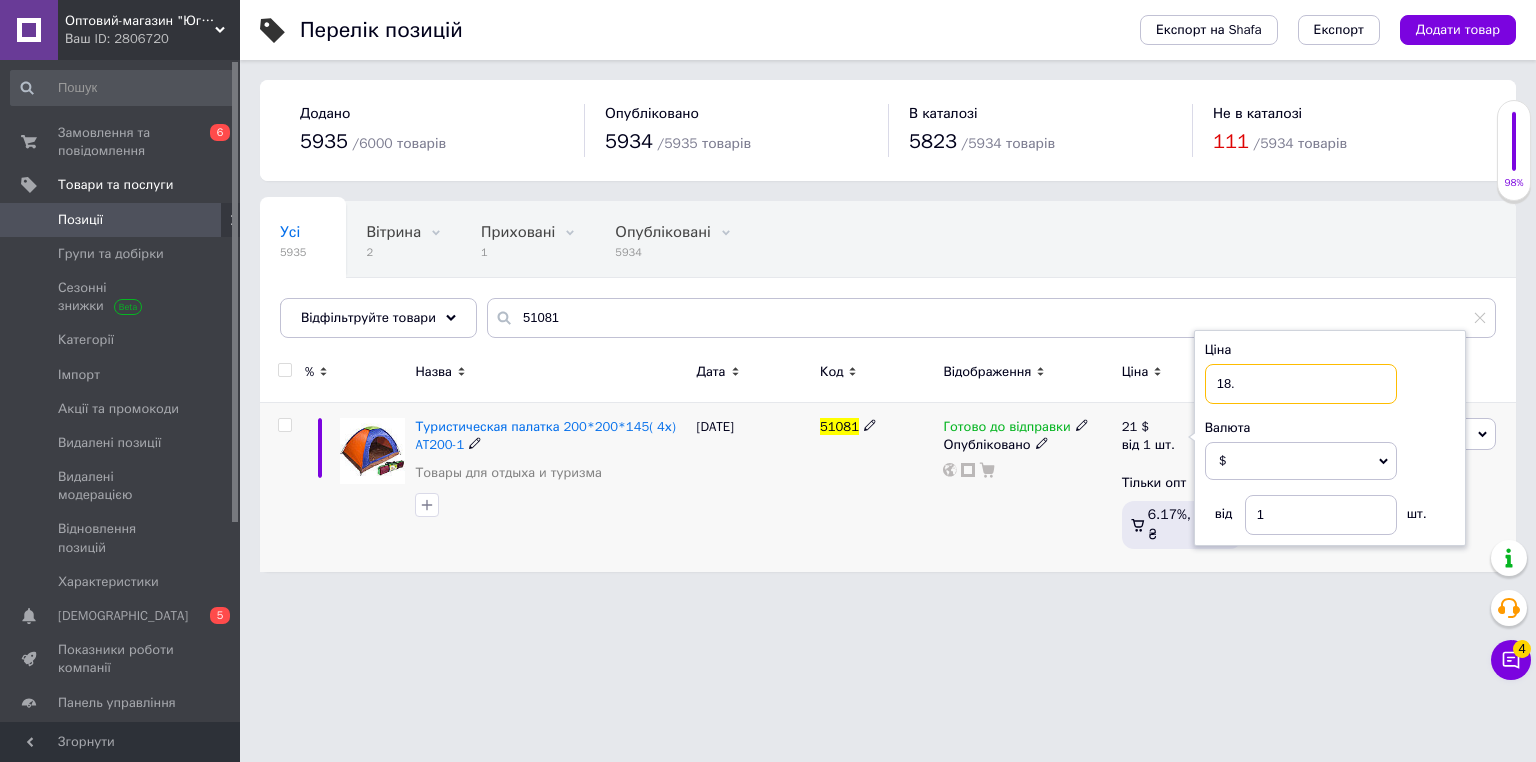 type on "18.7" 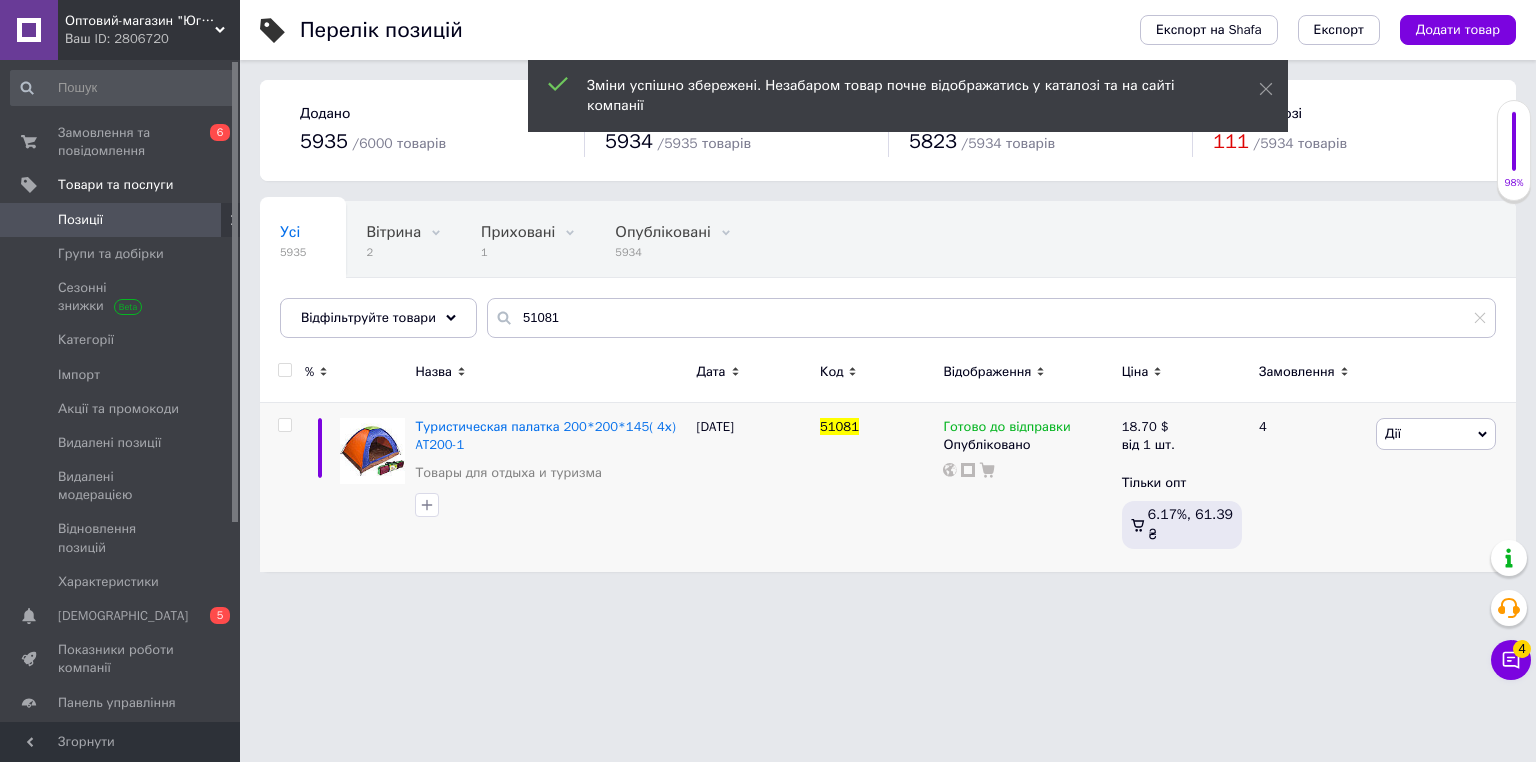 click on "Перелік позицій Експорт на Shafa Експорт Додати товар Додано 5935   / 6000   товарів Опубліковано 5934   / 5935   товарів В каталозі 5823   / 5934   товарів Не в каталозі 111   / 5934   товарів Усі 5935 Вітрина 2 Видалити Редагувати Приховані 1 Видалити Редагувати Опубліковані 5934 Видалити Редагувати Зі знижкою 0 Видалити Редагувати Ok Відфільтровано...  Зберегти Нічого не знайдено Можливо, помилка у слові  або немає відповідностей за вашим запитом. Усі 5935 Вітрина 2 Приховані 1 Опубліковані 5934 Зі знижкою 0 Відфільтруйте товари 51081 % Назва Дата Код Відображення Ціна Замовлення [DATE][MEDICAL_ID] 18.70" at bounding box center [888, 296] 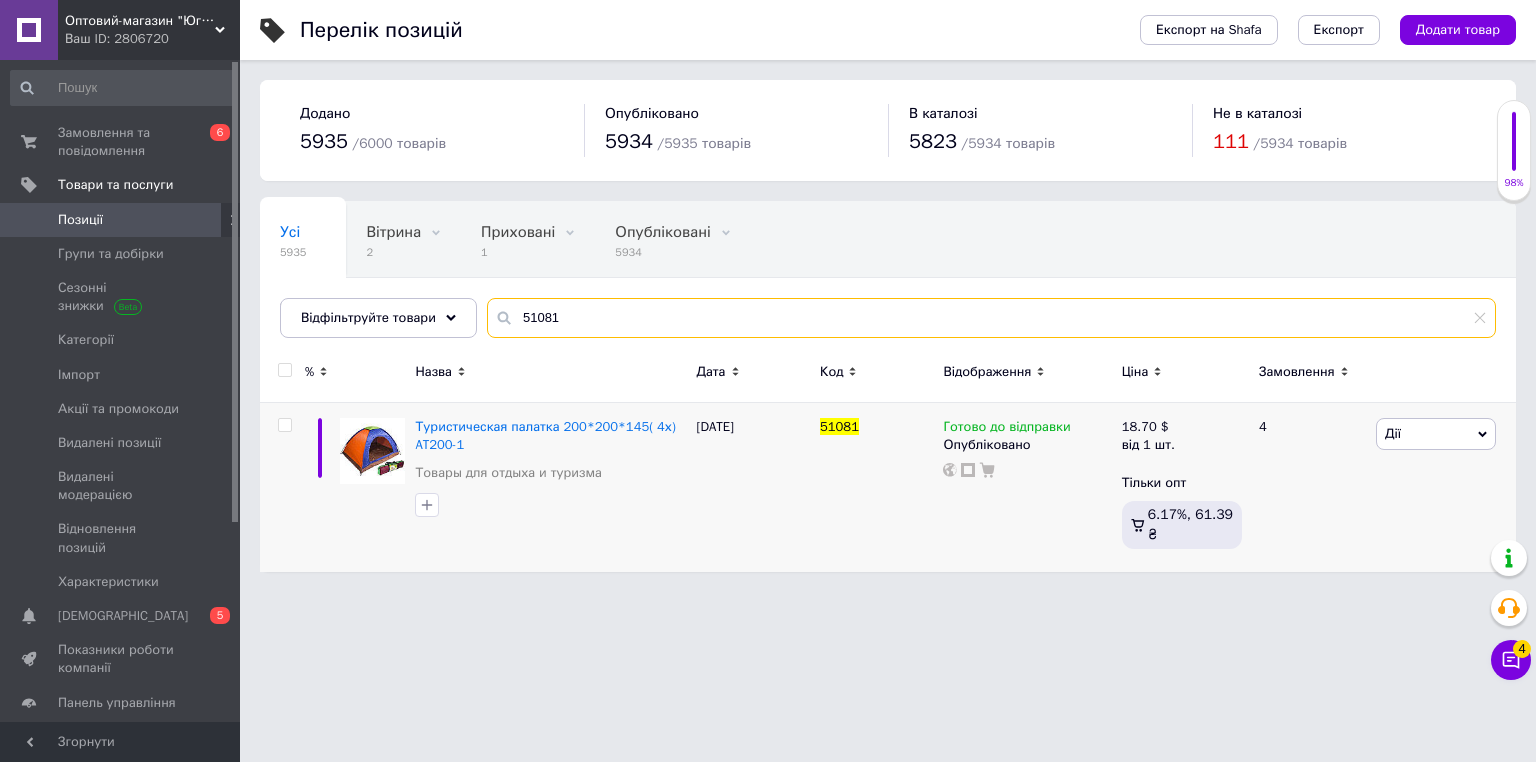 click on "51081" at bounding box center (991, 318) 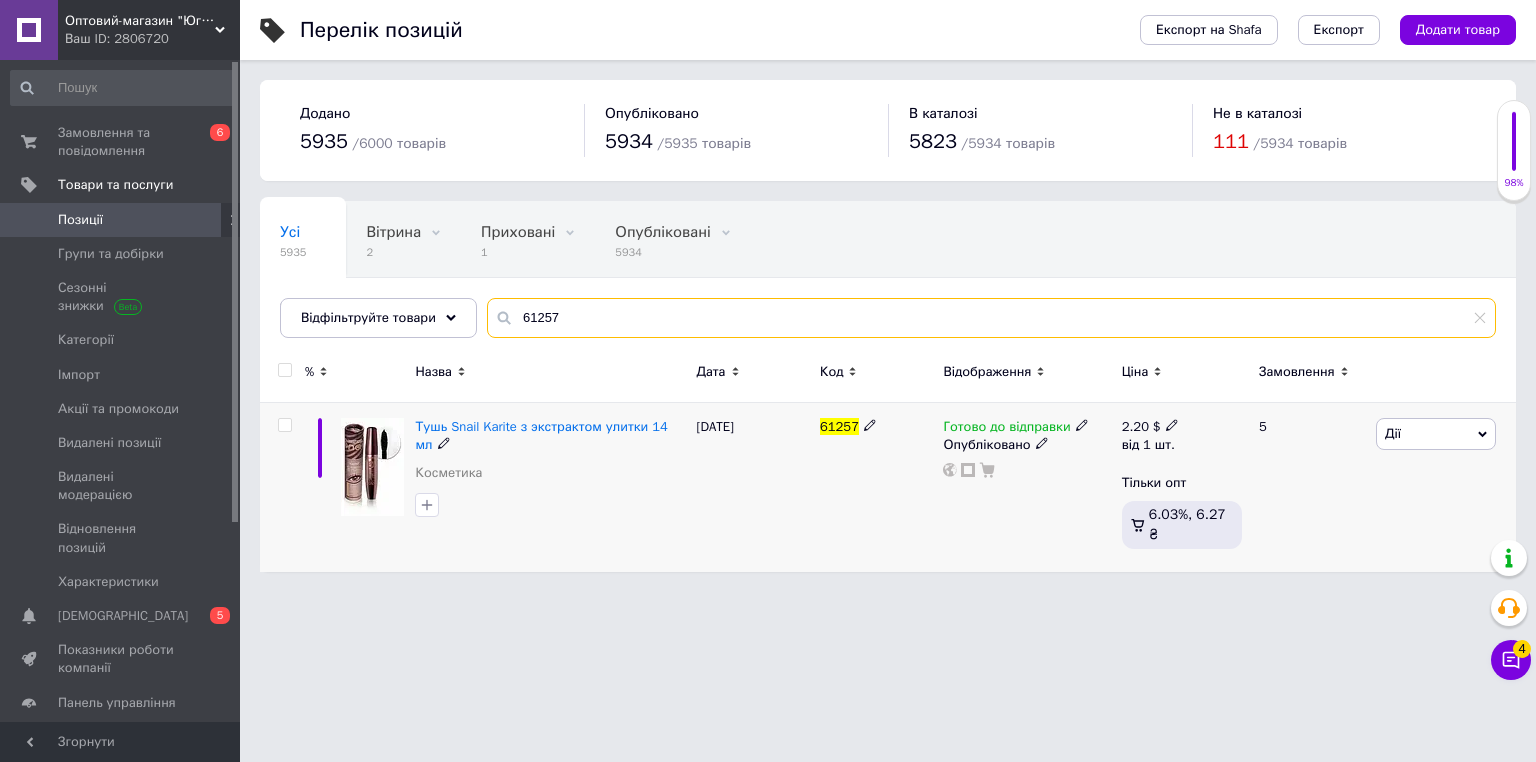 type on "61257" 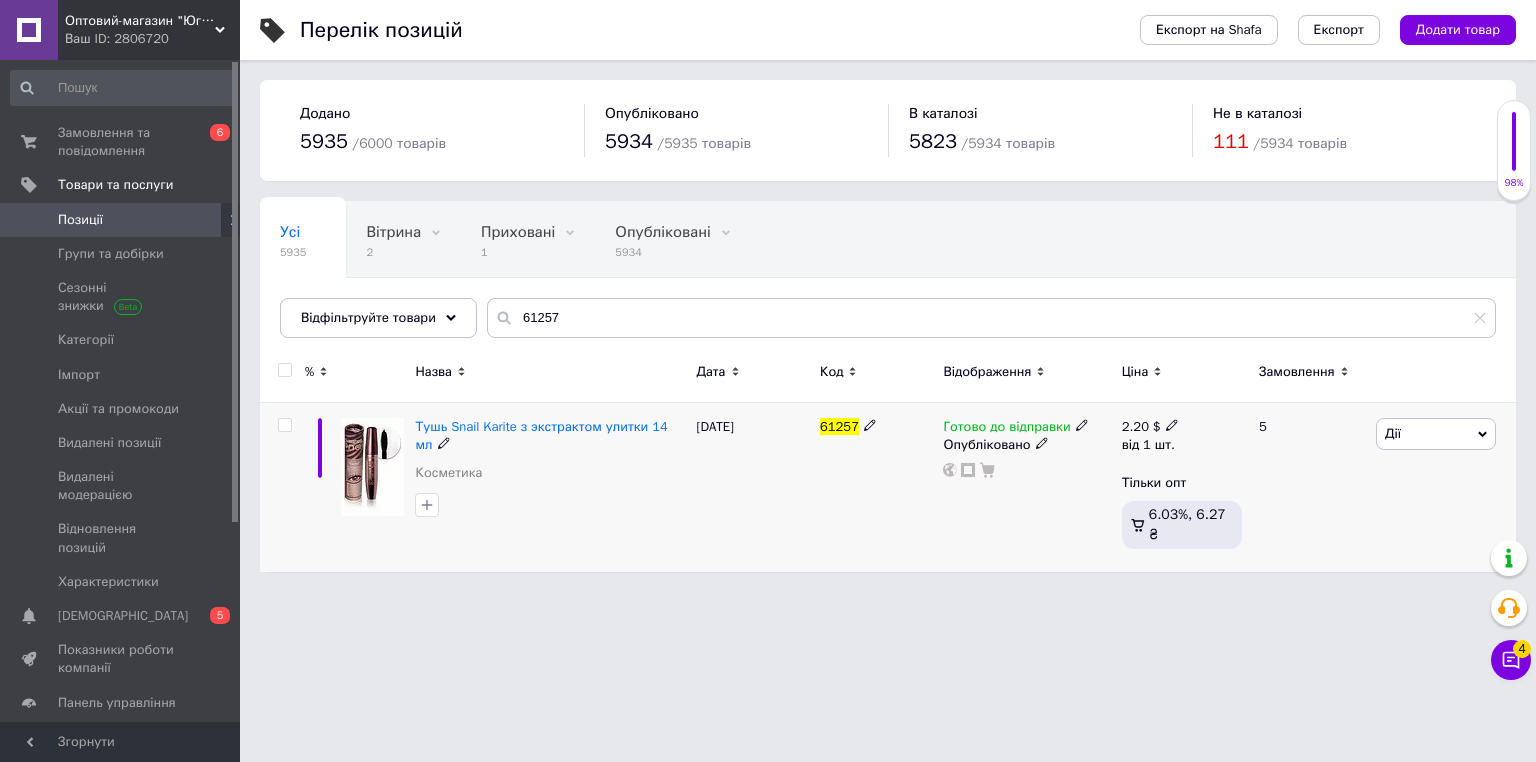 click 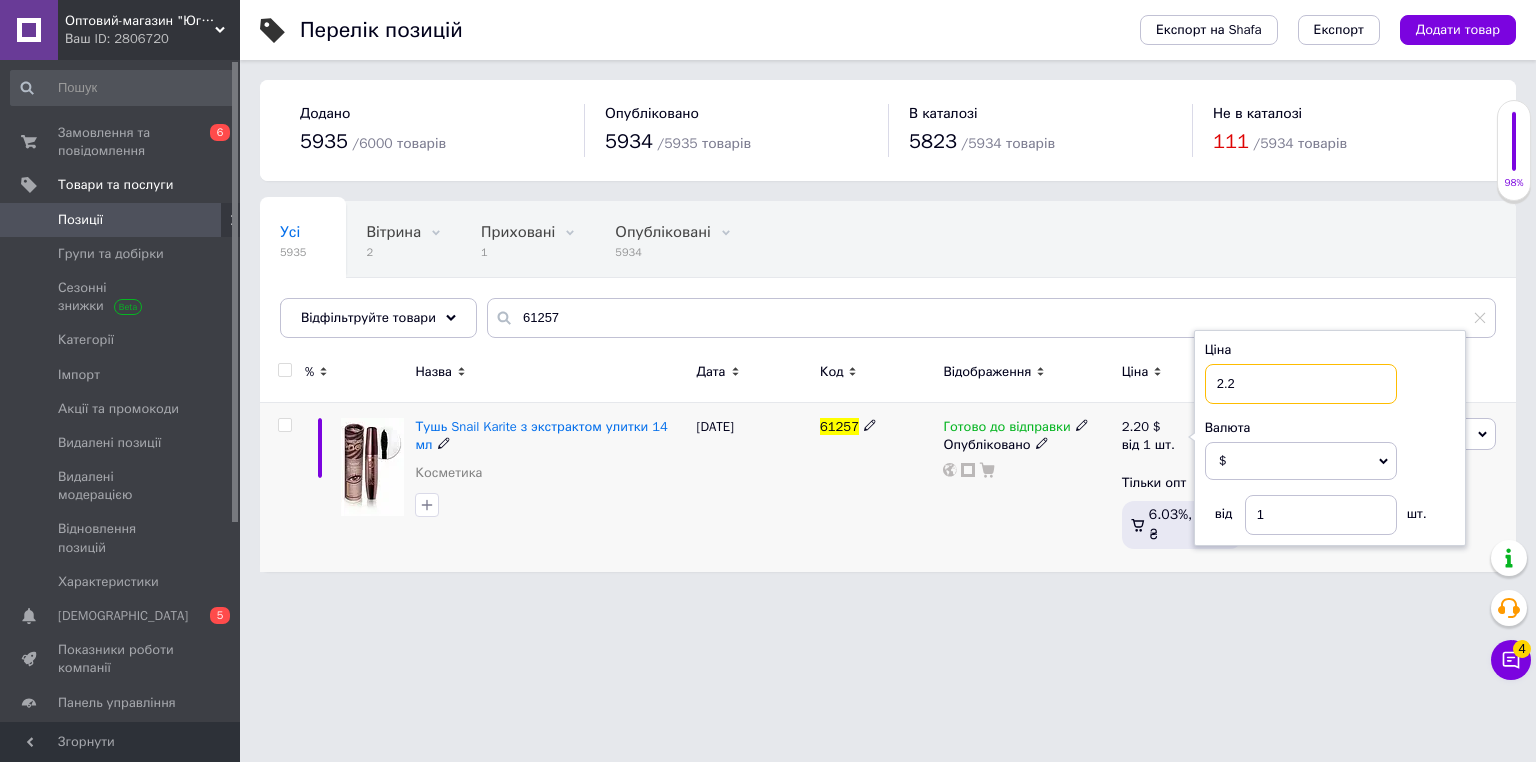click on "2.2" at bounding box center (1301, 384) 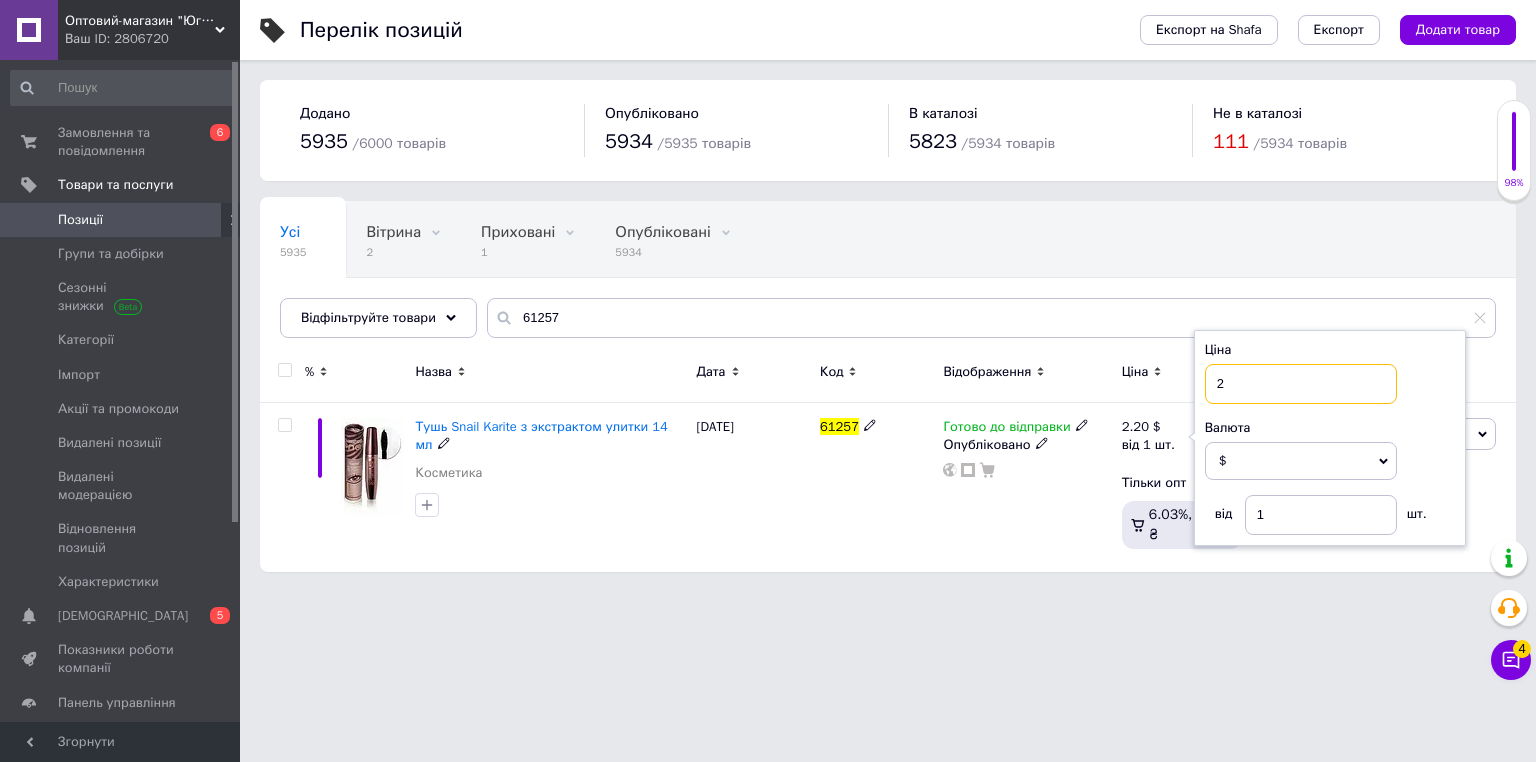 type on "2" 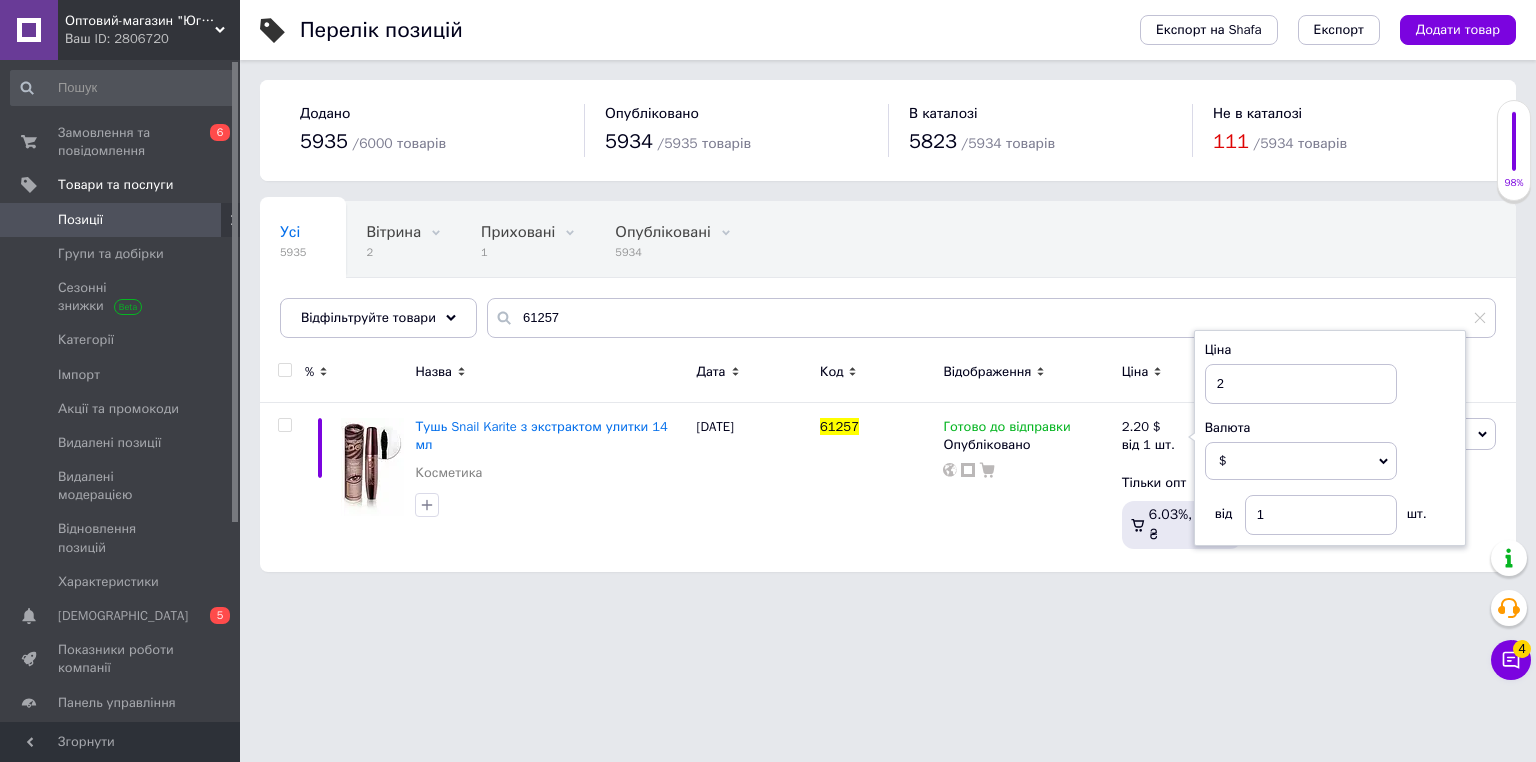 click on "Оптовий-магазин "Юг-Опт" Ваш ID: 2806720 Сайт Оптовий-магазин "Юг-Опт" Кабінет покупця Перевірити стан системи Сторінка на порталі Интернет-магазин  "Спектрик" Інтернет-магазин mj-line Довідка Вийти Замовлення та повідомлення 0 6 Товари та послуги Позиції Групи та добірки Сезонні знижки Категорії Імпорт Акції та промокоди Видалені позиції Видалені модерацією Відновлення позицій Характеристики Сповіщення 0 5 Показники роботи компанії Панель управління Відгуки Покупці Каталог ProSale Аналітика Управління сайтом   /" at bounding box center [768, 296] 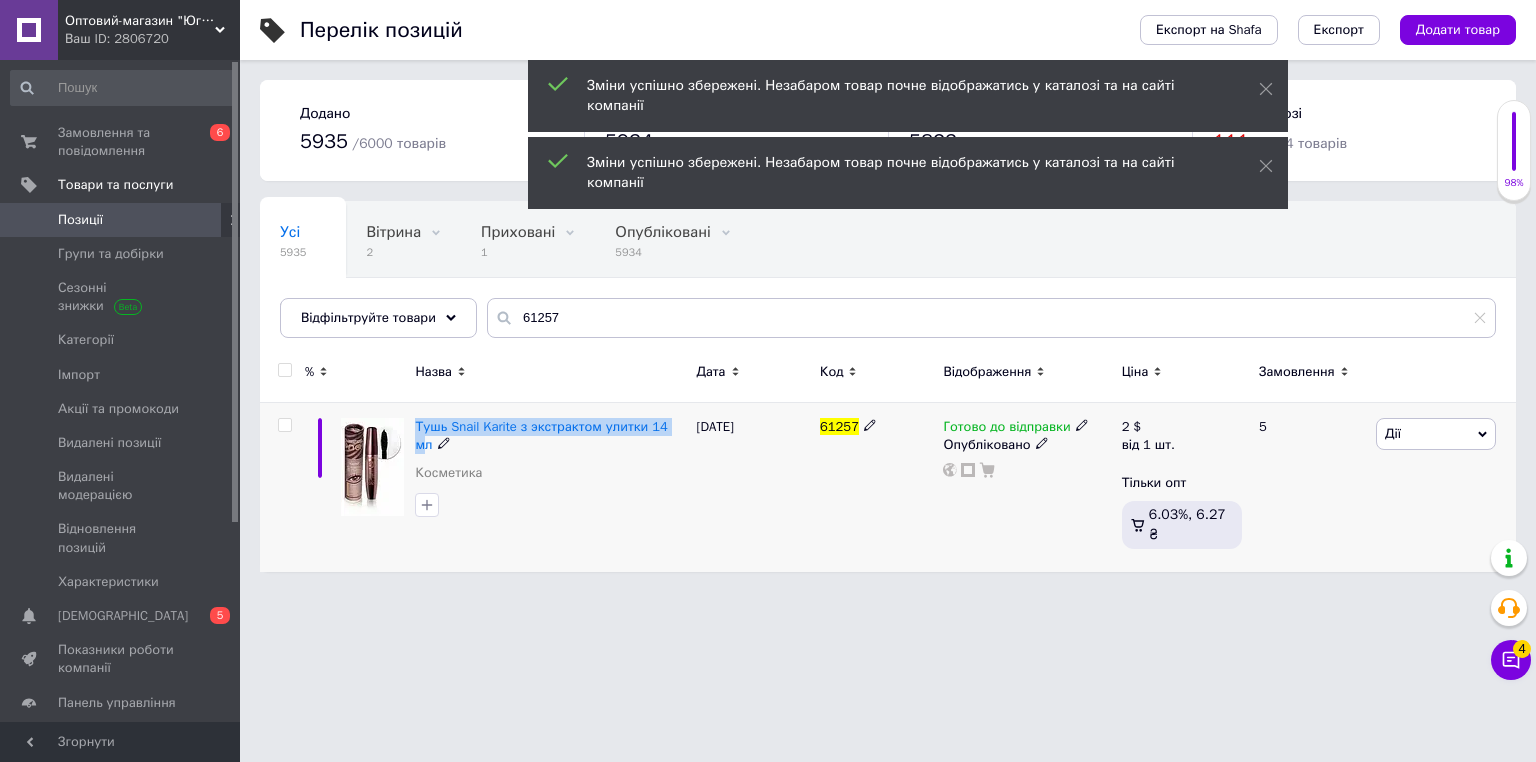 drag, startPoint x: 416, startPoint y: 412, endPoint x: 662, endPoint y: 435, distance: 247.07286 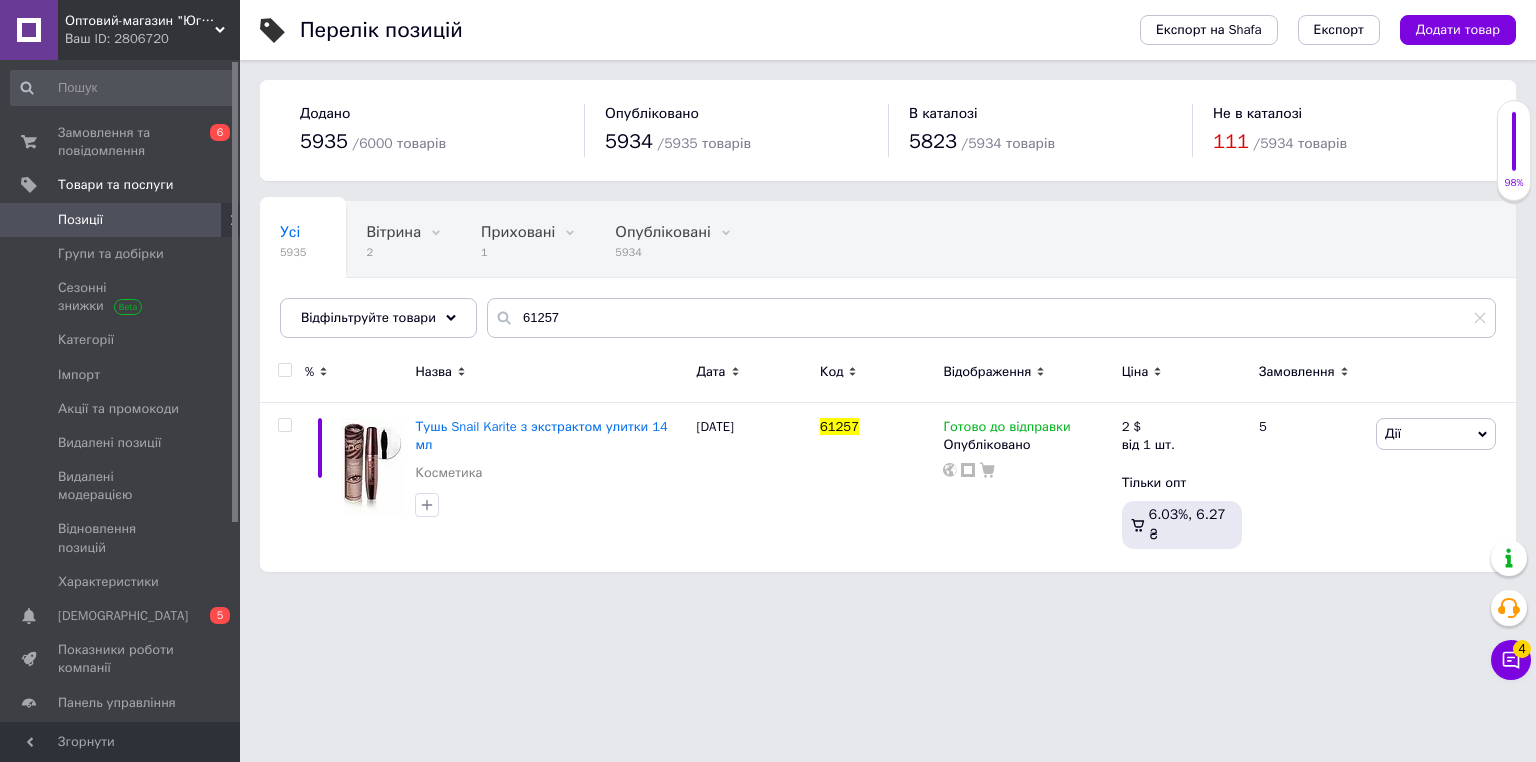 click on "Усі 5935 Вітрина 2 Видалити Редагувати Приховані 1 Видалити Редагувати Опубліковані 5934 Видалити Редагувати Зі знижкою 0 Видалити Редагувати Ok Відфільтровано...  Зберегти" at bounding box center (888, 279) 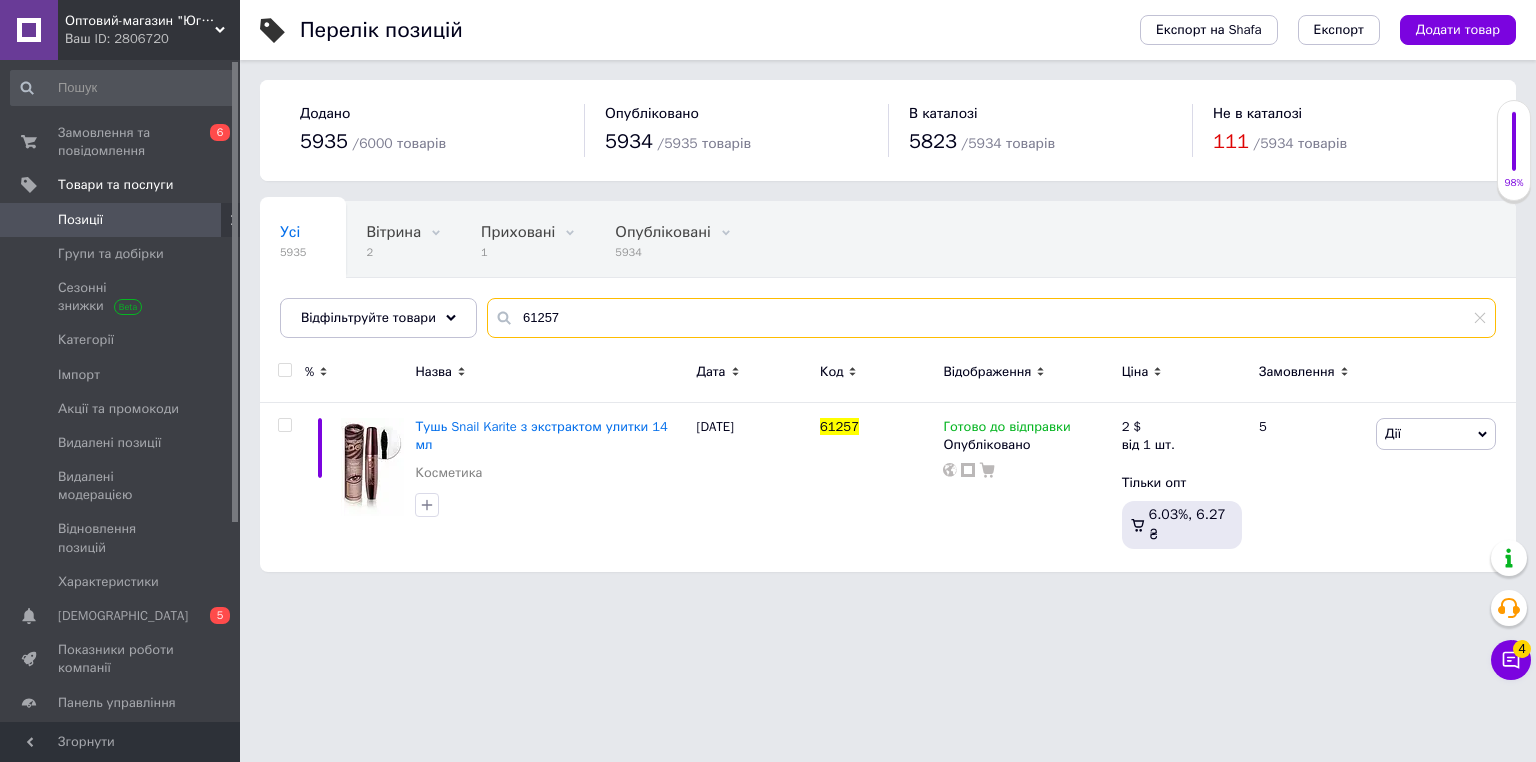 click on "61257" at bounding box center (991, 318) 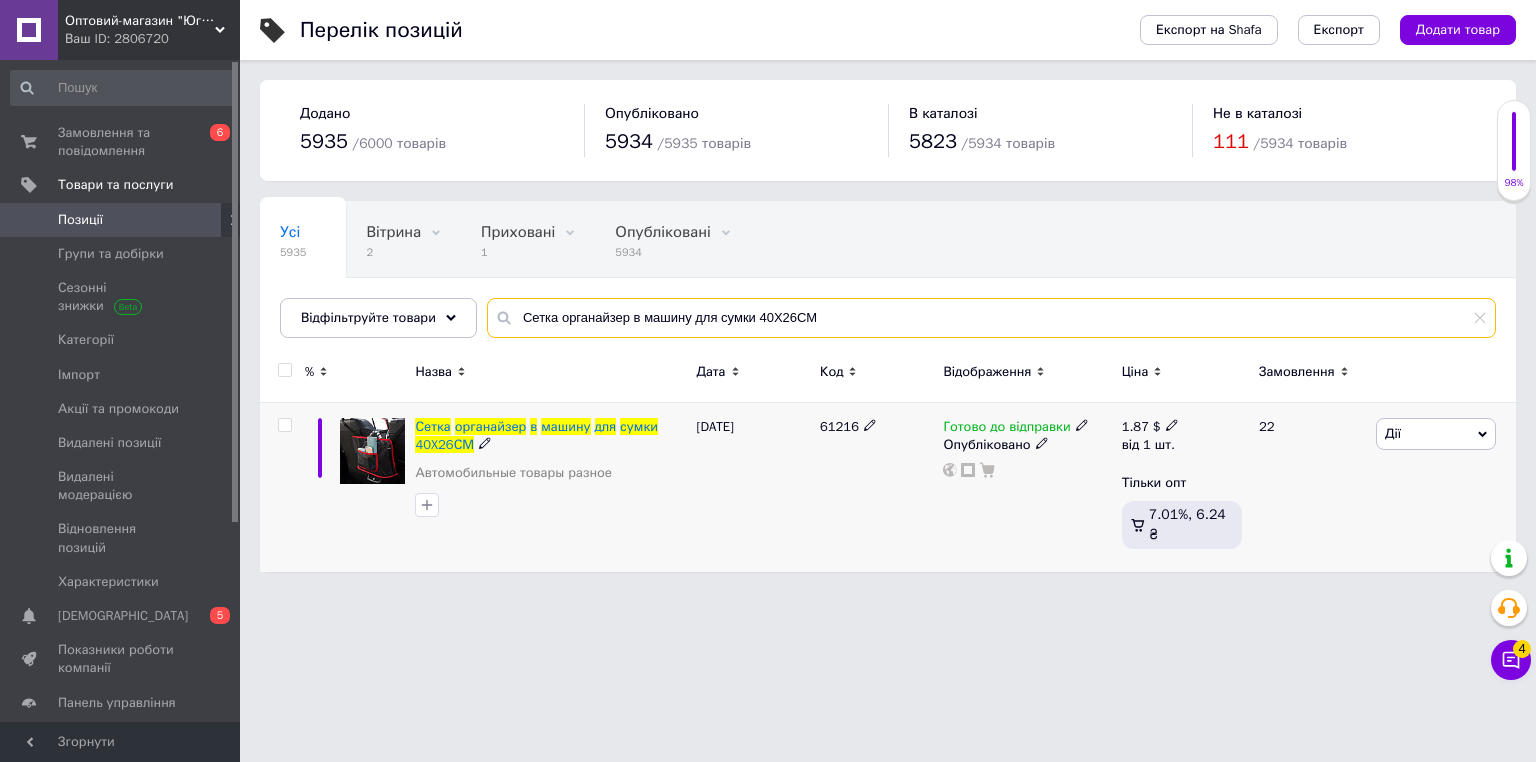 type on "Сетка органайзер в машину для сумки 40X26СМ" 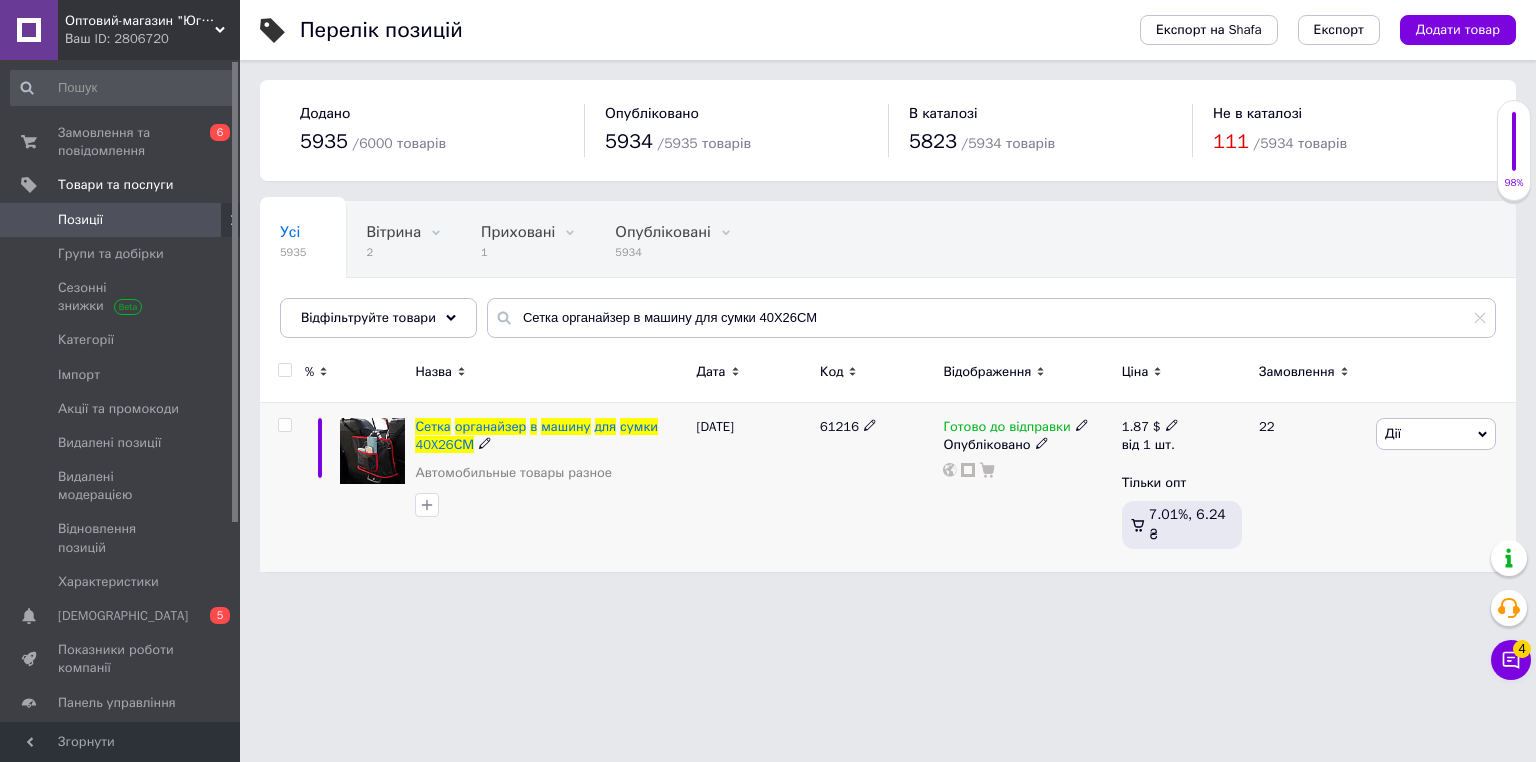 click 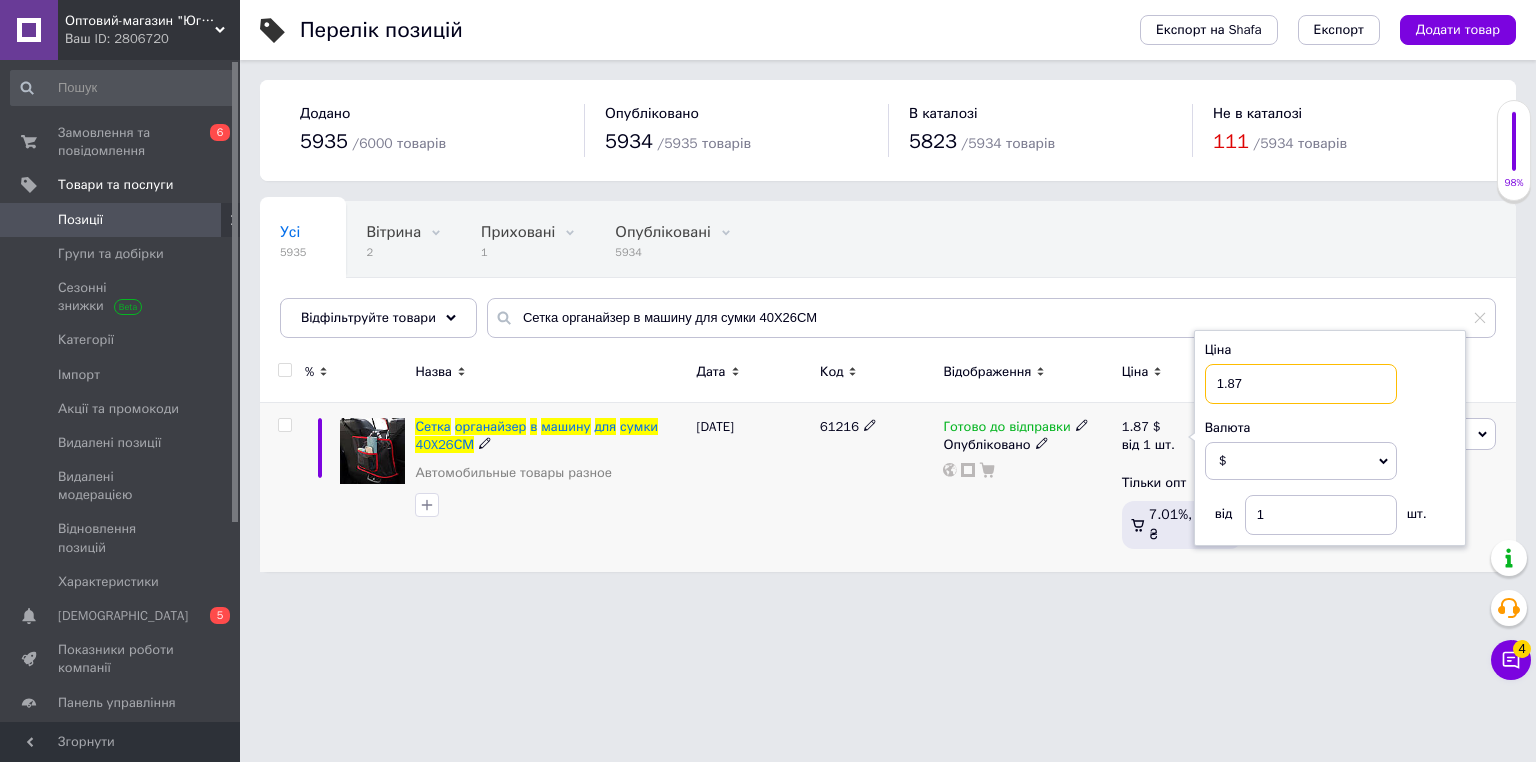 click on "1.87" at bounding box center (1301, 384) 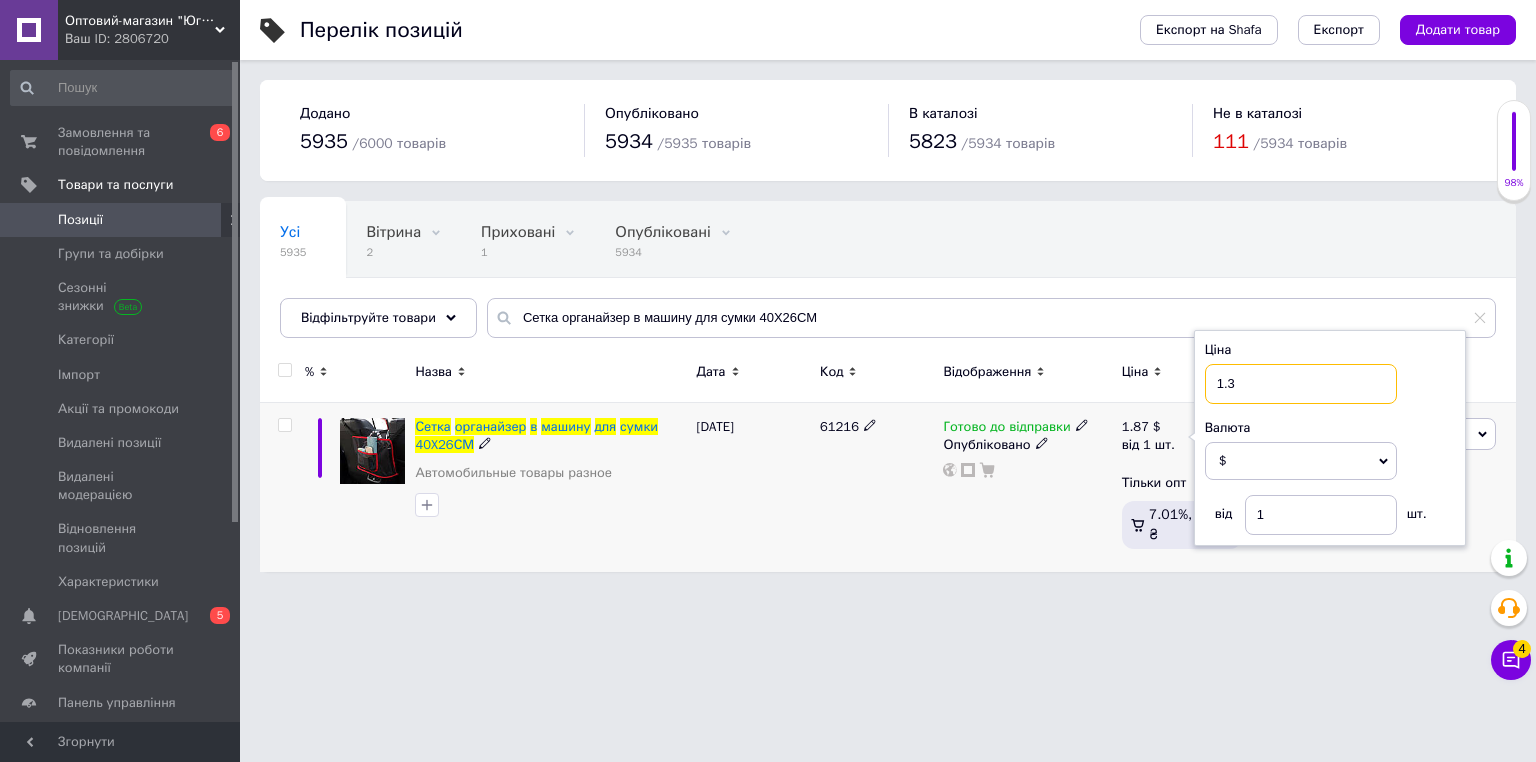 type on "1.32" 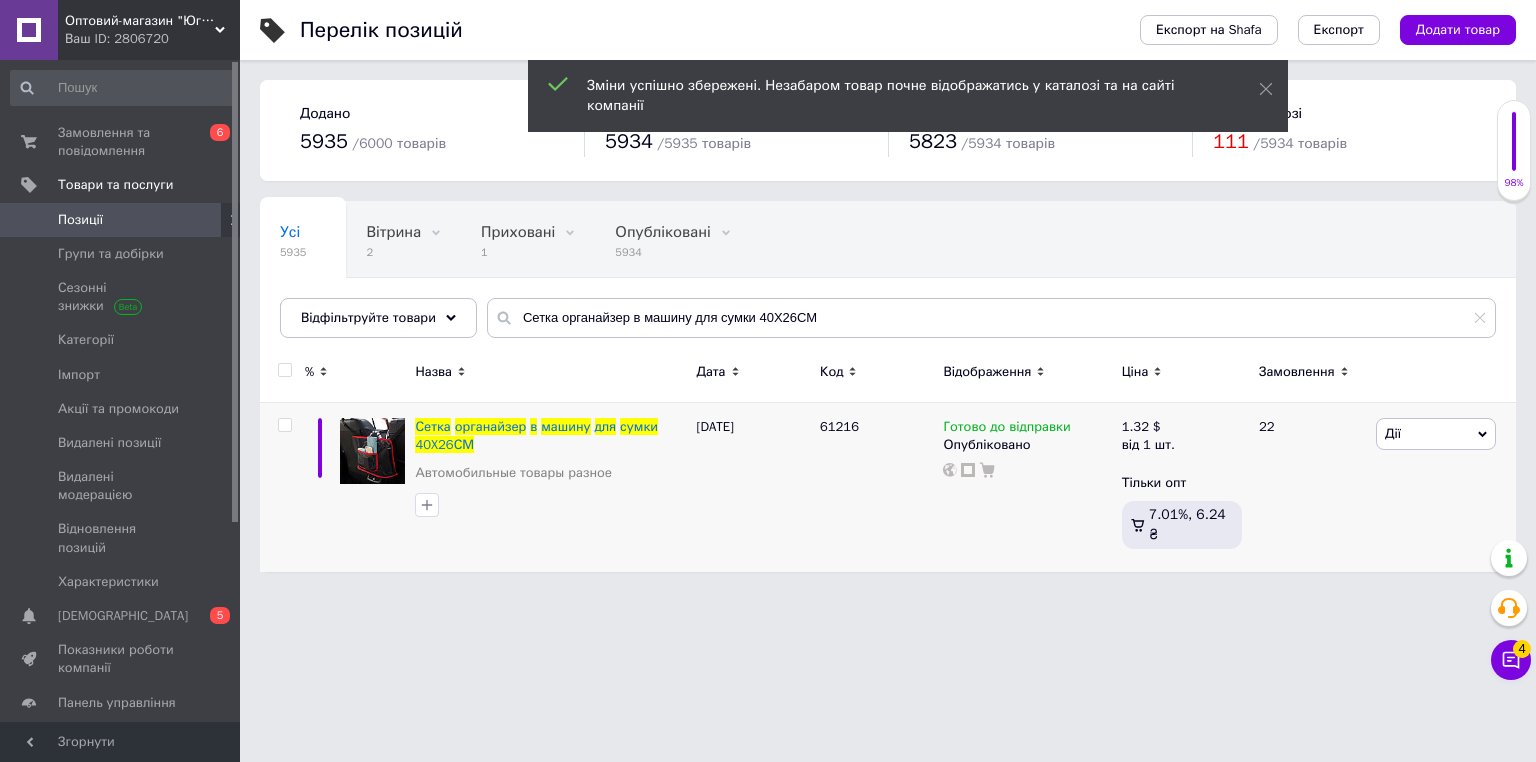 click on "Перелік позицій Експорт на Shafa Експорт Додати товар Додано 5935   / 6000   товарів Опубліковано 5934   / 5935   товарів В каталозі 5823   / 5934   товарів Не в каталозі 111   / 5934   товарів Усі 5935 Вітрина 2 Видалити Редагувати Приховані 1 Видалити Редагувати Опубліковані 5934 Видалити Редагувати Зі знижкою 0 Видалити Редагувати Ok Відфільтровано...  Зберегти Нічого не знайдено Можливо, помилка у слові  або немає відповідностей за вашим запитом. Усі 5935 Вітрина 2 Приховані 1 Опубліковані 5934 Зі знижкою 0 Відфільтруйте товари Сетка органайзер в машину для сумки 40X26СМ % Назва Дата Код Ціна" at bounding box center (888, 296) 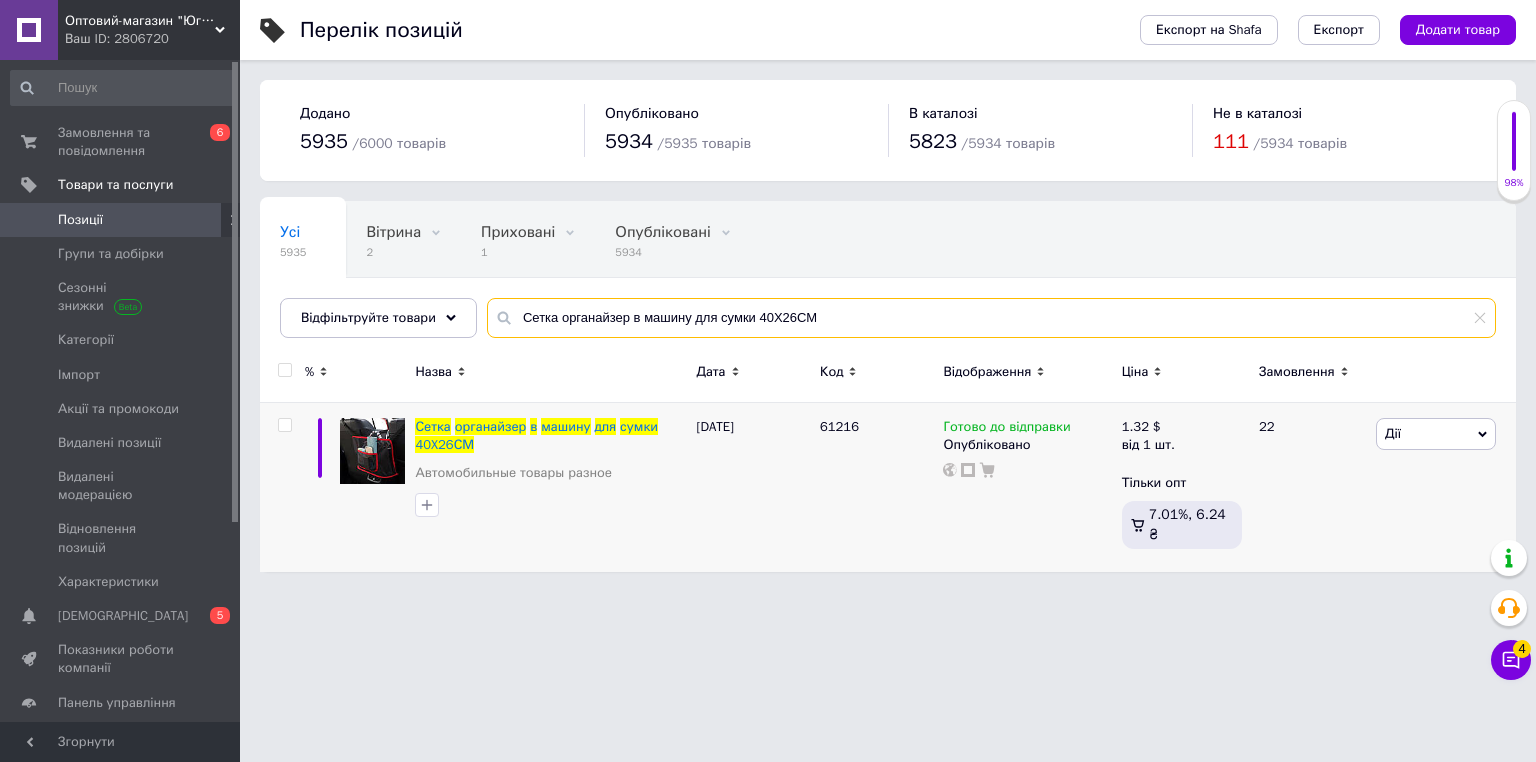 click on "Сетка органайзер в машину для сумки 40X26СМ" at bounding box center [991, 318] 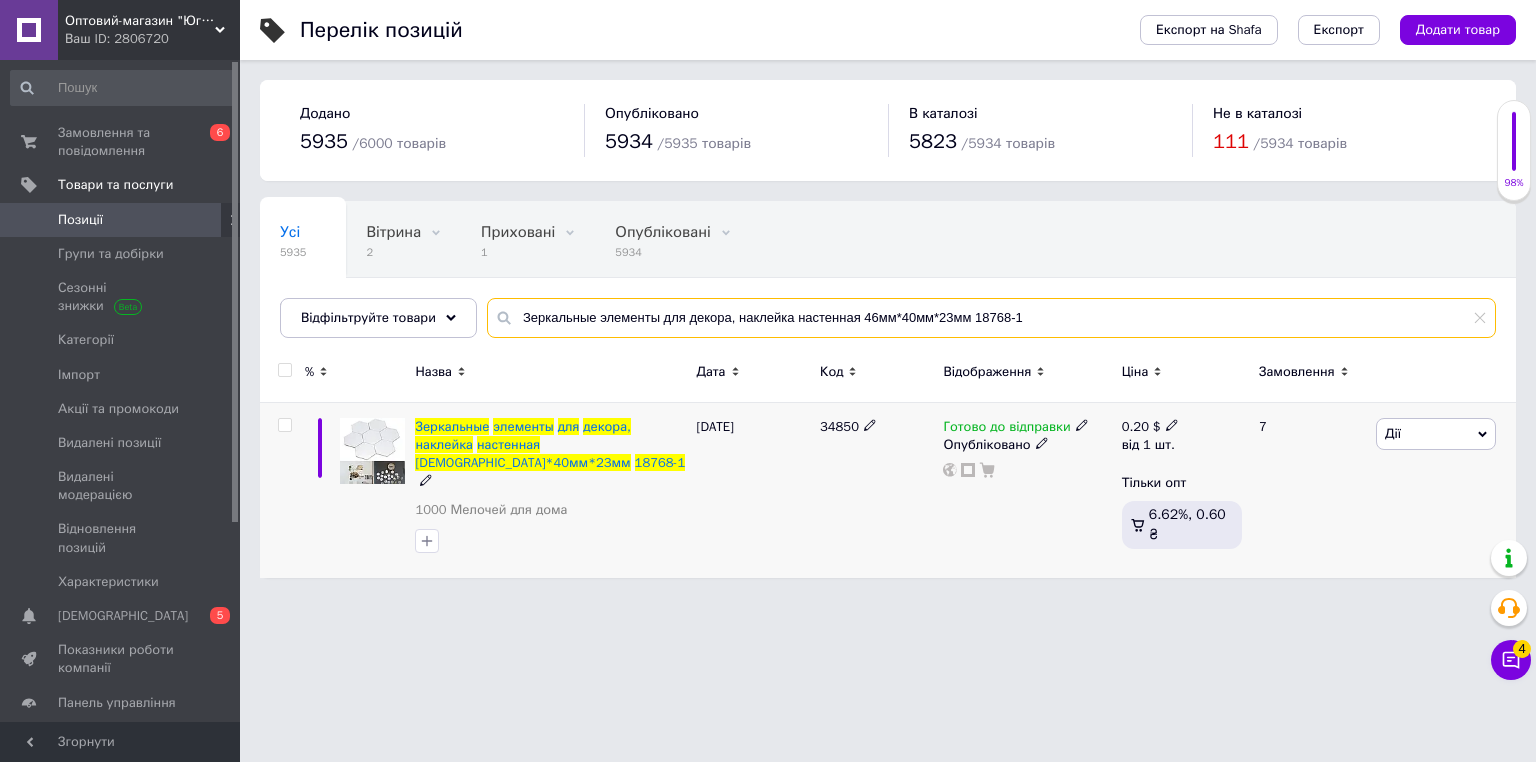 type on "Зеркальные элементы для декора, наклейка настенная 46мм*40мм*23мм 18768-1" 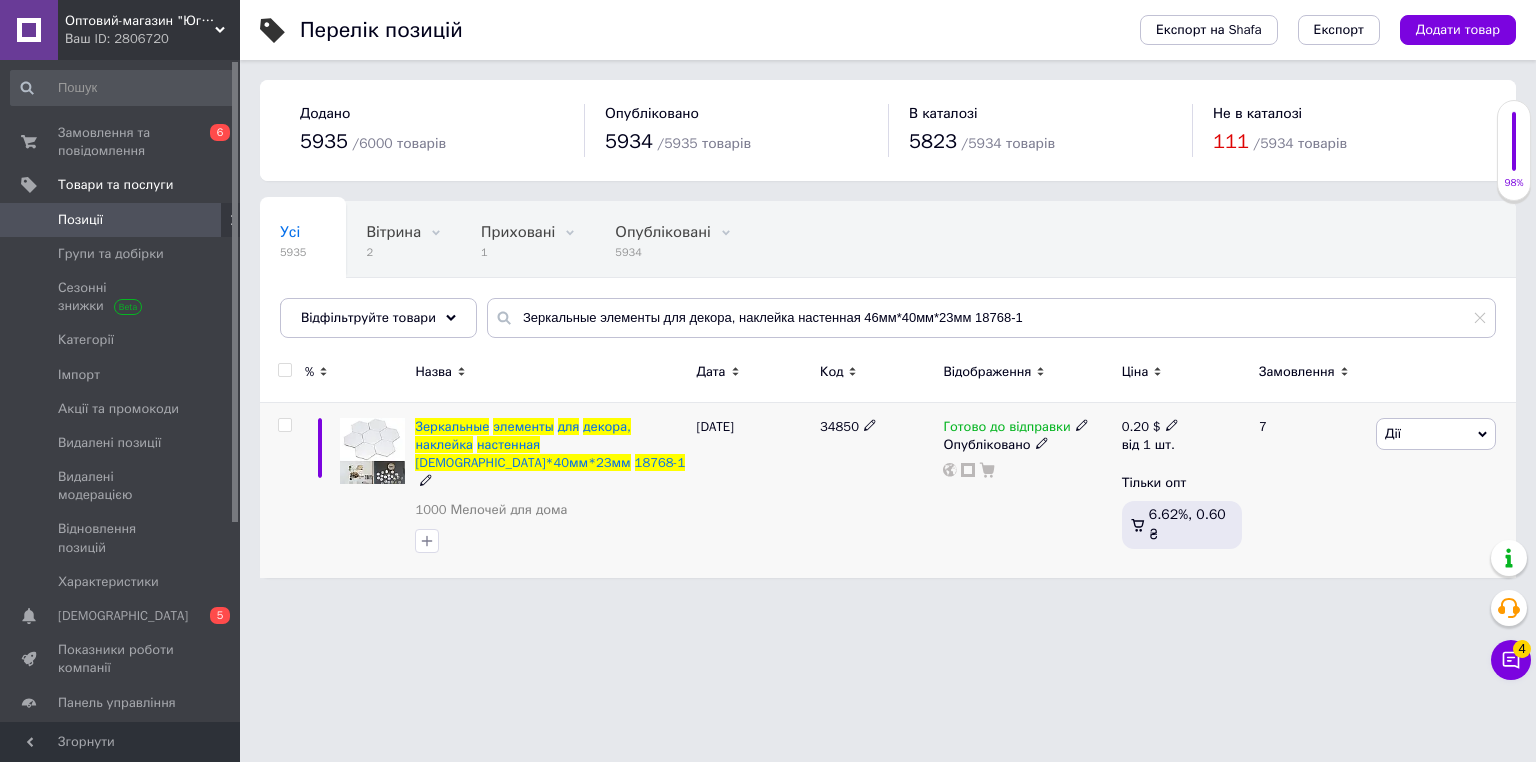 drag, startPoint x: 1160, startPoint y: 428, endPoint x: 1182, endPoint y: 413, distance: 26.627054 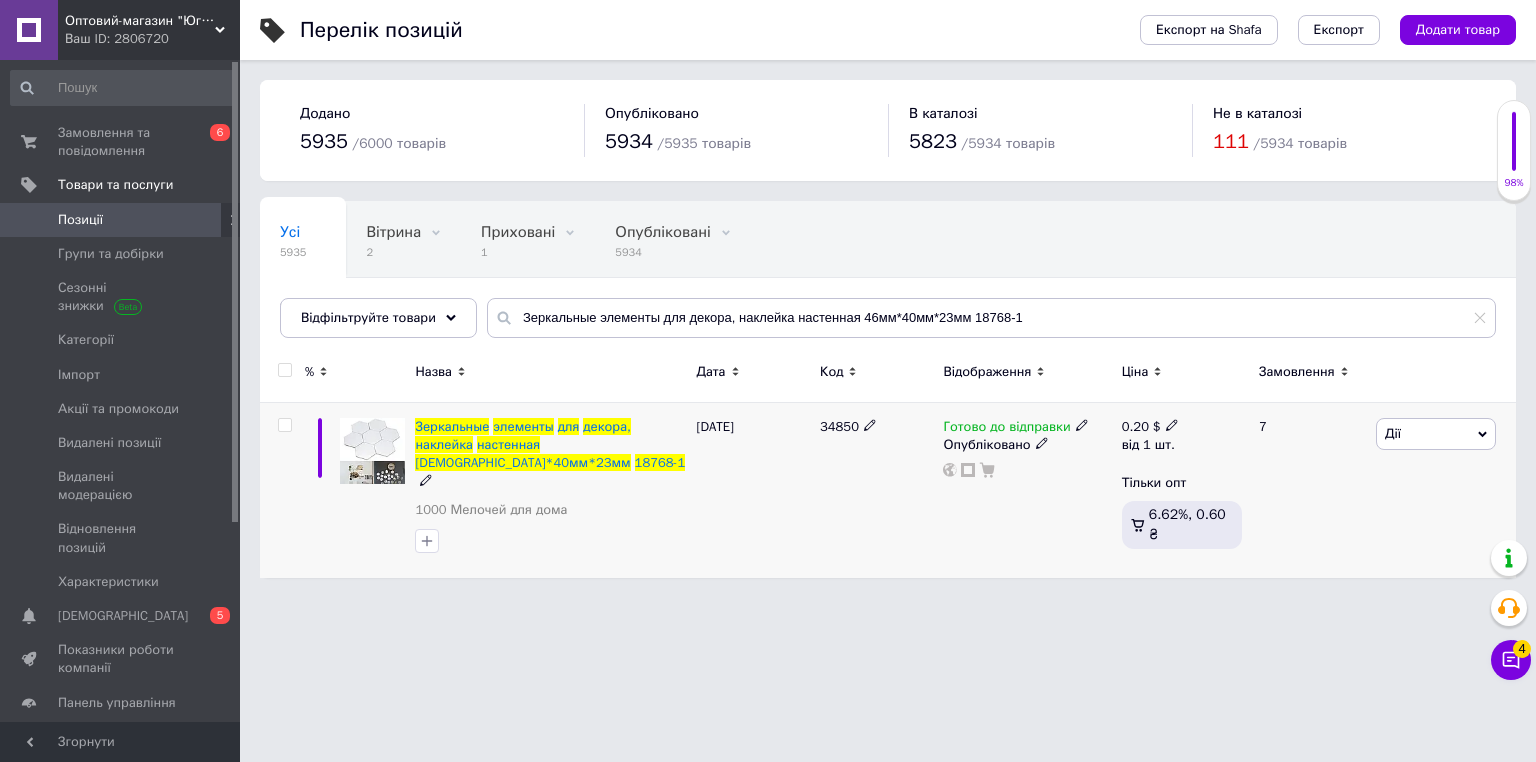 click on "0.20   $" at bounding box center [1150, 427] 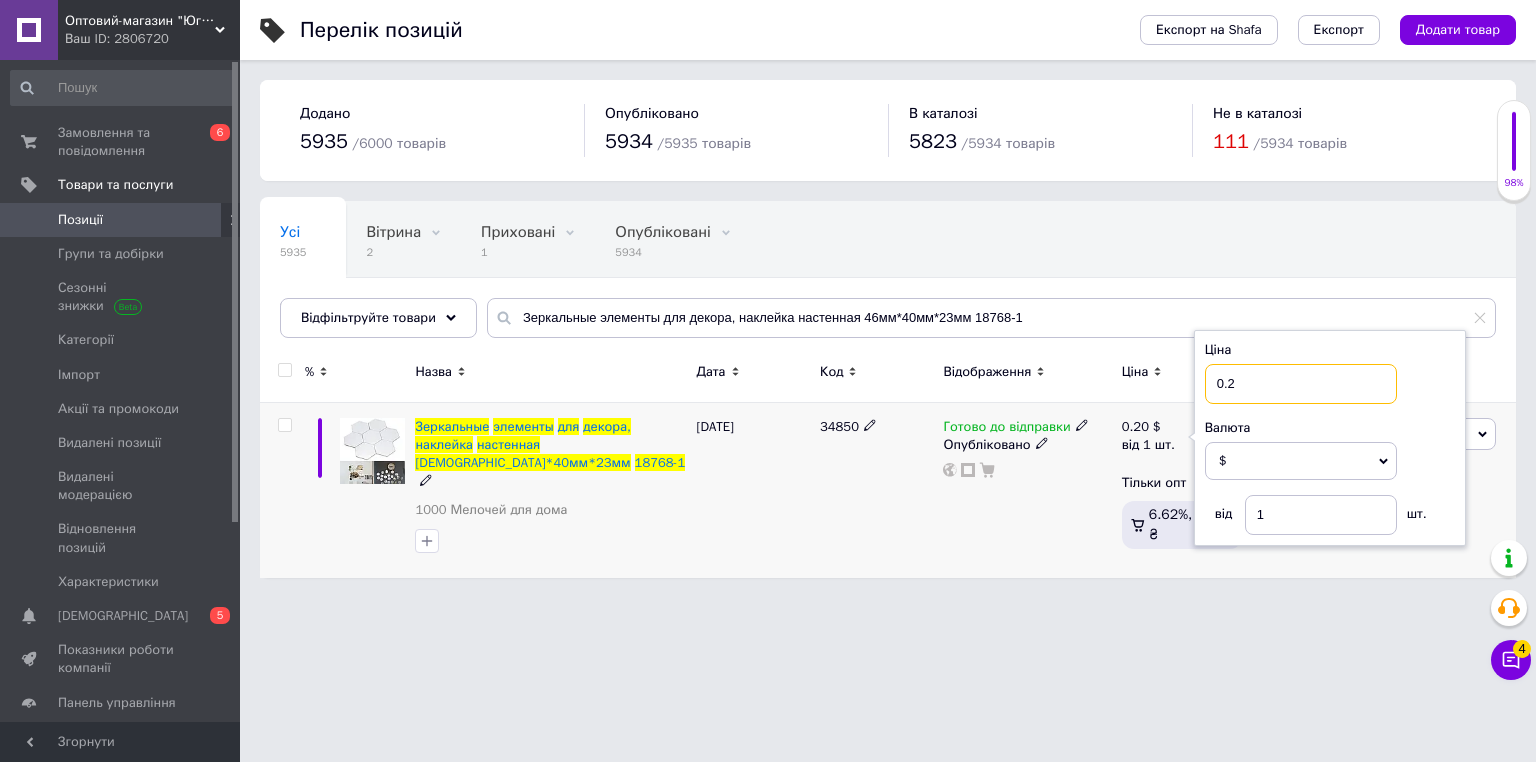 click on "0.2" at bounding box center [1301, 384] 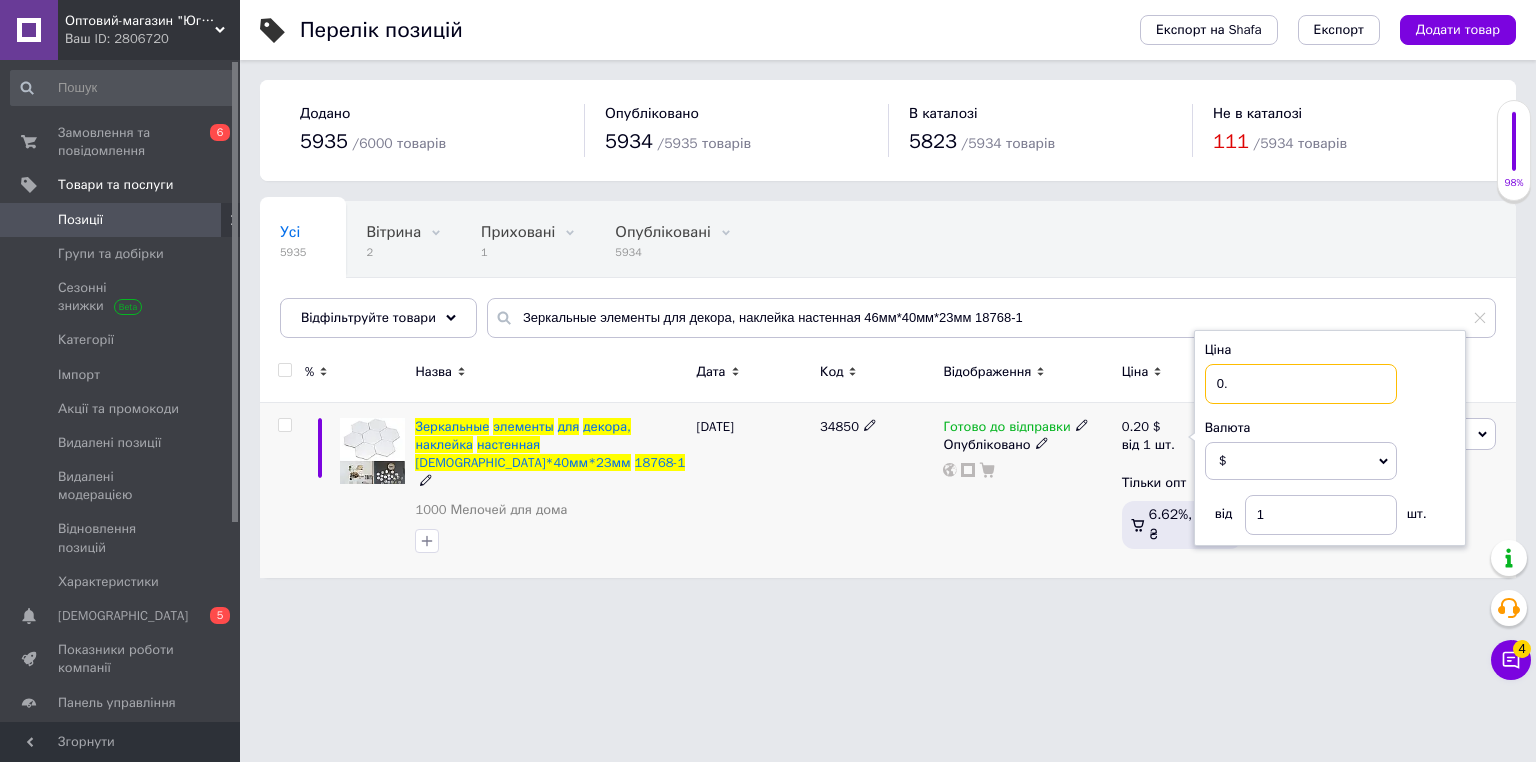 type on "0.1" 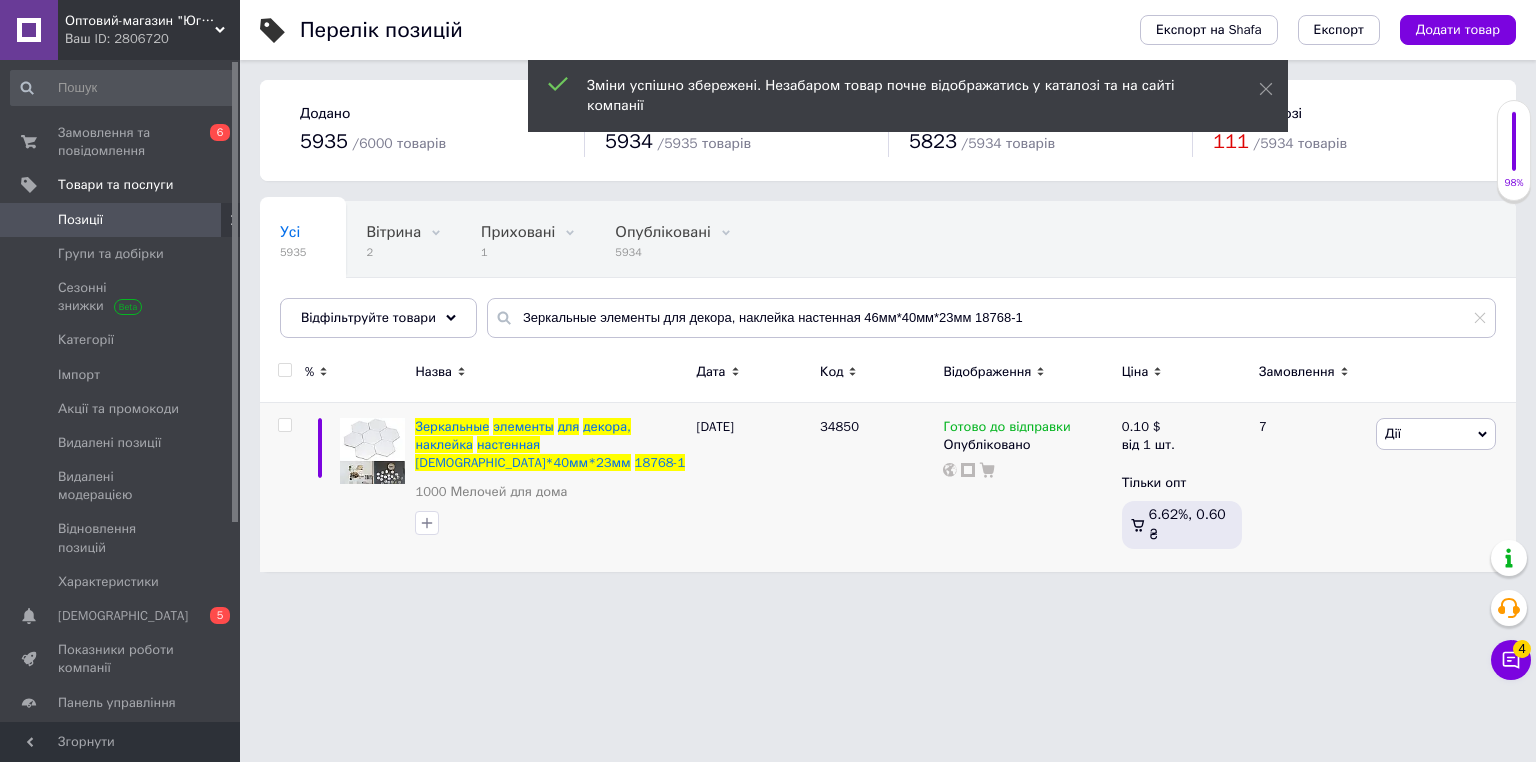 click on "Перелік позицій Експорт на Shafa Експорт Додати товар Додано 5935   / 6000   товарів Опубліковано 5934   / 5935   товарів В каталозі 5823   / 5934   товарів Не в каталозі 111   / 5934   товарів Усі 5935 Вітрина 2 Видалити Редагувати Приховані 1 Видалити Редагувати Опубліковані 5934 Видалити Редагувати Зі знижкою 0 Видалити Редагувати Ok Відфільтровано...  Зберегти Нічого не знайдено Можливо, помилка у слові  або немає відповідностей за вашим запитом. Усі 5935 Вітрина 2 Приховані 1 Опубліковані 5934 Зі знижкою 0 Відфільтруйте товари % Назва Дата Код Відображення Ціна Замовлення Зеркальные" at bounding box center [888, 296] 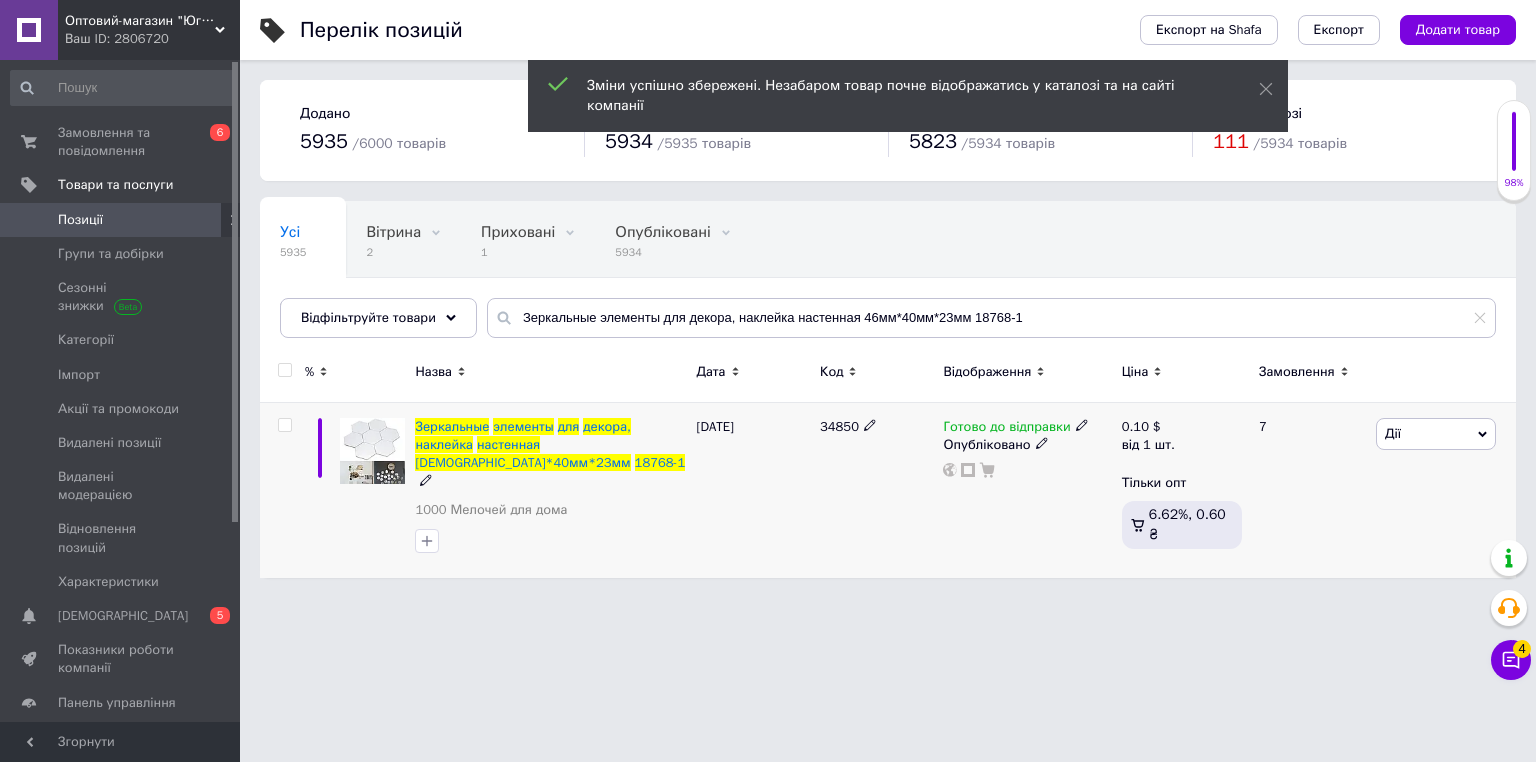click on "34850" at bounding box center (839, 426) 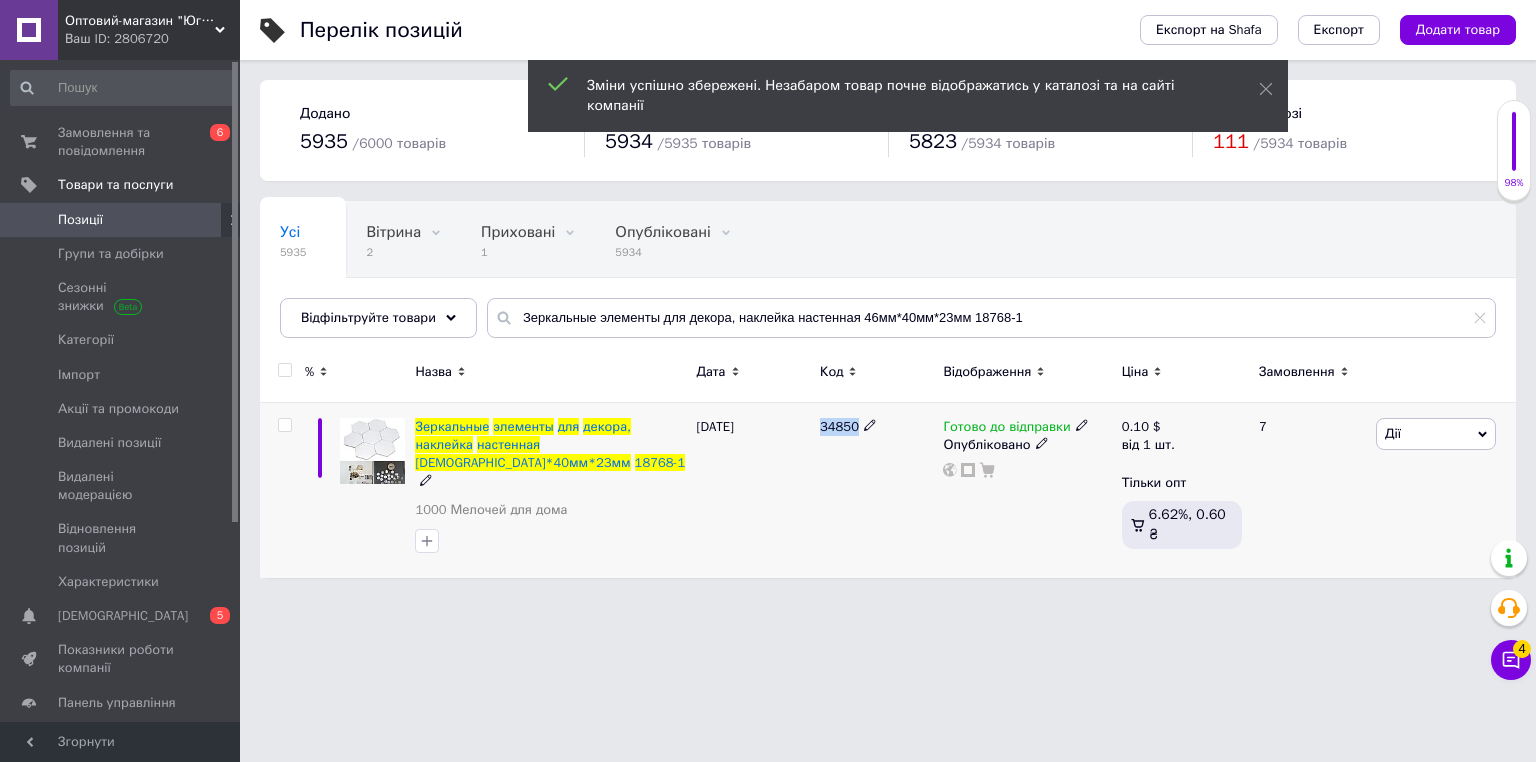 click on "34850" at bounding box center (839, 426) 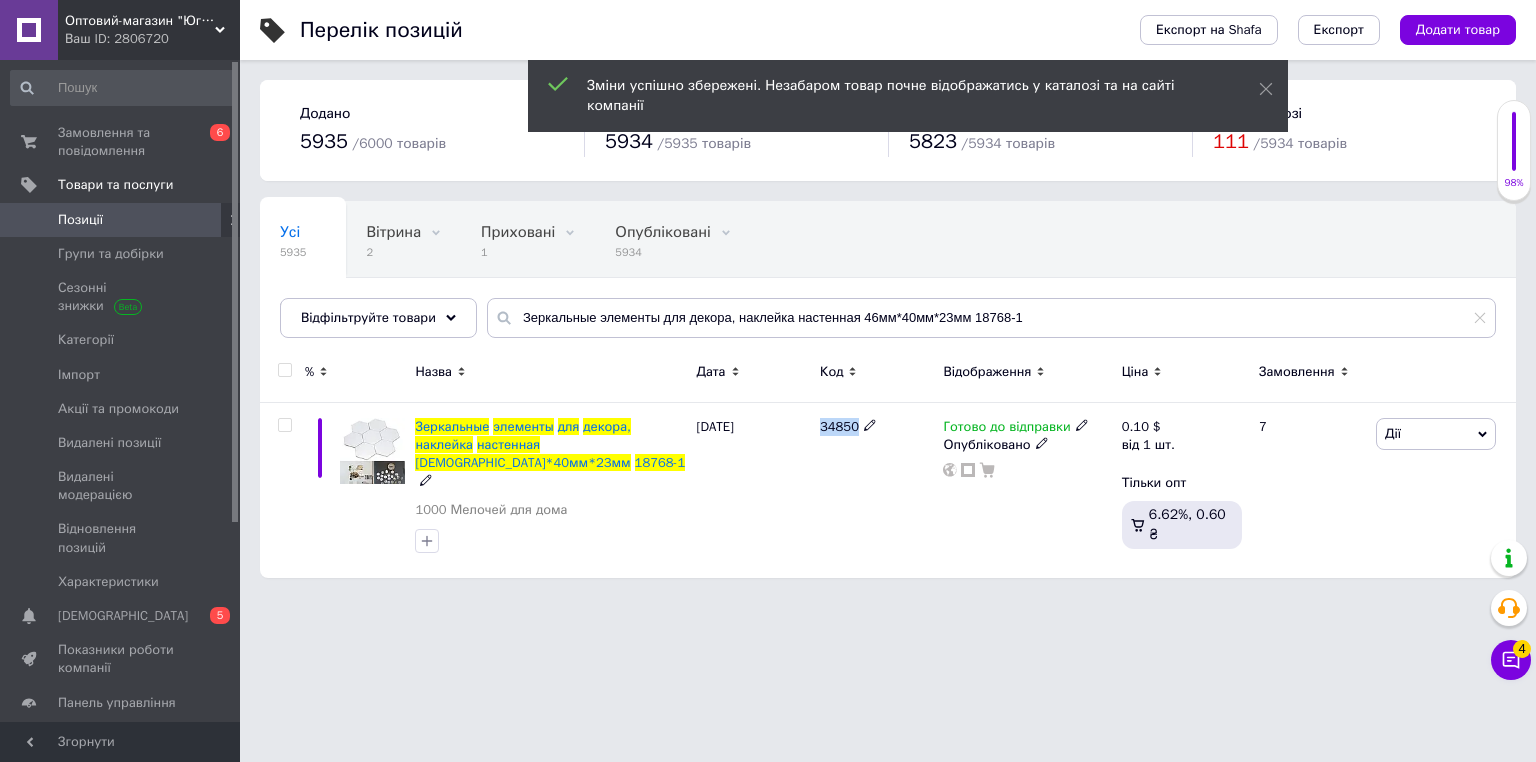 copy on "34850" 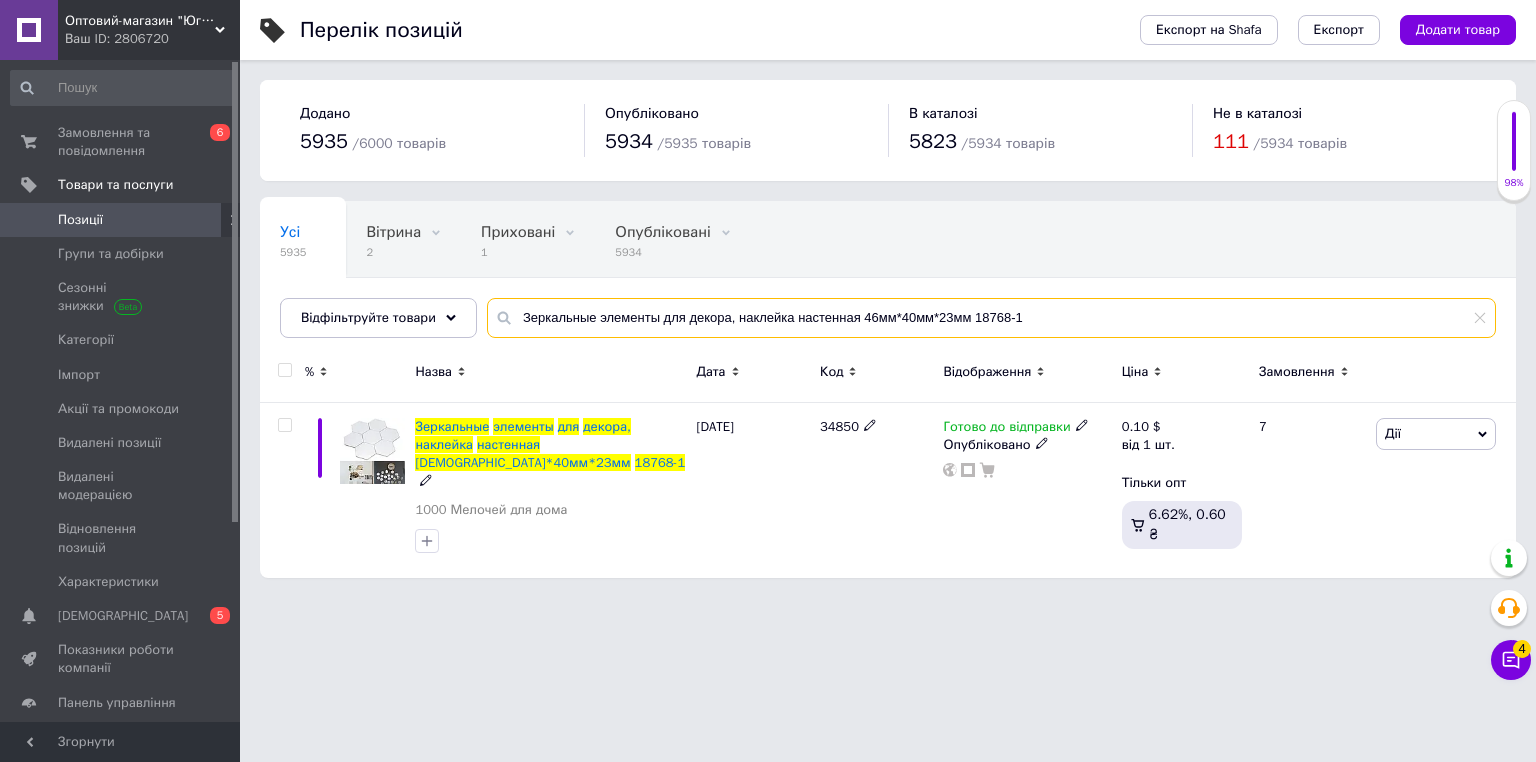 click on "Зеркальные элементы для декора, наклейка настенная 46мм*40мм*23мм 18768-1" at bounding box center [991, 318] 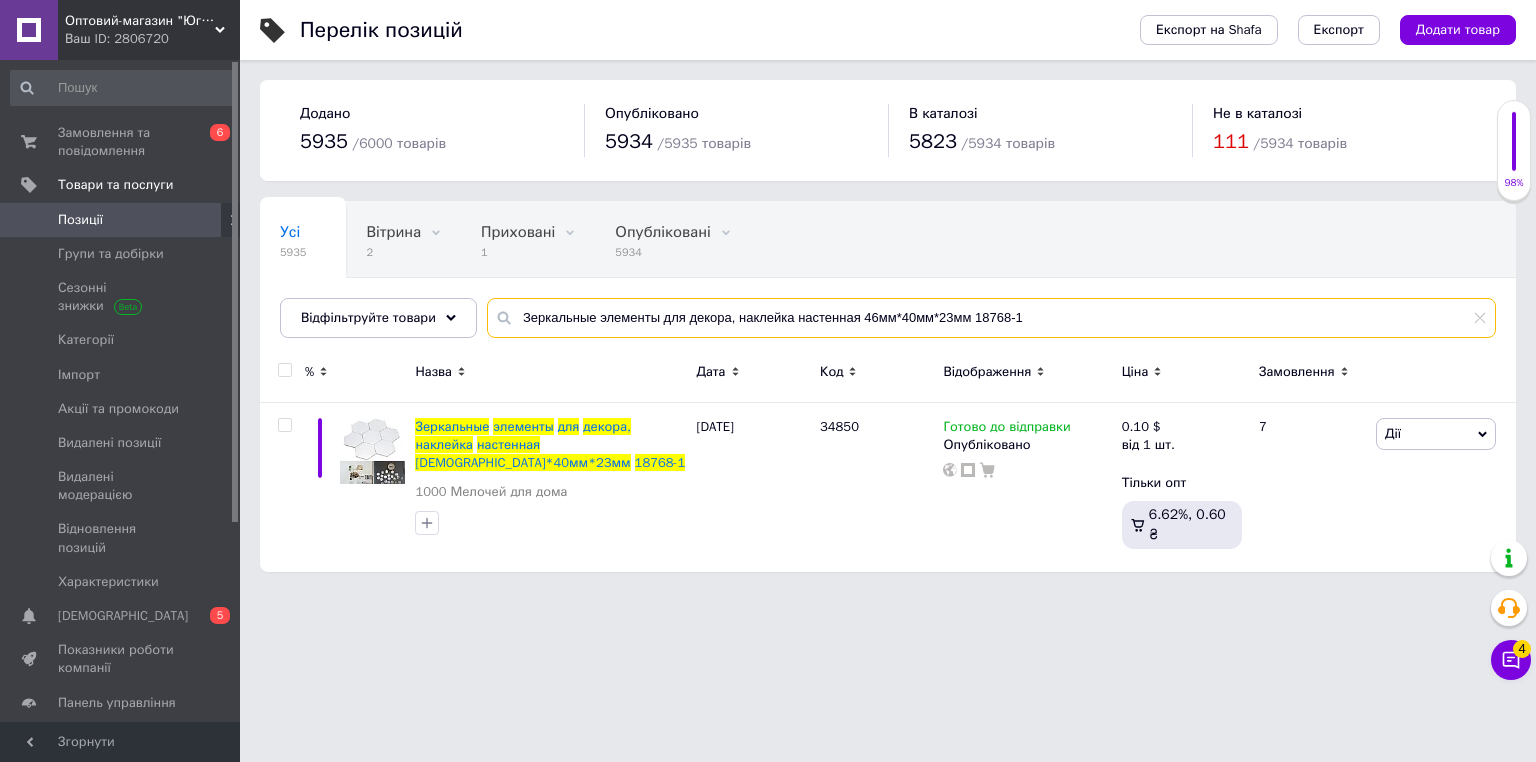 click on "Зеркальные элементы для декора, наклейка настенная 46мм*40мм*23мм 18768-1" at bounding box center [991, 318] 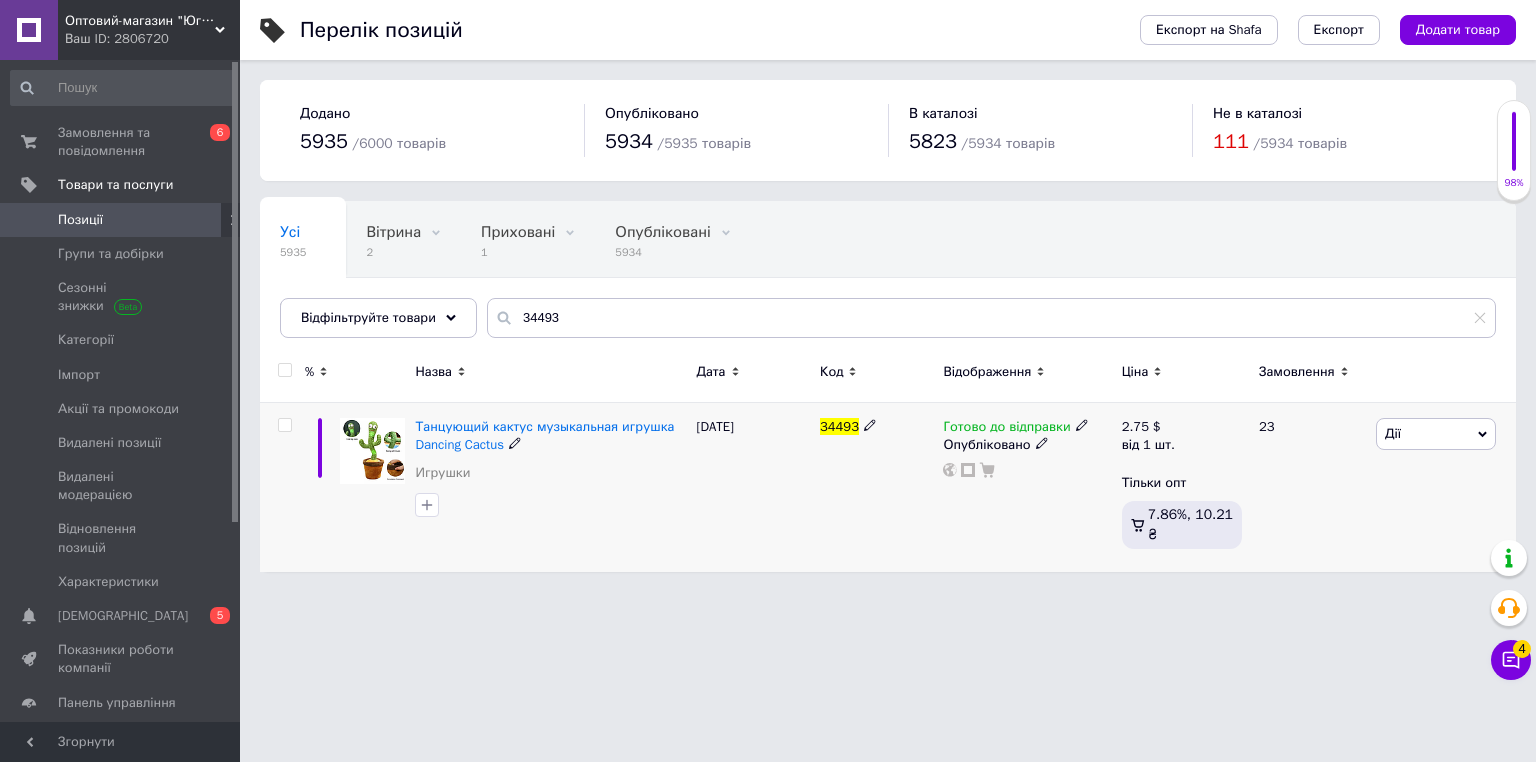 click 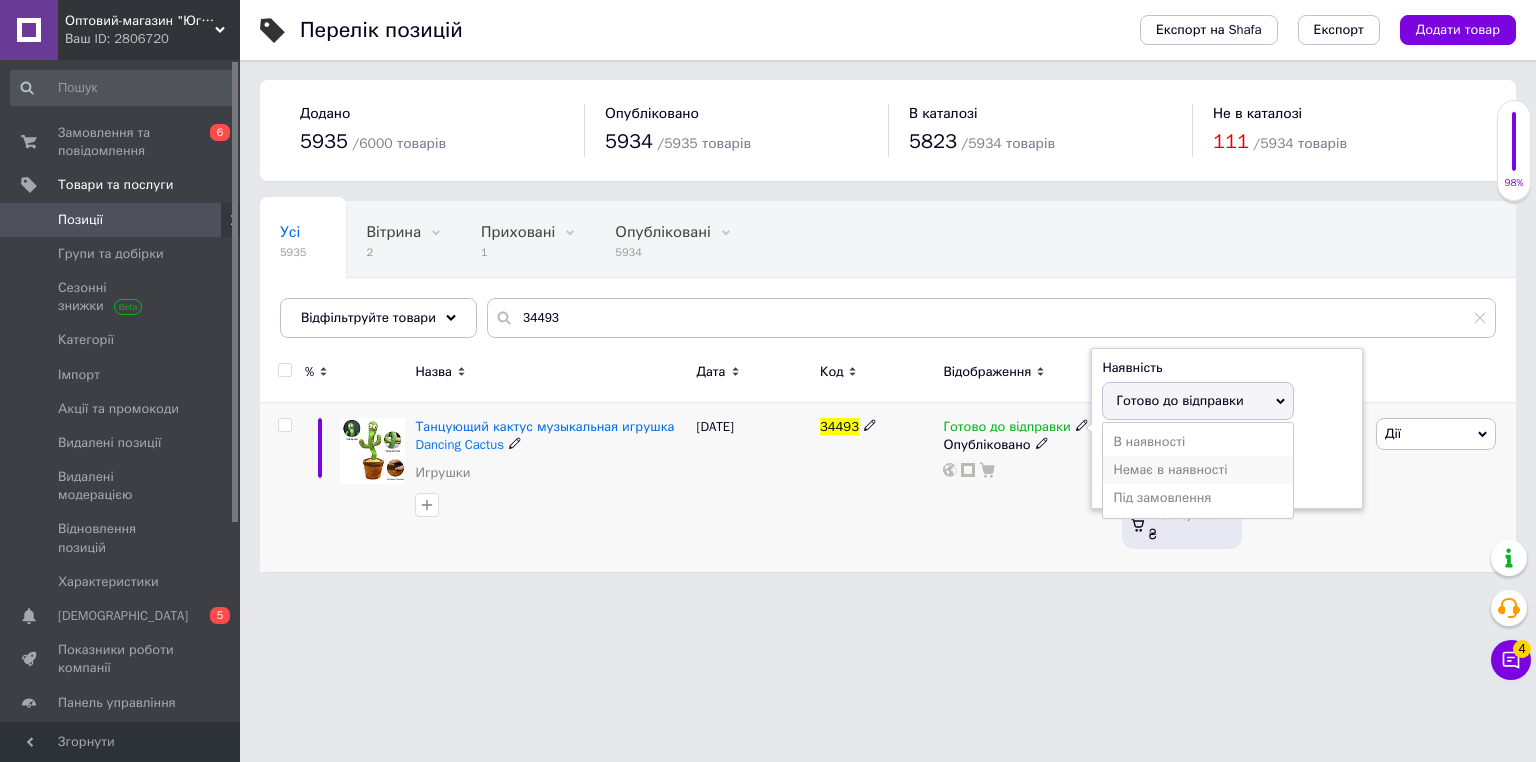 drag, startPoint x: 1116, startPoint y: 464, endPoint x: 620, endPoint y: 630, distance: 523.04114 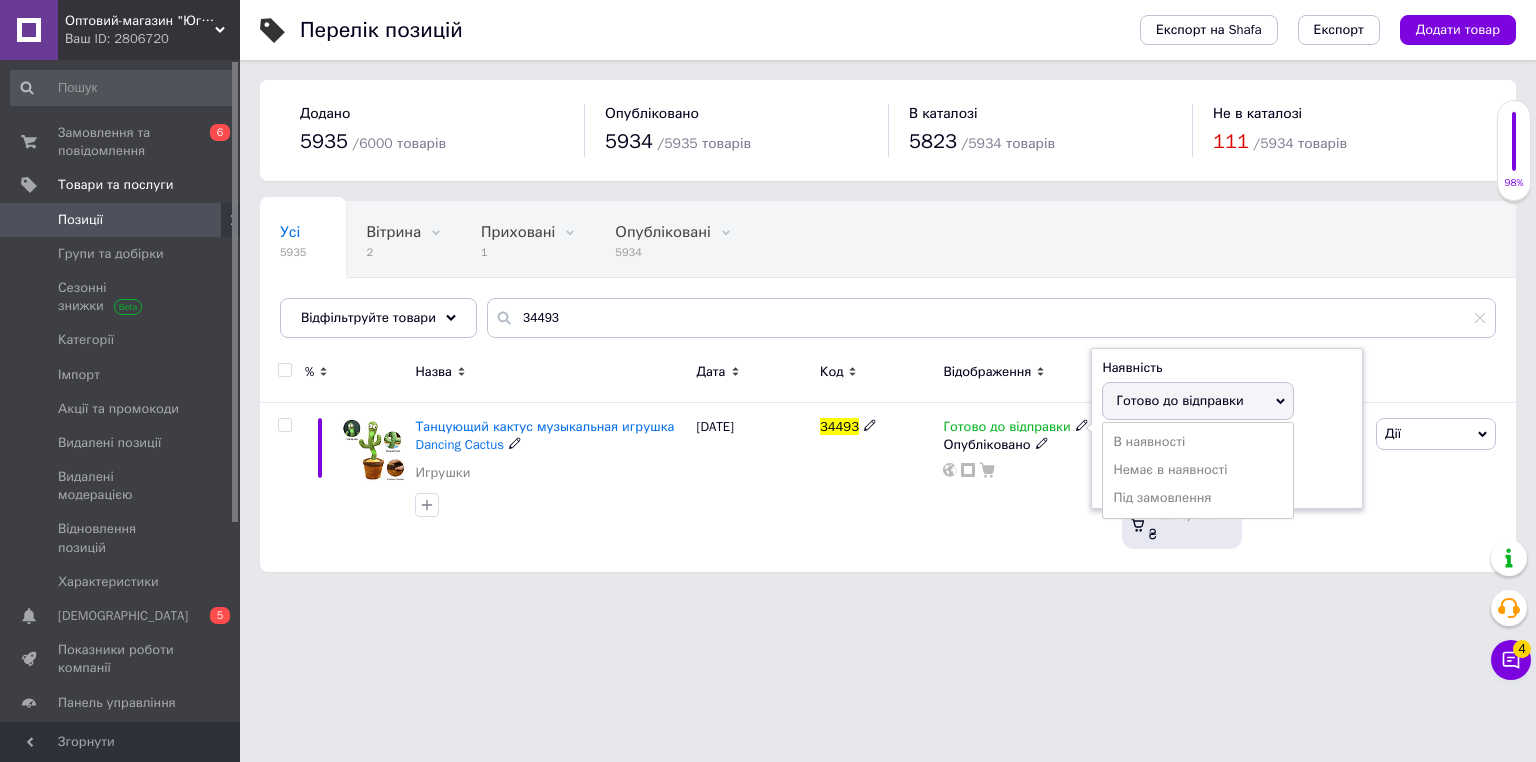 click on "Немає в наявності" at bounding box center (1198, 470) 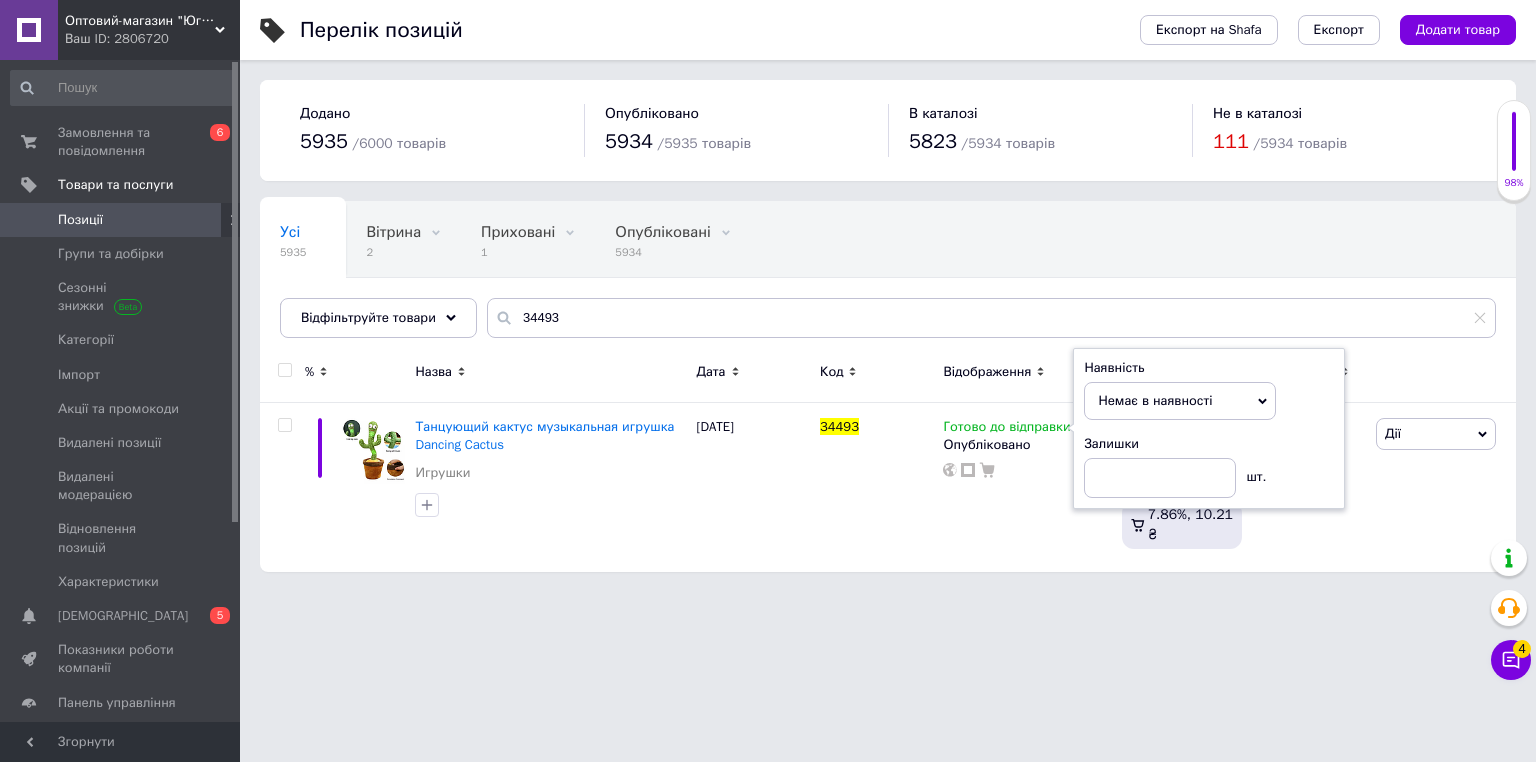 click on "Оптовий-магазин "Юг-Опт" Ваш ID: 2806720 Сайт Оптовий-магазин "Юг-Опт" Кабінет покупця Перевірити стан системи Сторінка на порталі Интернет-магазин  "Спектрик" Інтернет-магазин mj-line Довідка Вийти Замовлення та повідомлення 0 6 Товари та послуги Позиції Групи та добірки Сезонні знижки Категорії Імпорт Акції та промокоди Видалені позиції Видалені модерацією Відновлення позицій Характеристики Сповіщення 0 5 Показники роботи компанії Панель управління Відгуки Покупці Каталог ProSale Аналітика Управління сайтом   /" at bounding box center [768, 296] 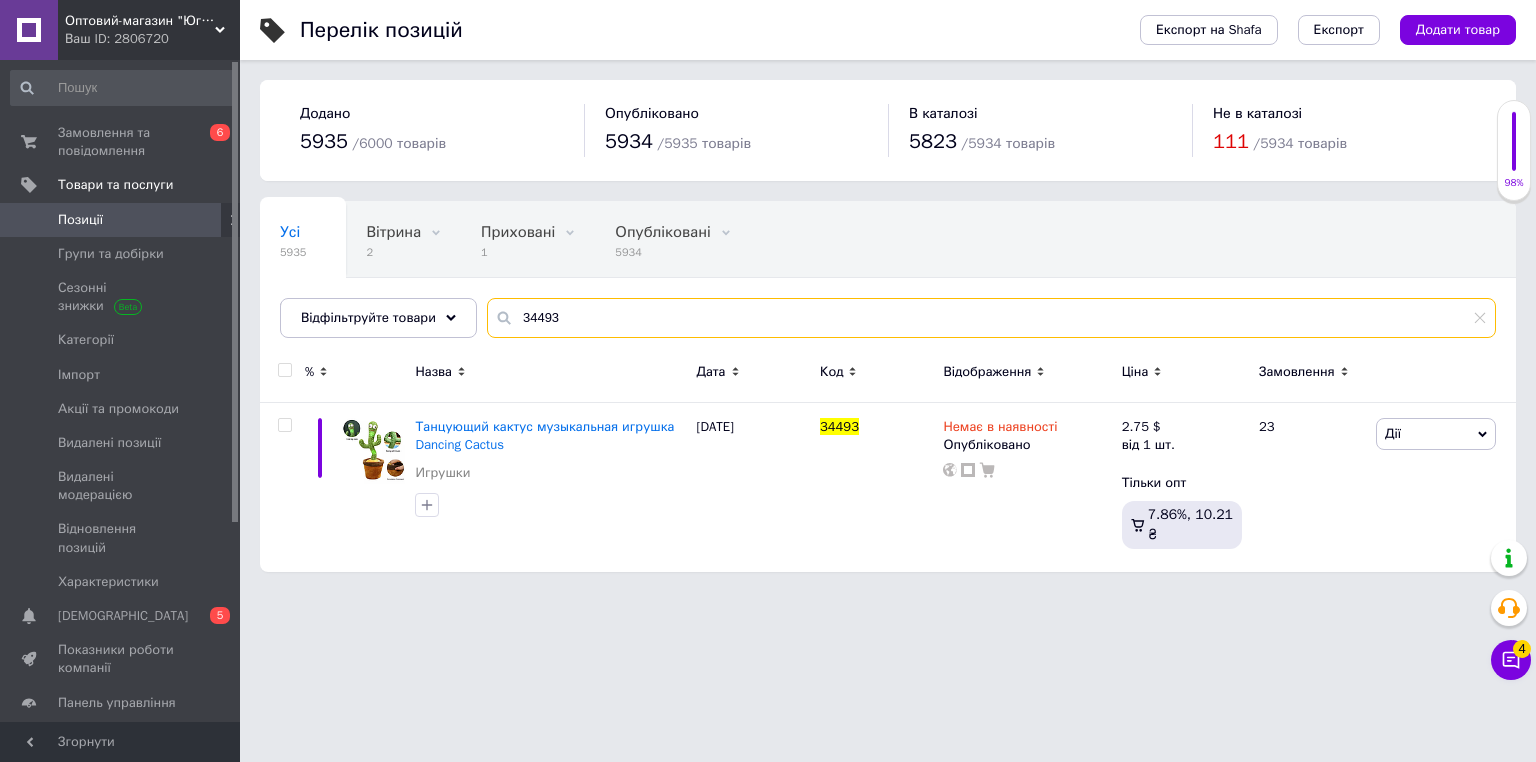 click on "34493" at bounding box center (991, 318) 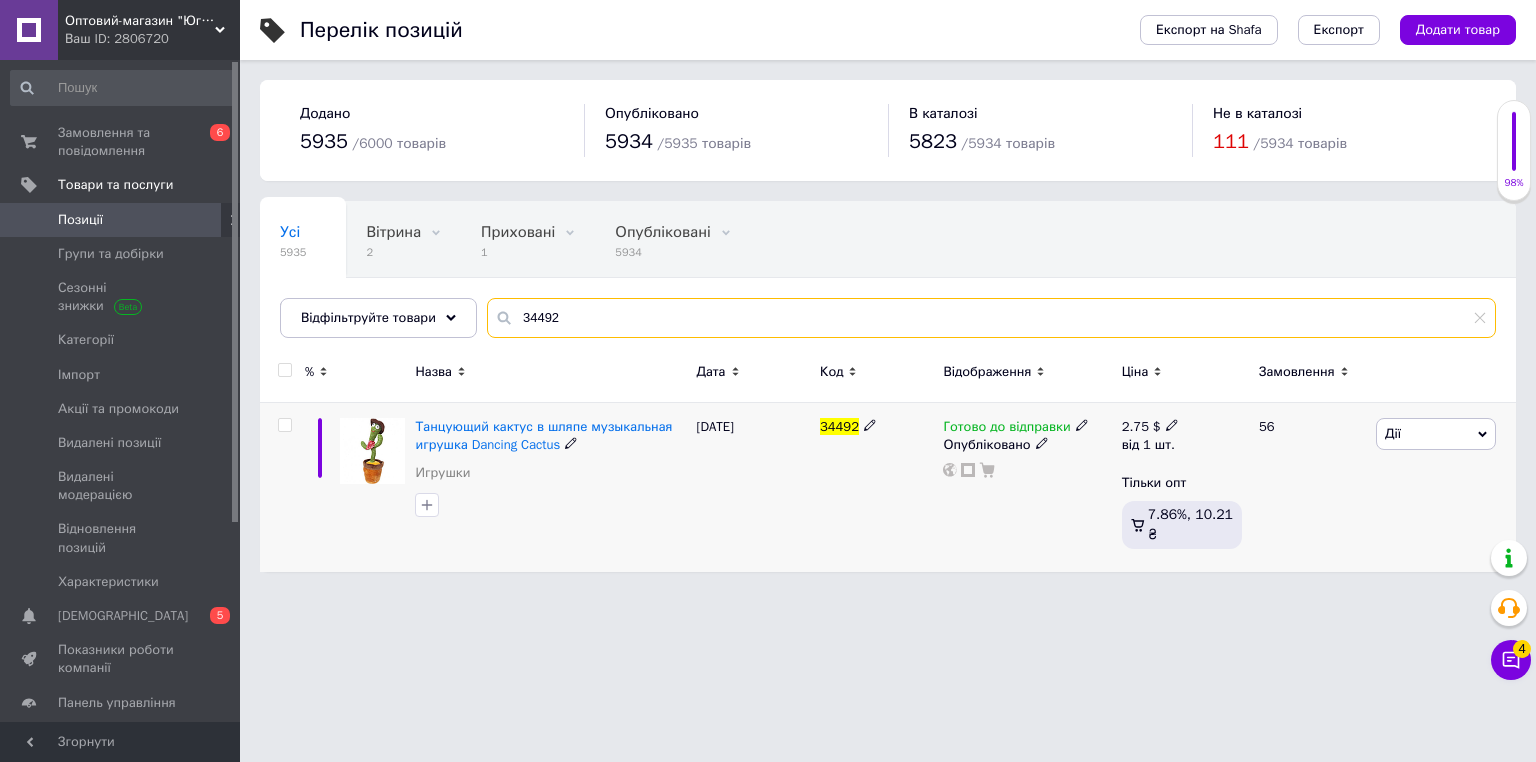 type on "34492" 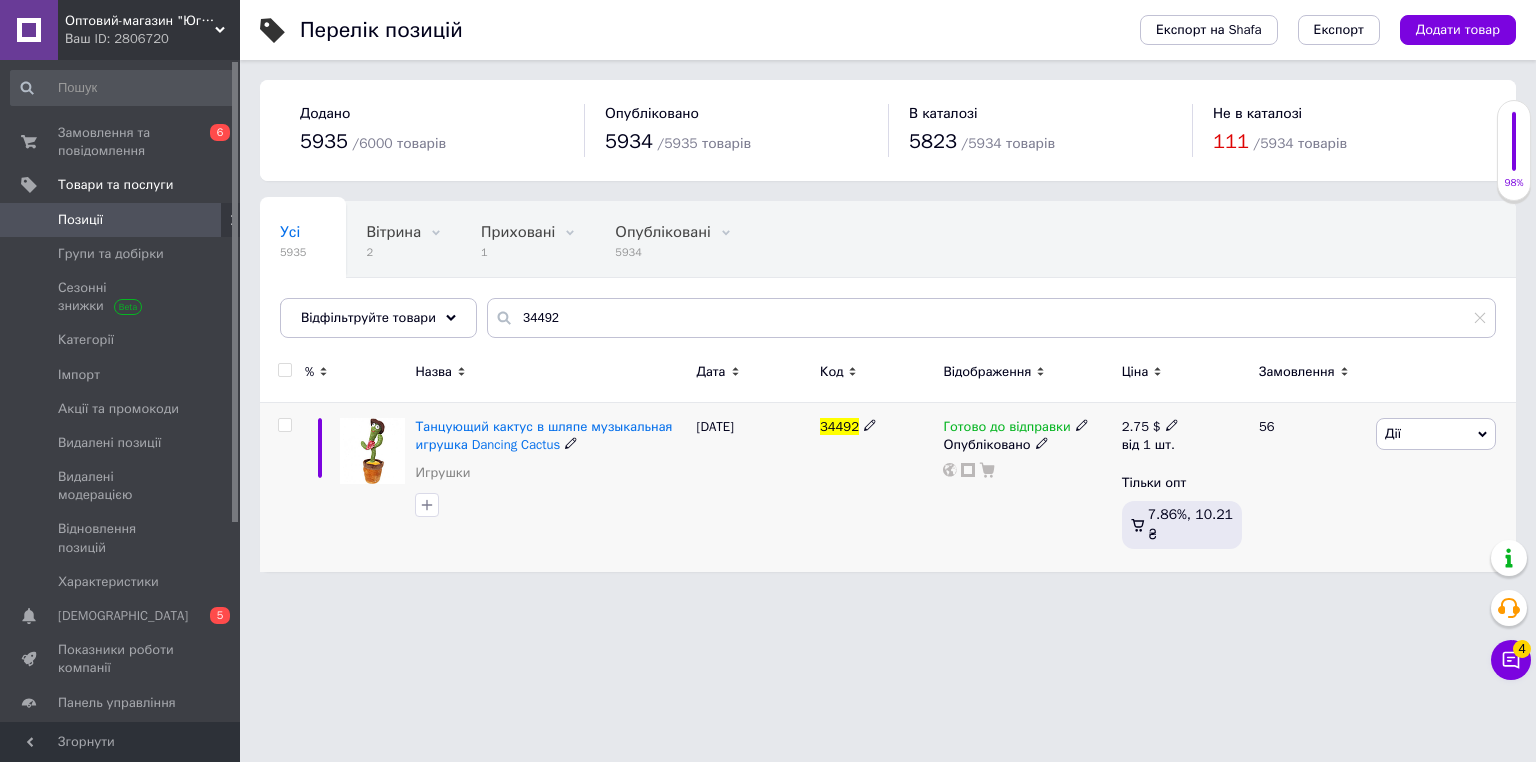 click on "2.75   $ від 1 шт." at bounding box center [1158, 436] 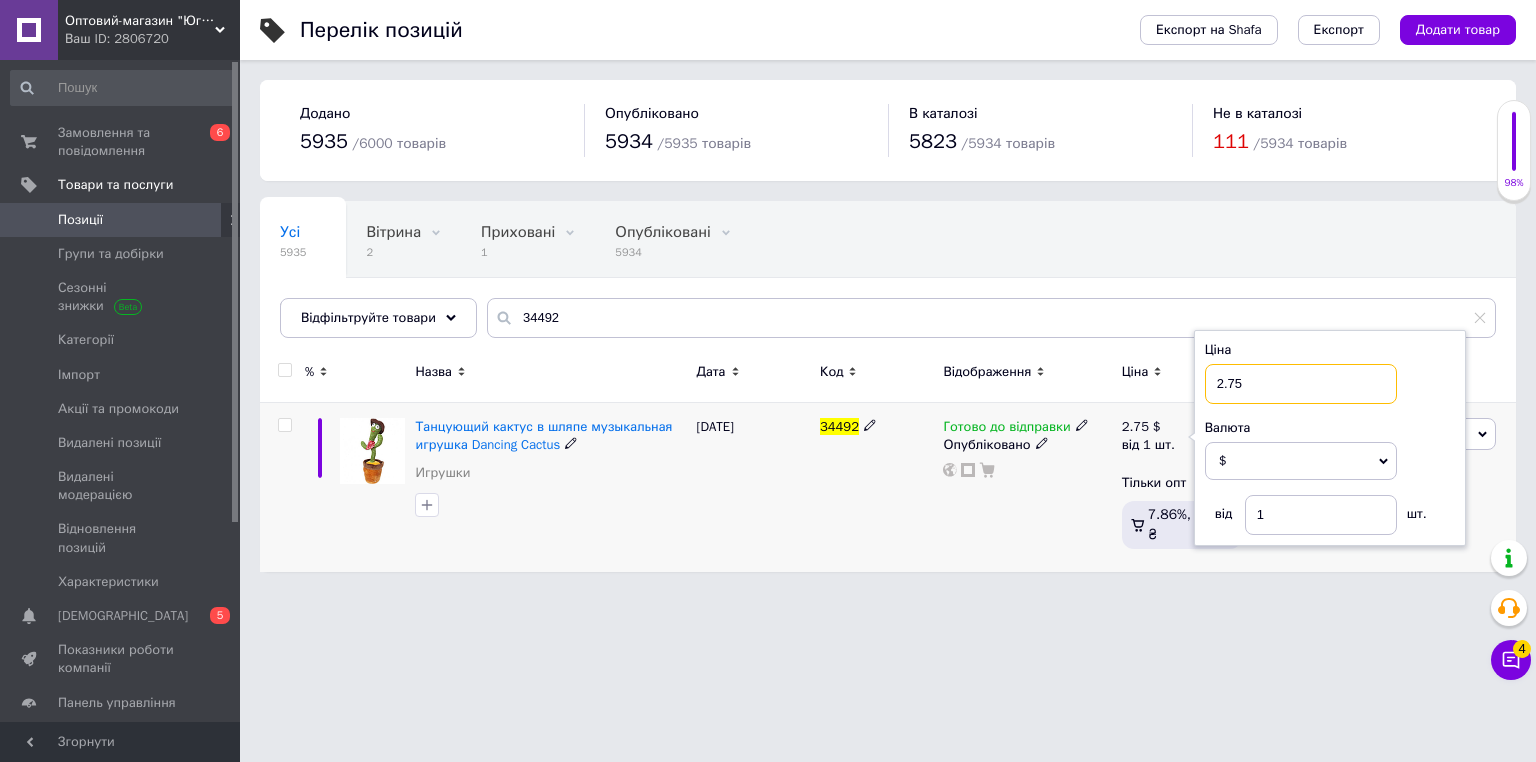click on "2.75" at bounding box center [1301, 384] 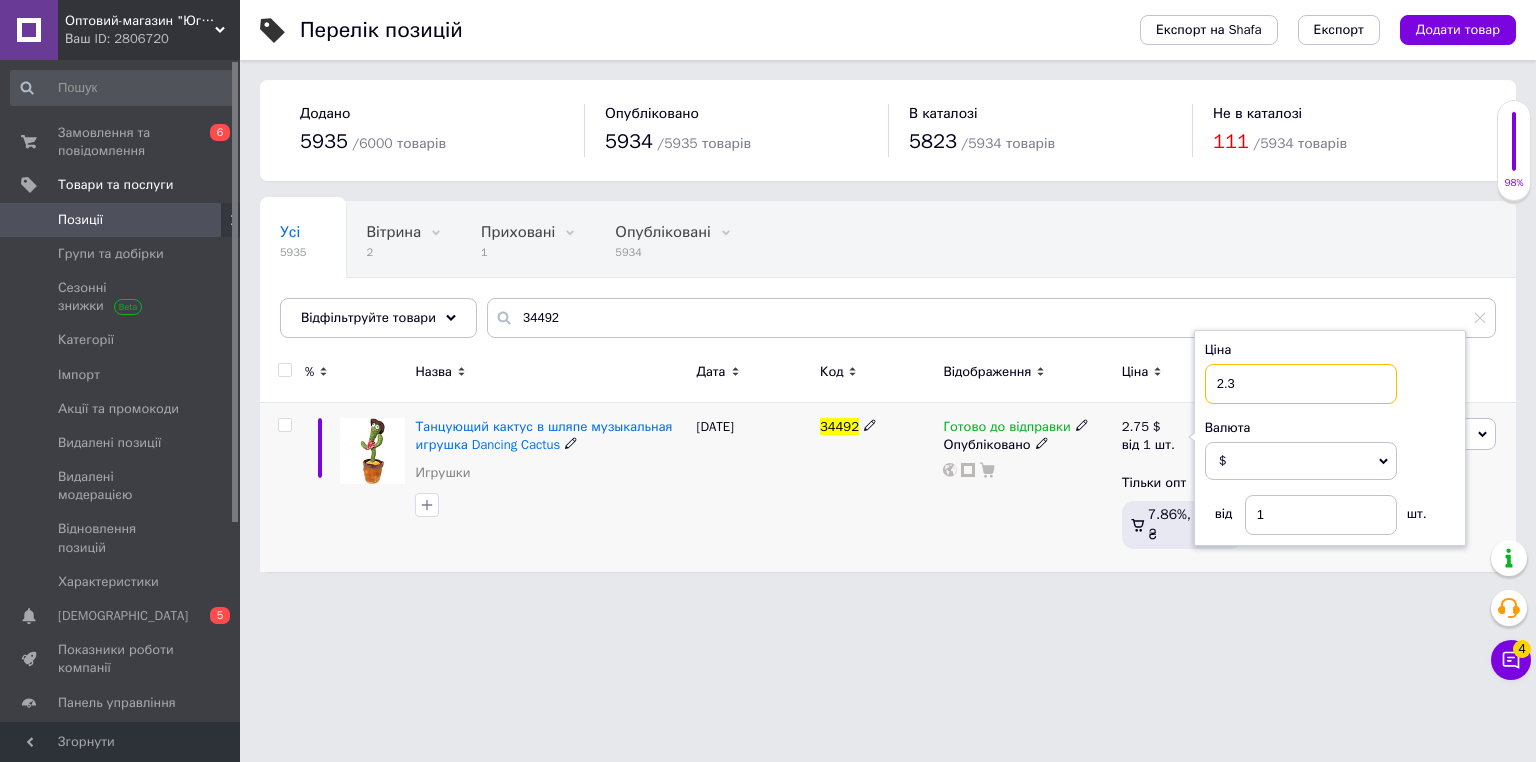 type on "2.31" 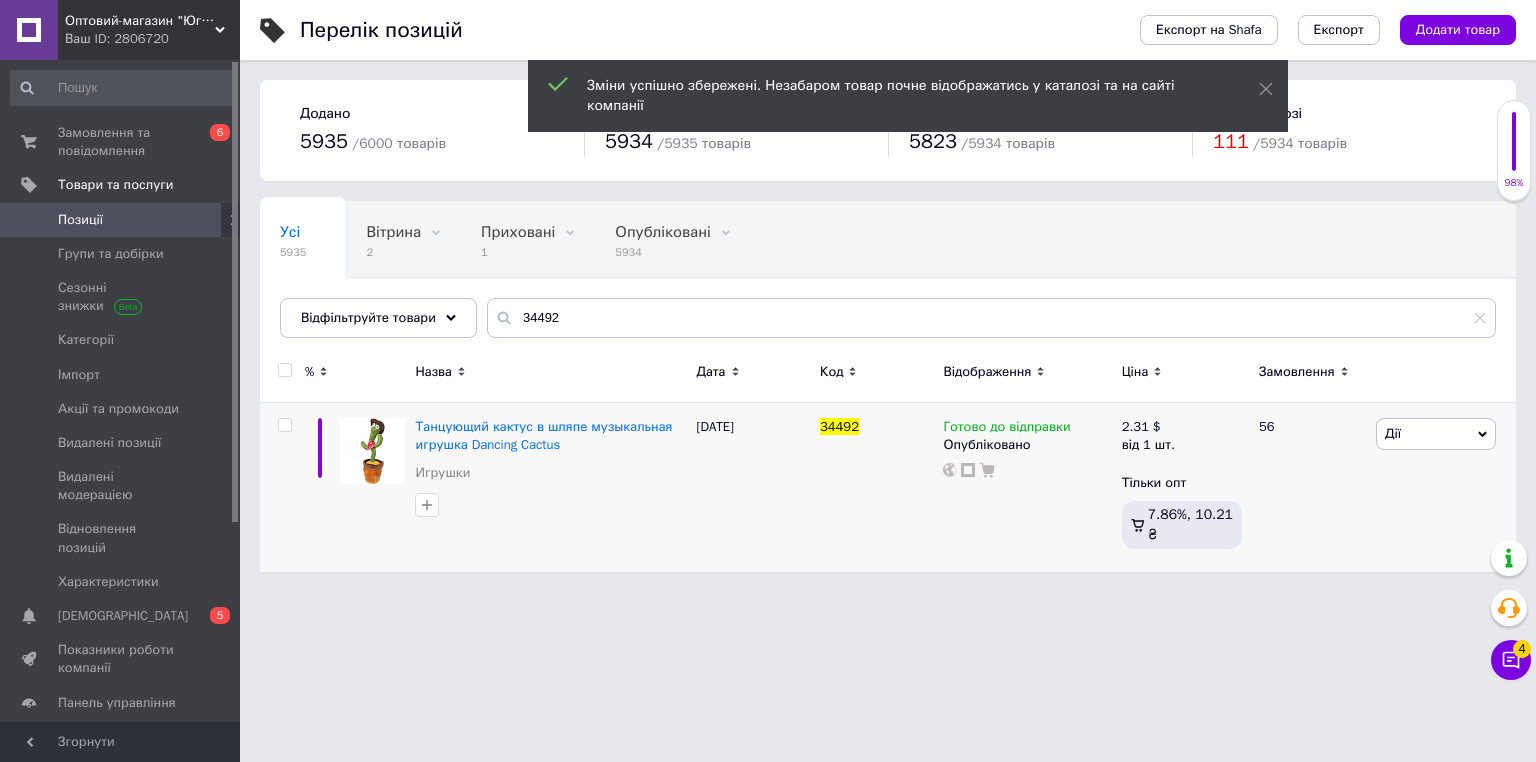 click on "Оптовий-магазин "Юг-Опт" Ваш ID: 2806720 Сайт Оптовий-магазин "Юг-Опт" Кабінет покупця Перевірити стан системи Сторінка на порталі Интернет-магазин  "Спектрик" Інтернет-магазин mj-line Довідка Вийти Замовлення та повідомлення 0 6 Товари та послуги Позиції Групи та добірки Сезонні знижки Категорії Імпорт Акції та промокоди Видалені позиції Видалені модерацією Відновлення позицій Характеристики Сповіщення 0 5 Показники роботи компанії Панель управління Відгуки Покупці Каталог ProSale Аналітика Управління сайтом   /" at bounding box center [768, 296] 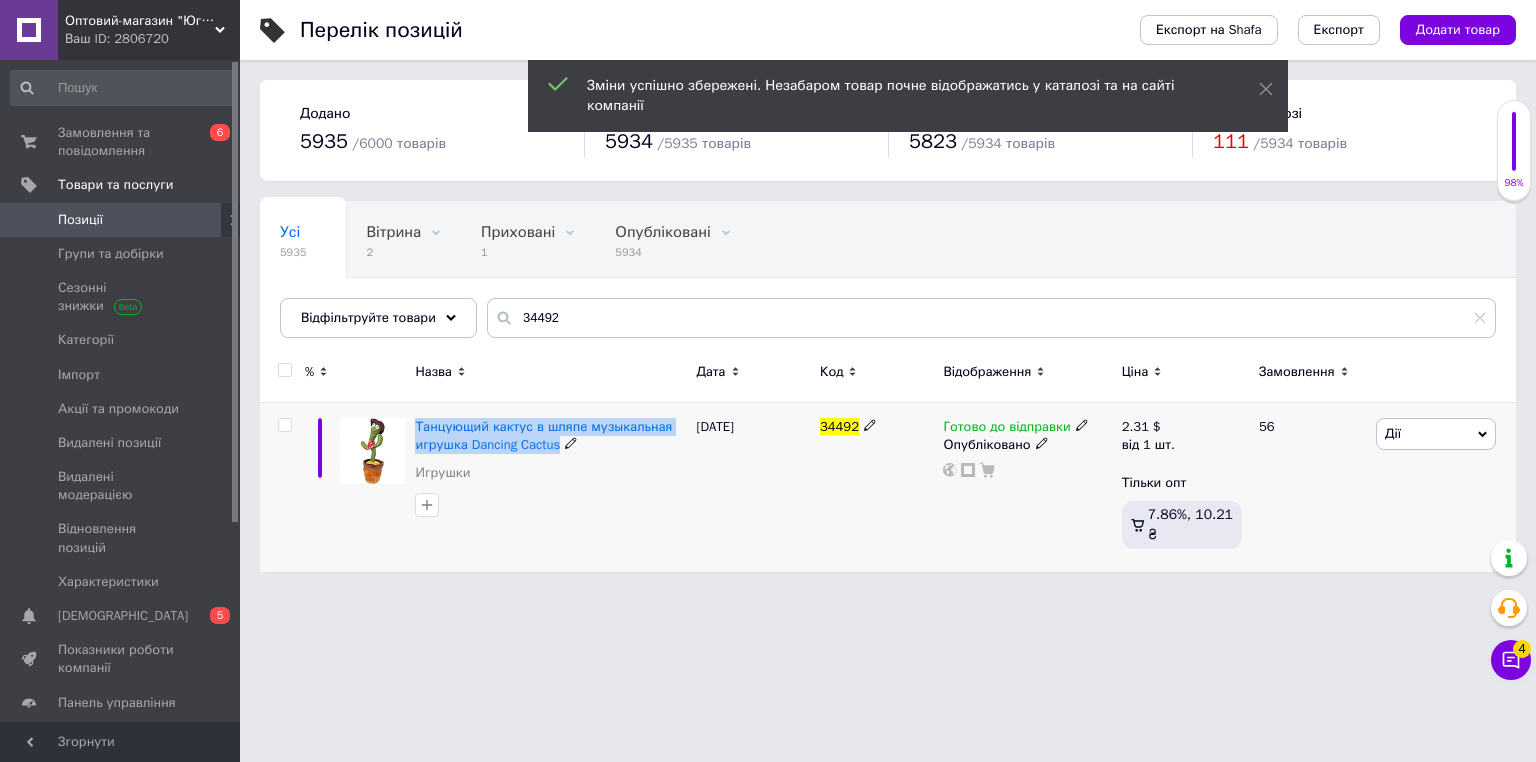 drag, startPoint x: 416, startPoint y: 414, endPoint x: 560, endPoint y: 445, distance: 147.29901 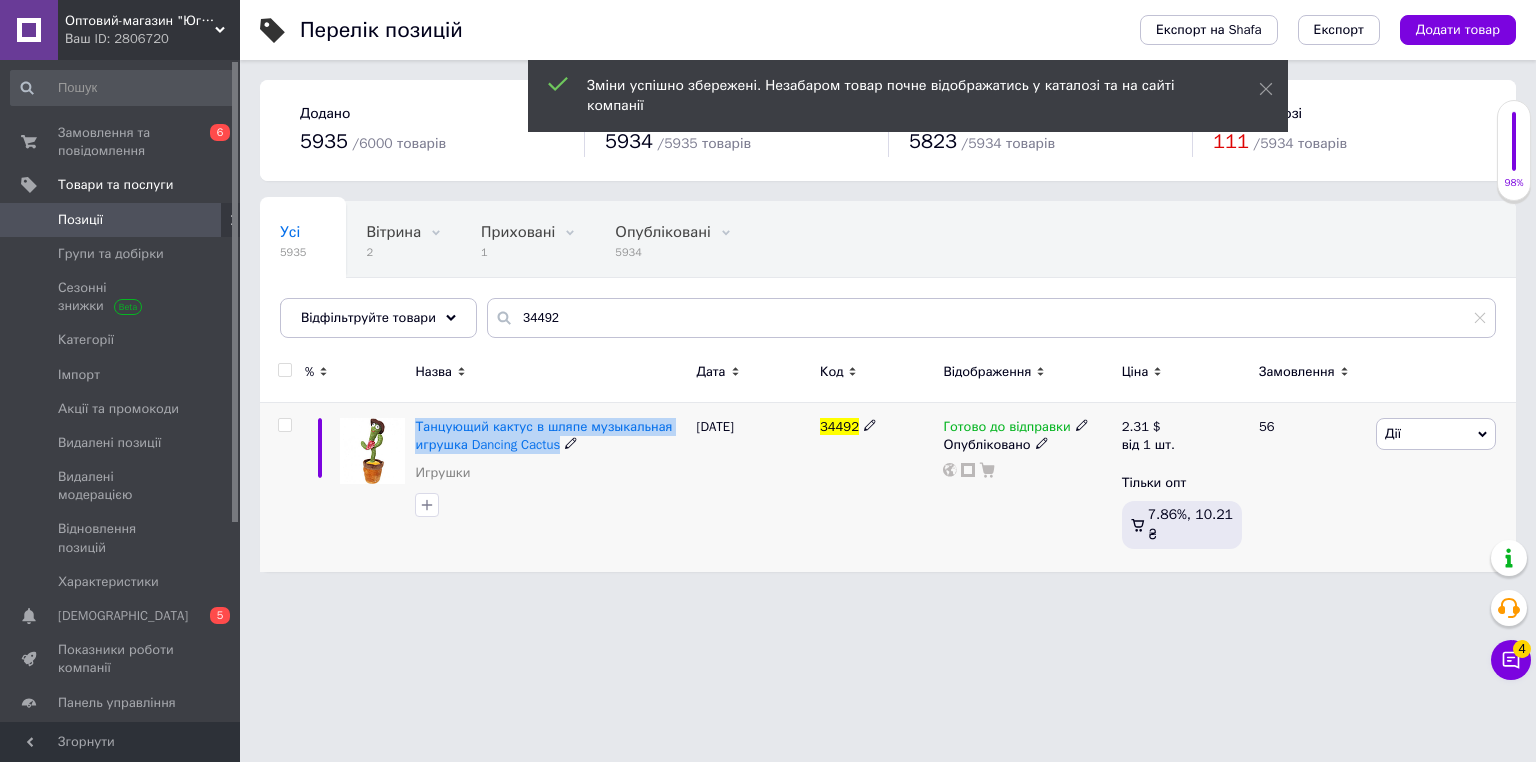 click on "Танцующий кактус в шляпе музыкальная игрушка Dancing Cactus Игрушки" at bounding box center [550, 487] 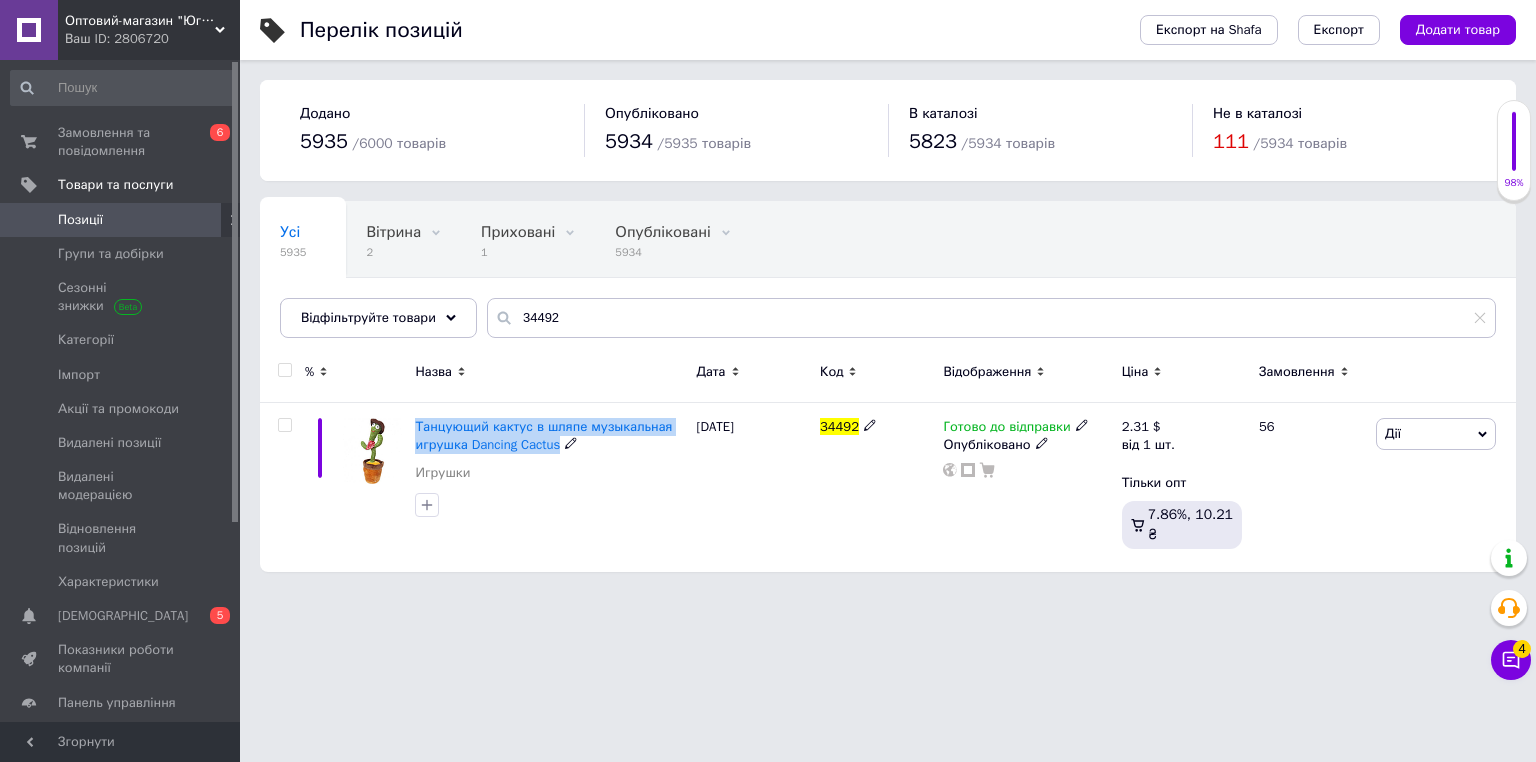 copy on "Танцующий кактус в шляпе музыкальная игрушка Dancing Cactus" 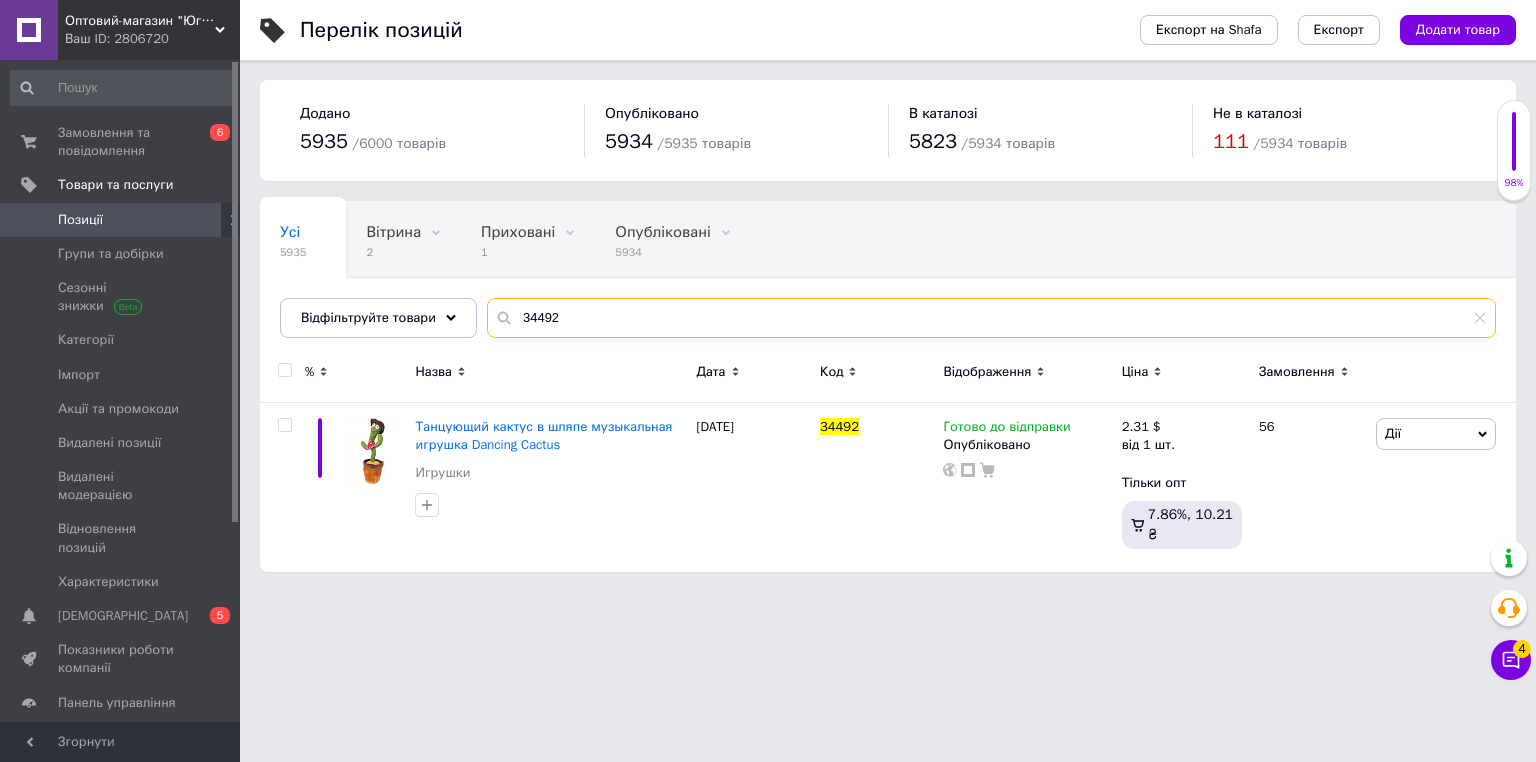 click on "34492" at bounding box center [991, 318] 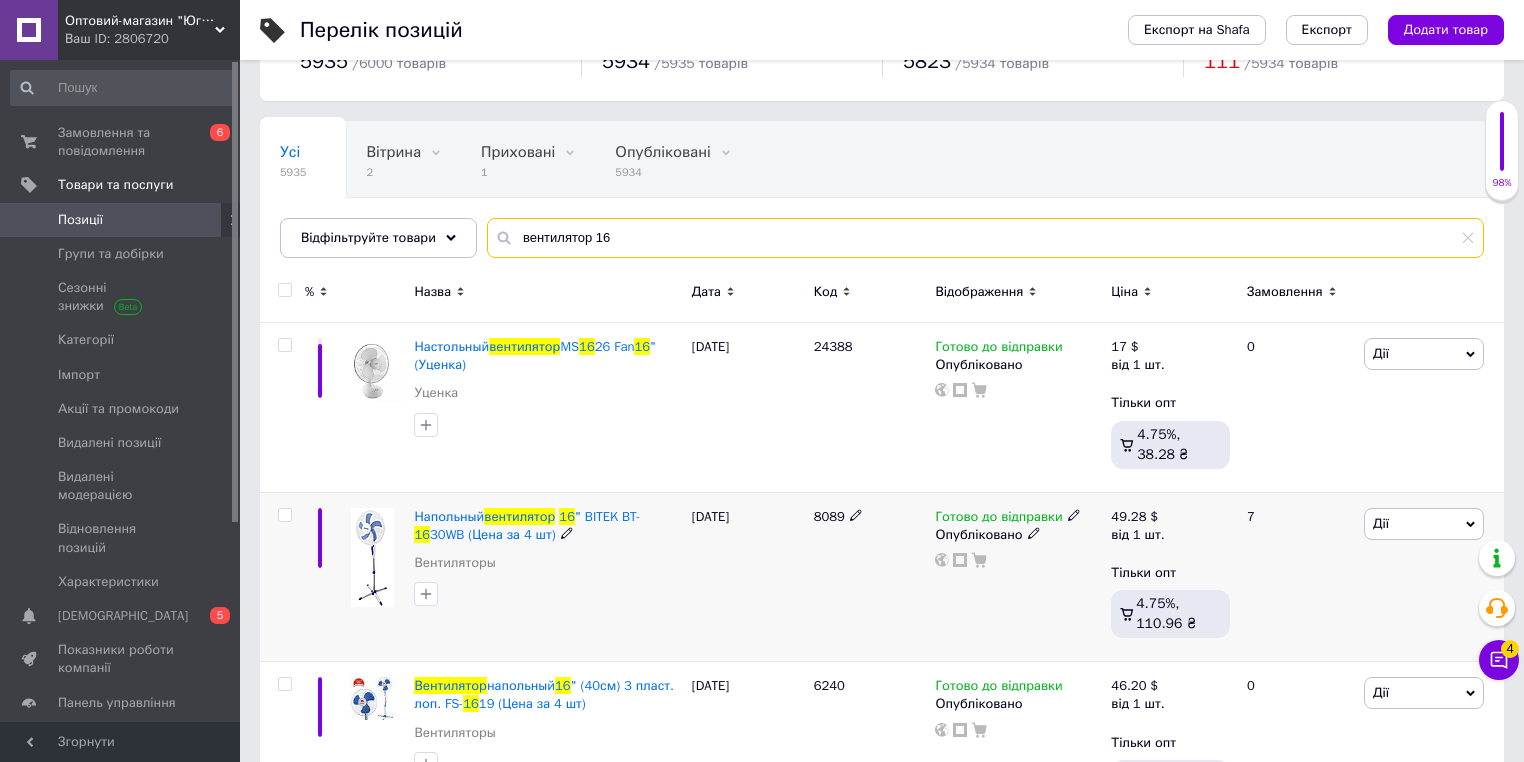 scroll, scrollTop: 240, scrollLeft: 0, axis: vertical 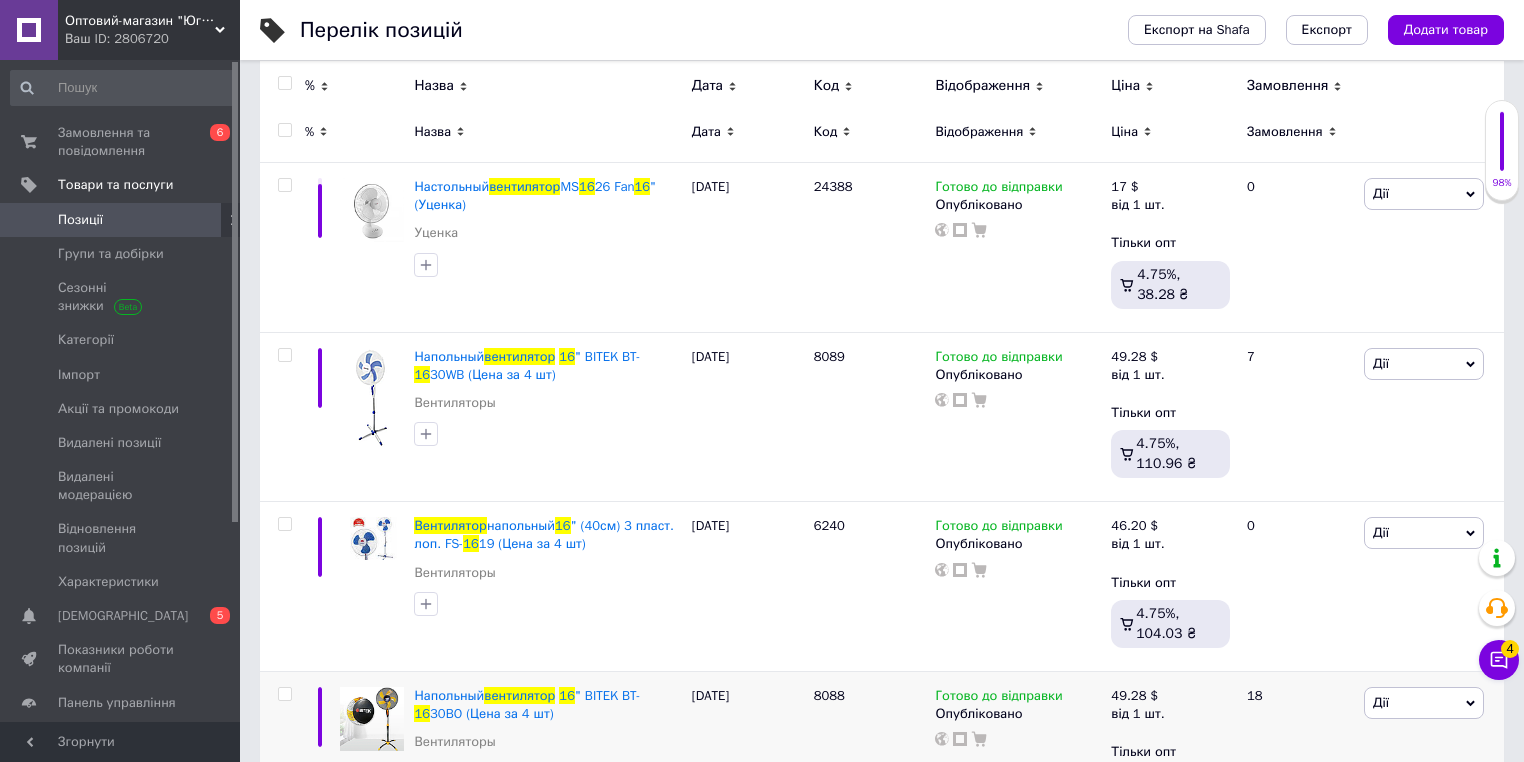 type on "вентилятор 16" 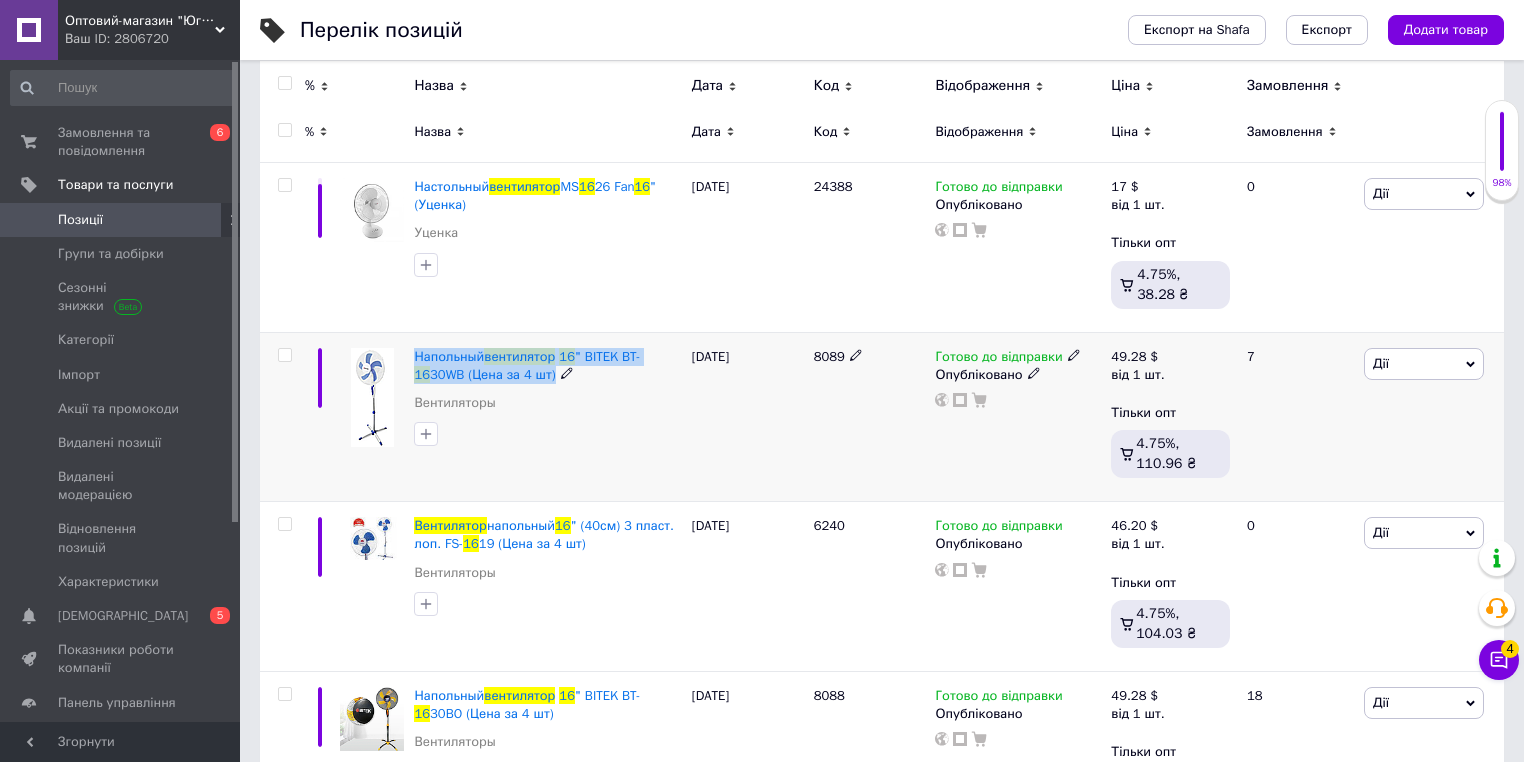 drag, startPoint x: 414, startPoint y: 344, endPoint x: 551, endPoint y: 375, distance: 140.46352 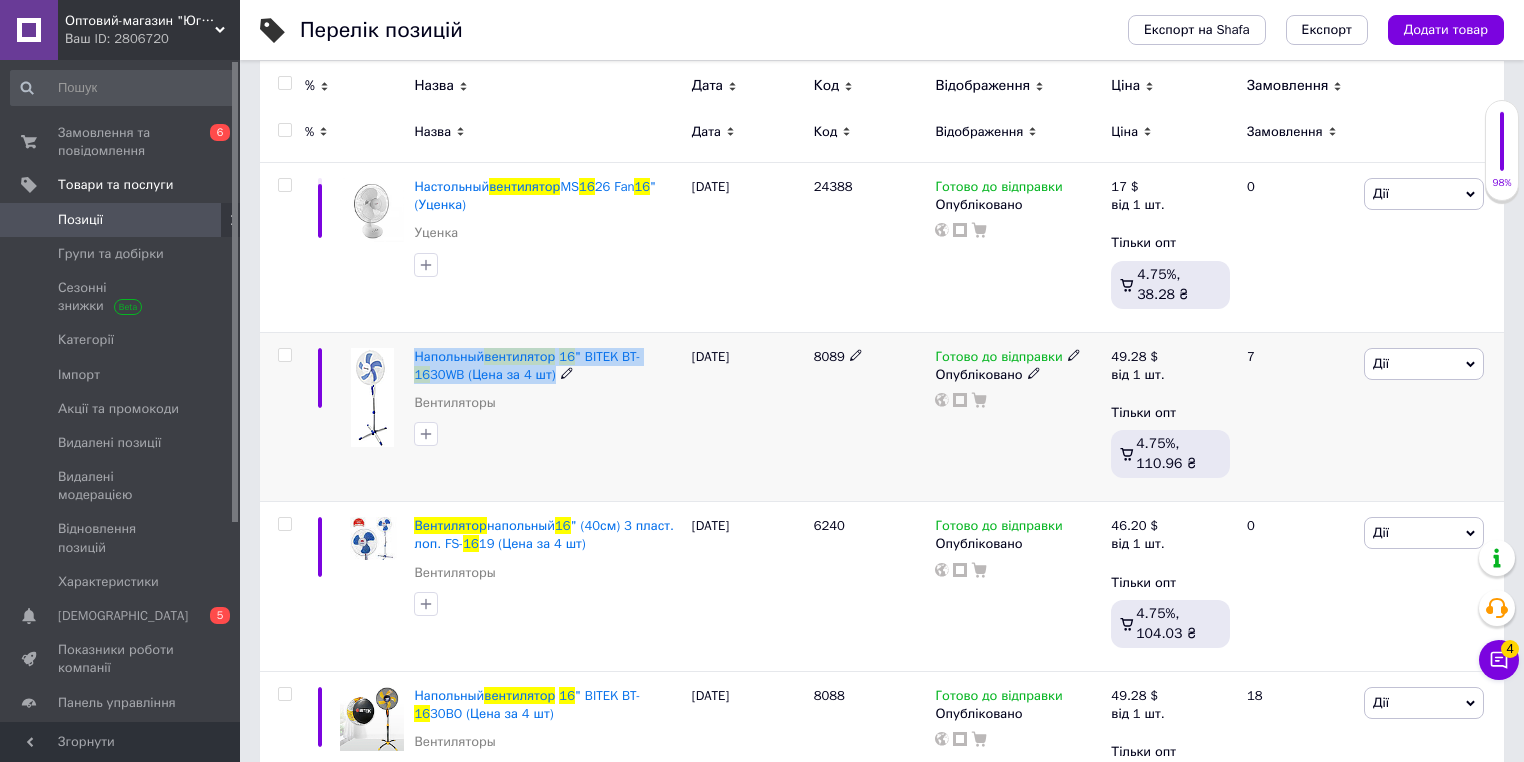 click on "Напольный  вентилятор   16 " BITEK BT- 16 30WB (Цена за 4 шт) Вентиляторы" at bounding box center (547, 417) 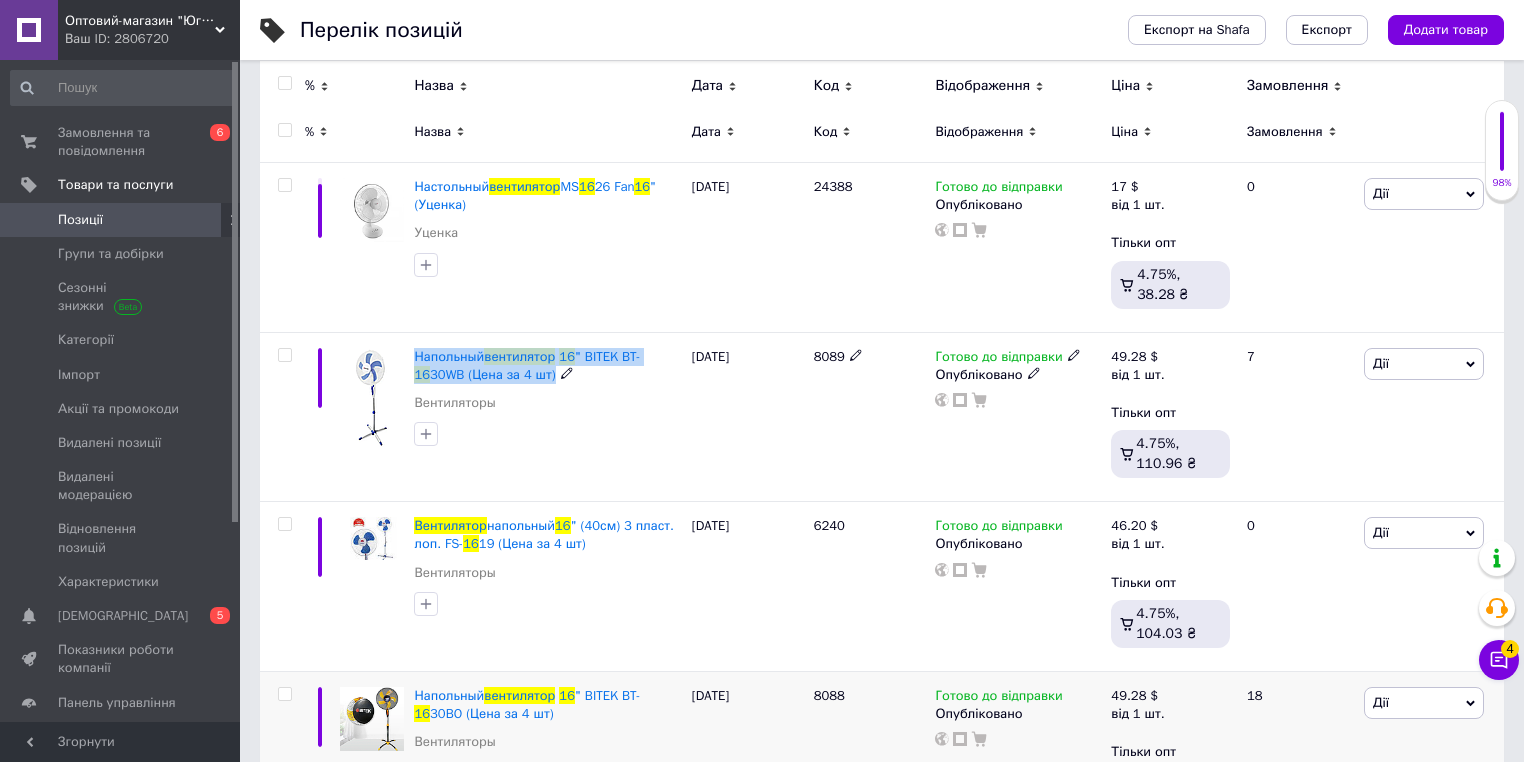 copy on "Напольный  вентилятор   16 " BITEK BT- 16 30WB (Цена за 4 шт)" 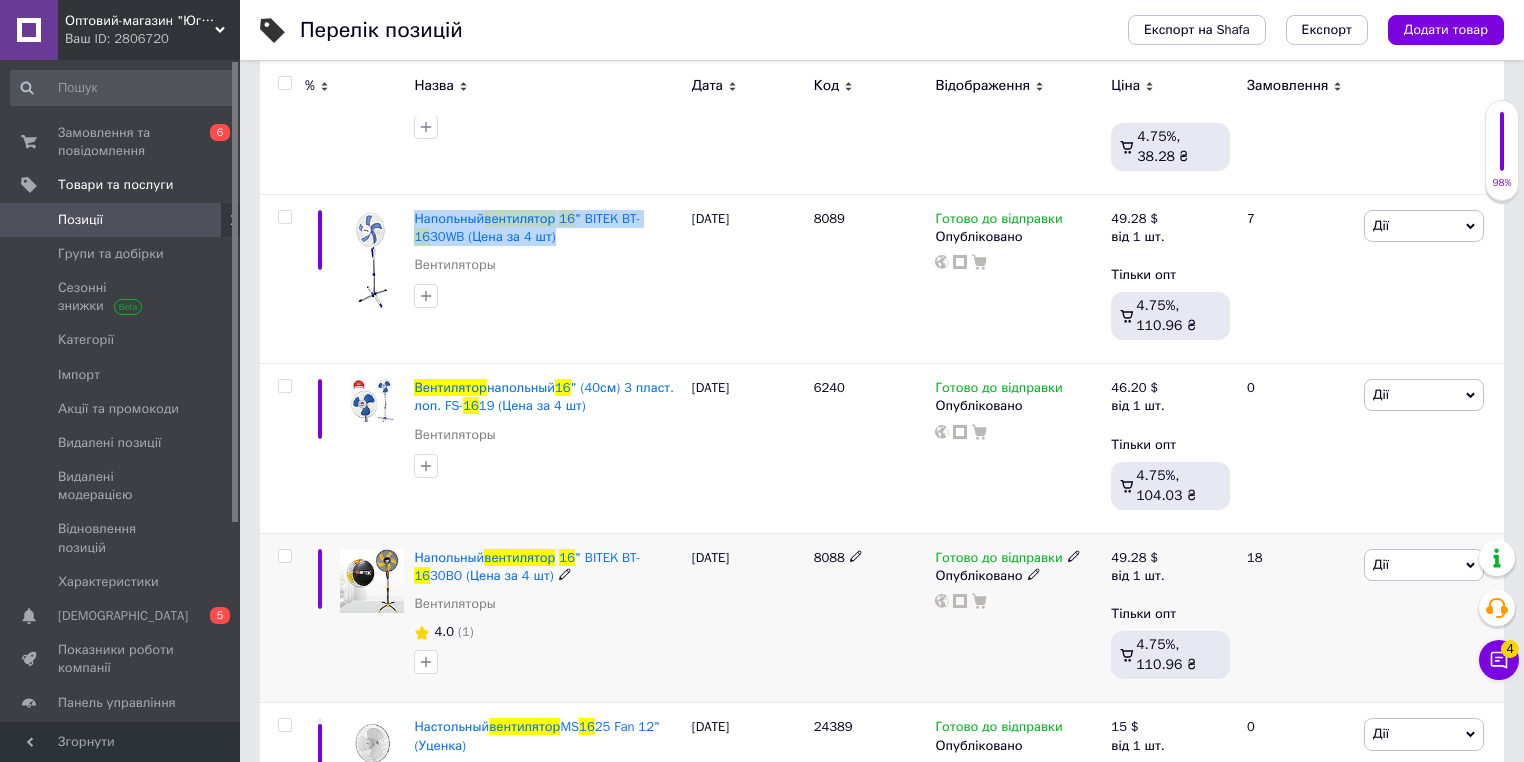 scroll, scrollTop: 480, scrollLeft: 0, axis: vertical 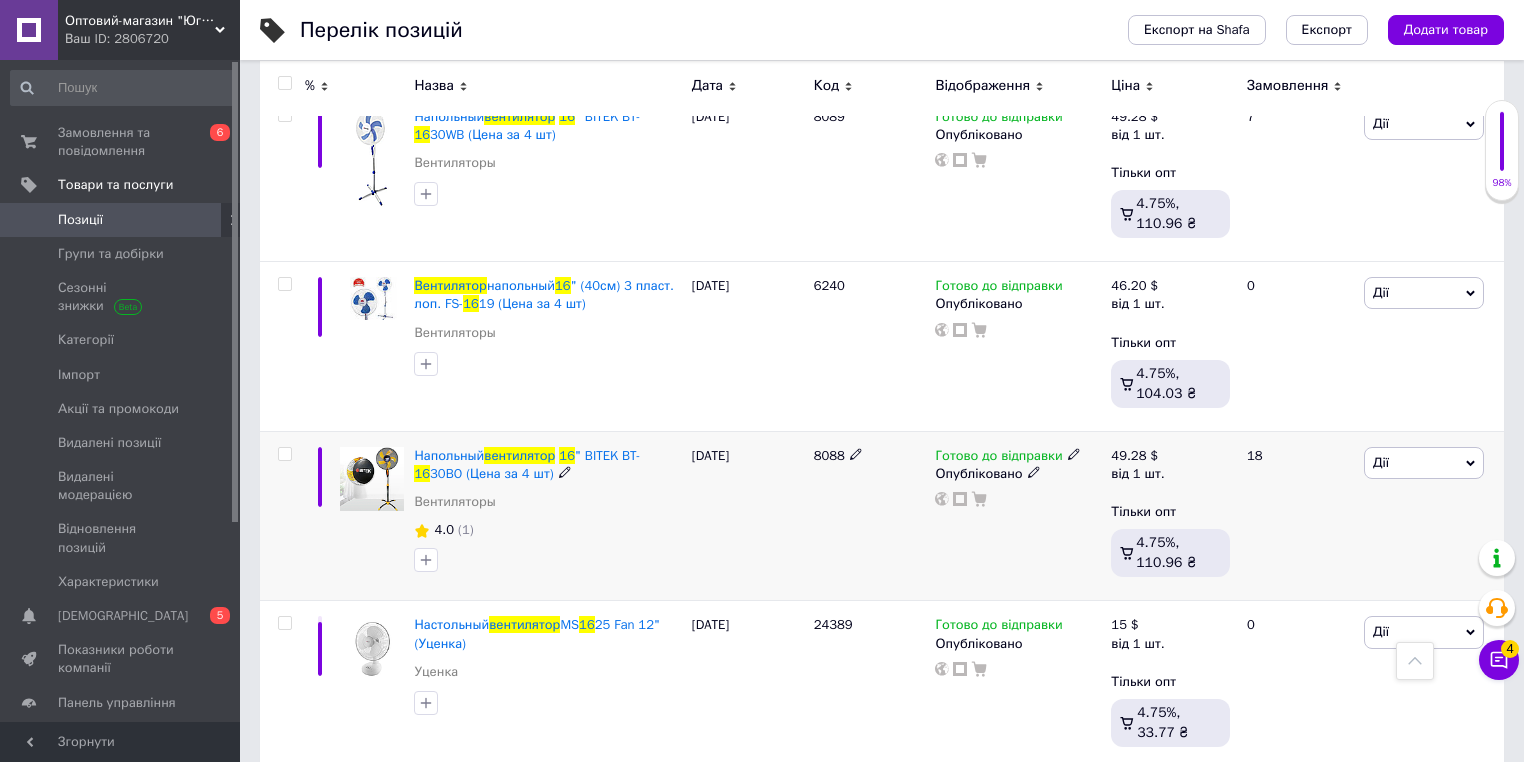 click 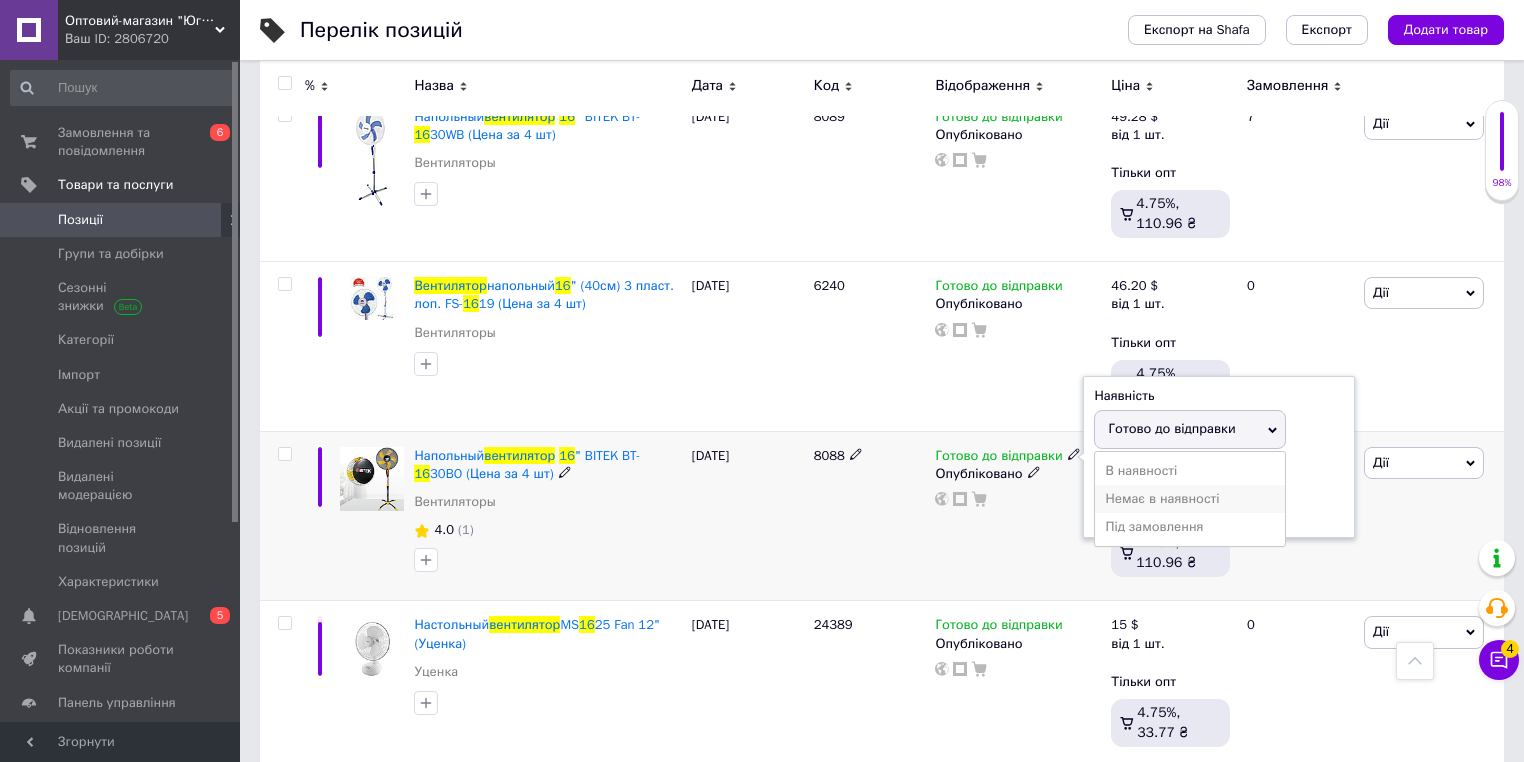 click on "Немає в наявності" at bounding box center (1190, 499) 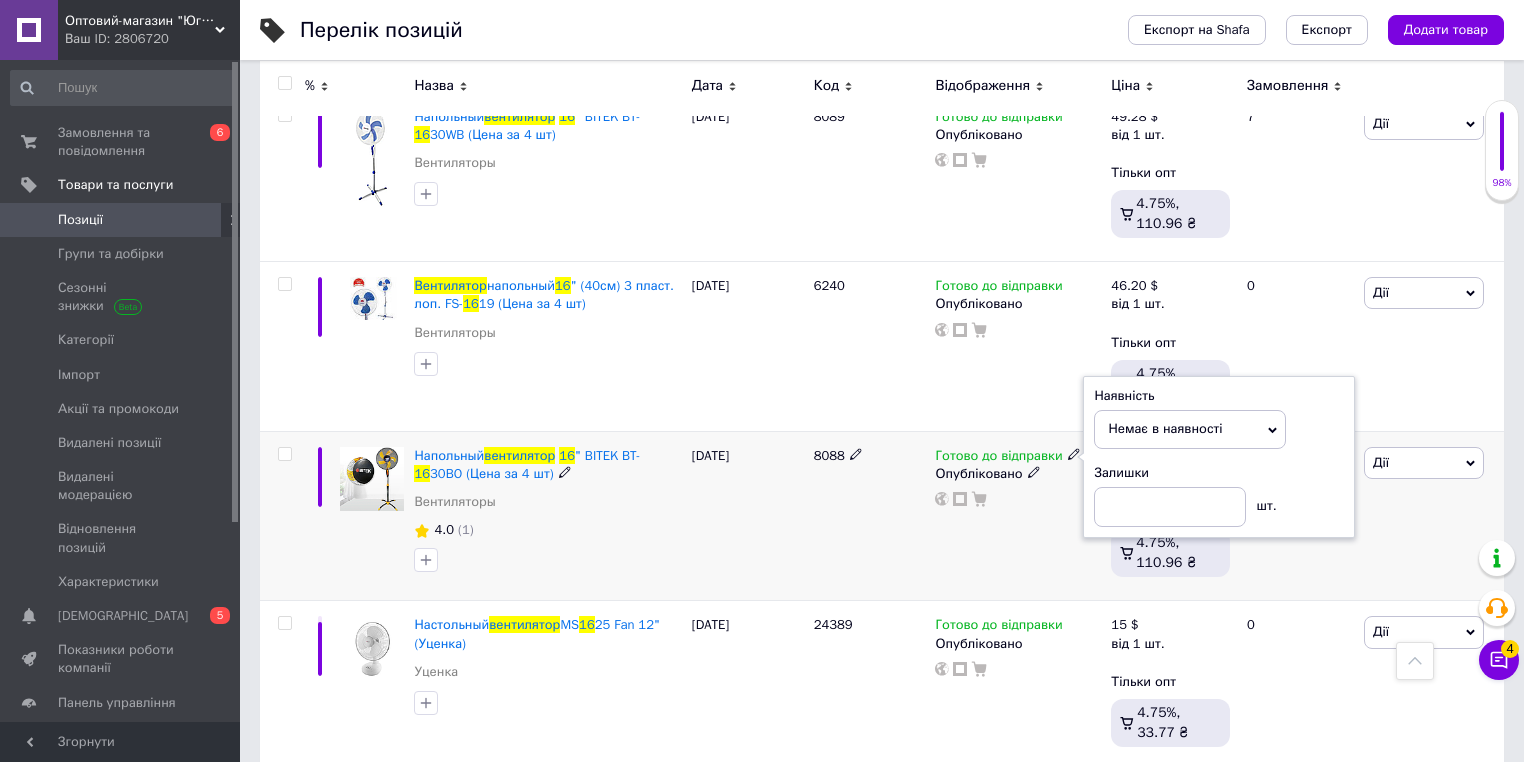 click on "[DATE]" at bounding box center [748, 516] 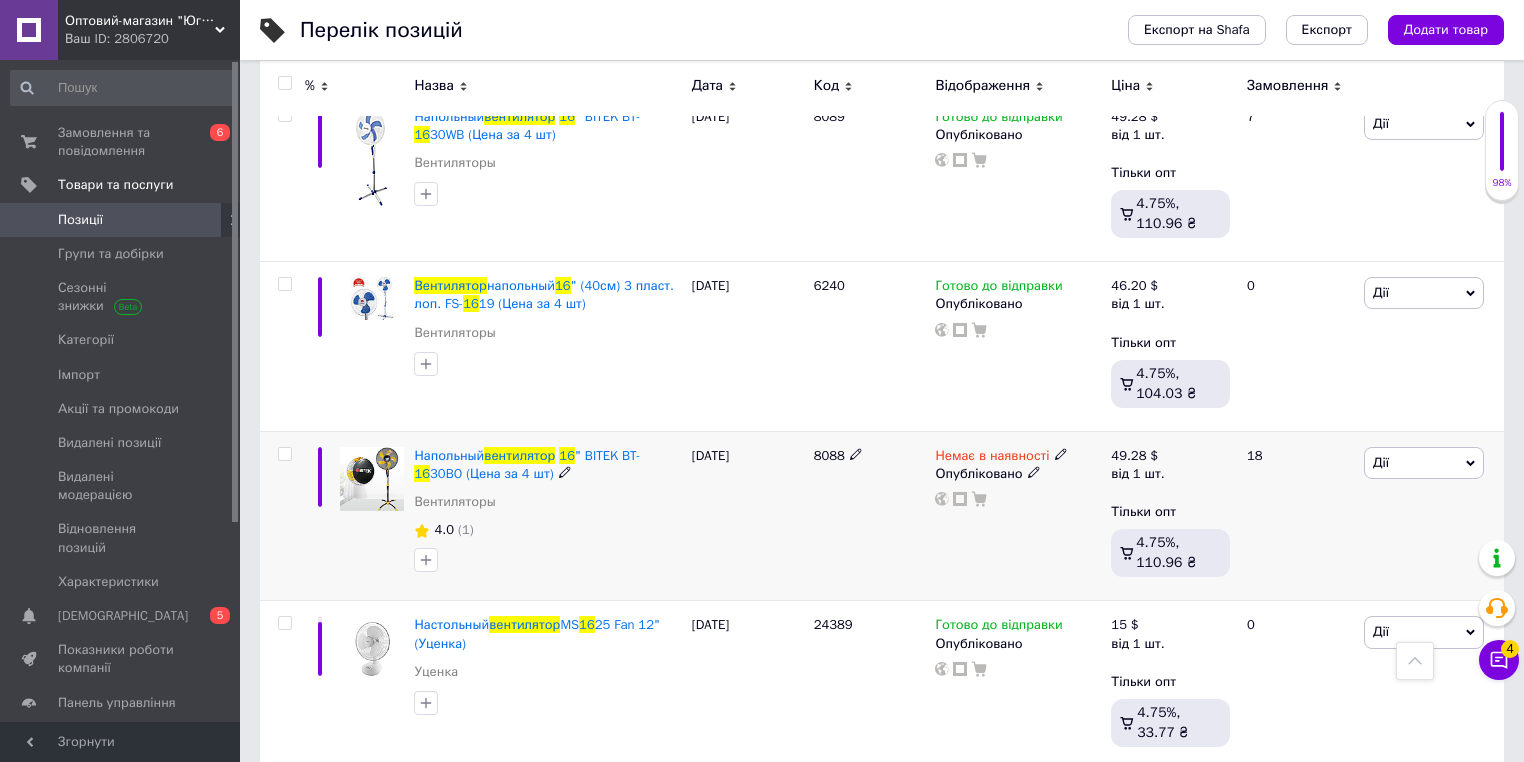 click on "8088" at bounding box center [829, 455] 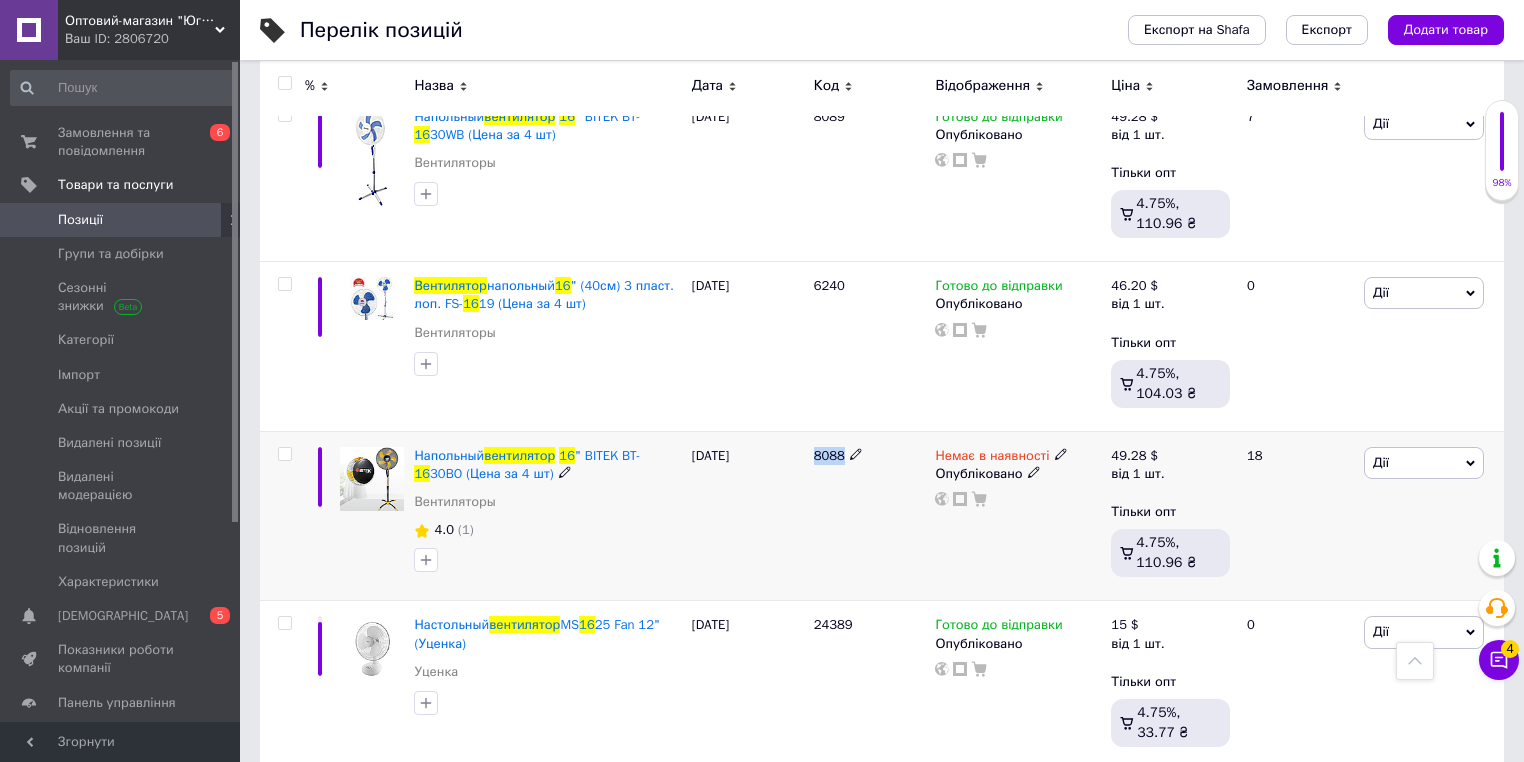 click on "8088" at bounding box center (829, 455) 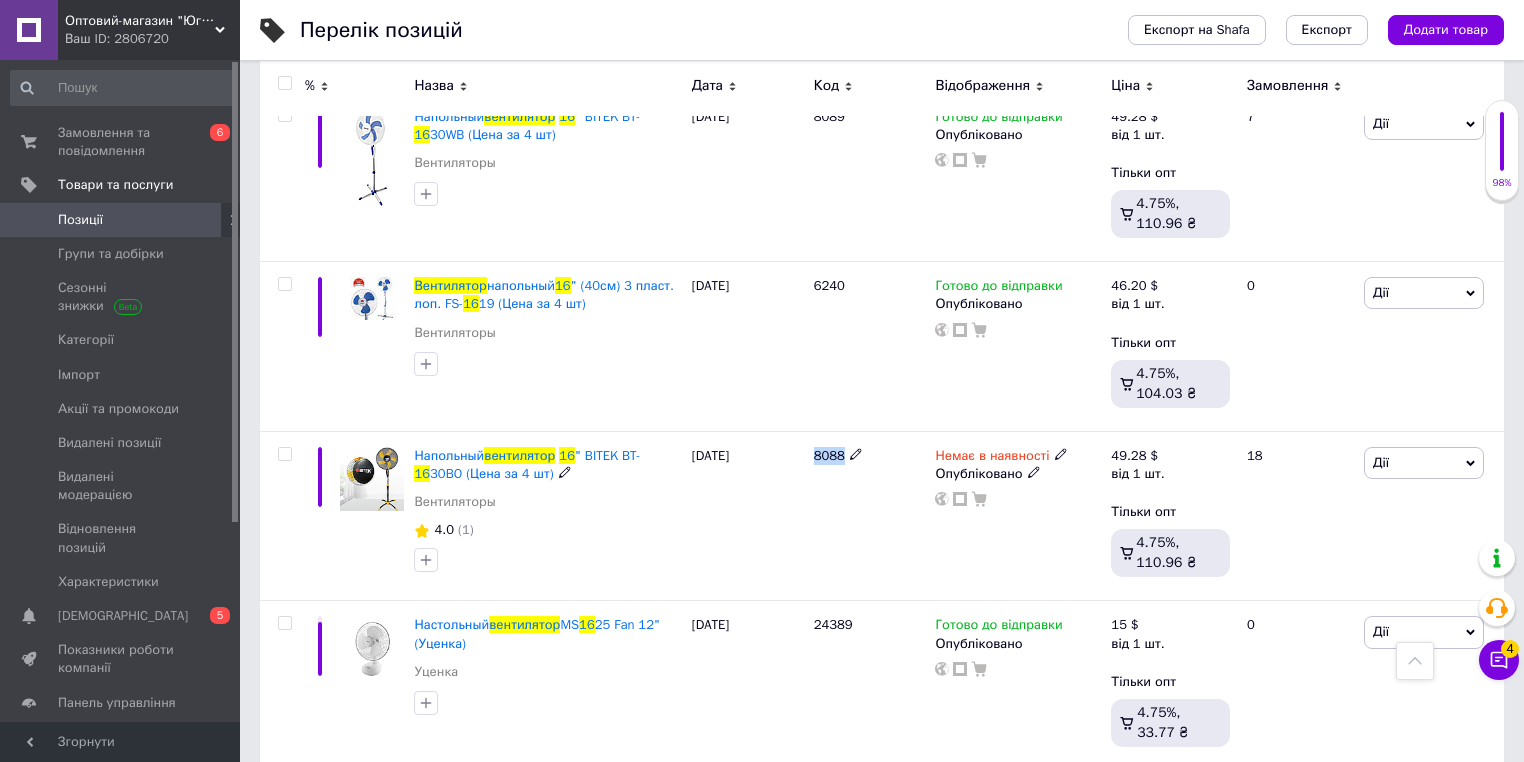 copy on "8088" 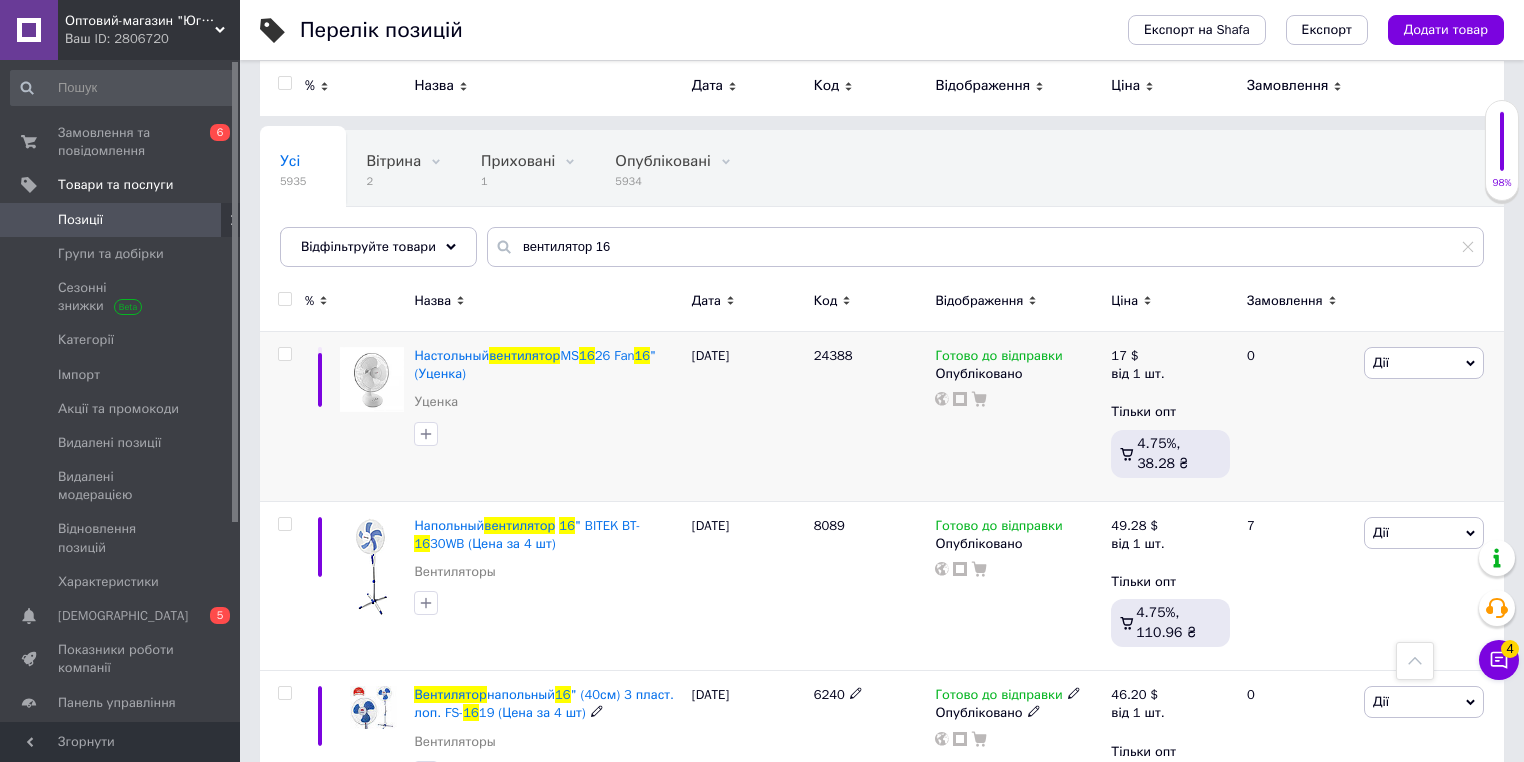 scroll, scrollTop: 0, scrollLeft: 0, axis: both 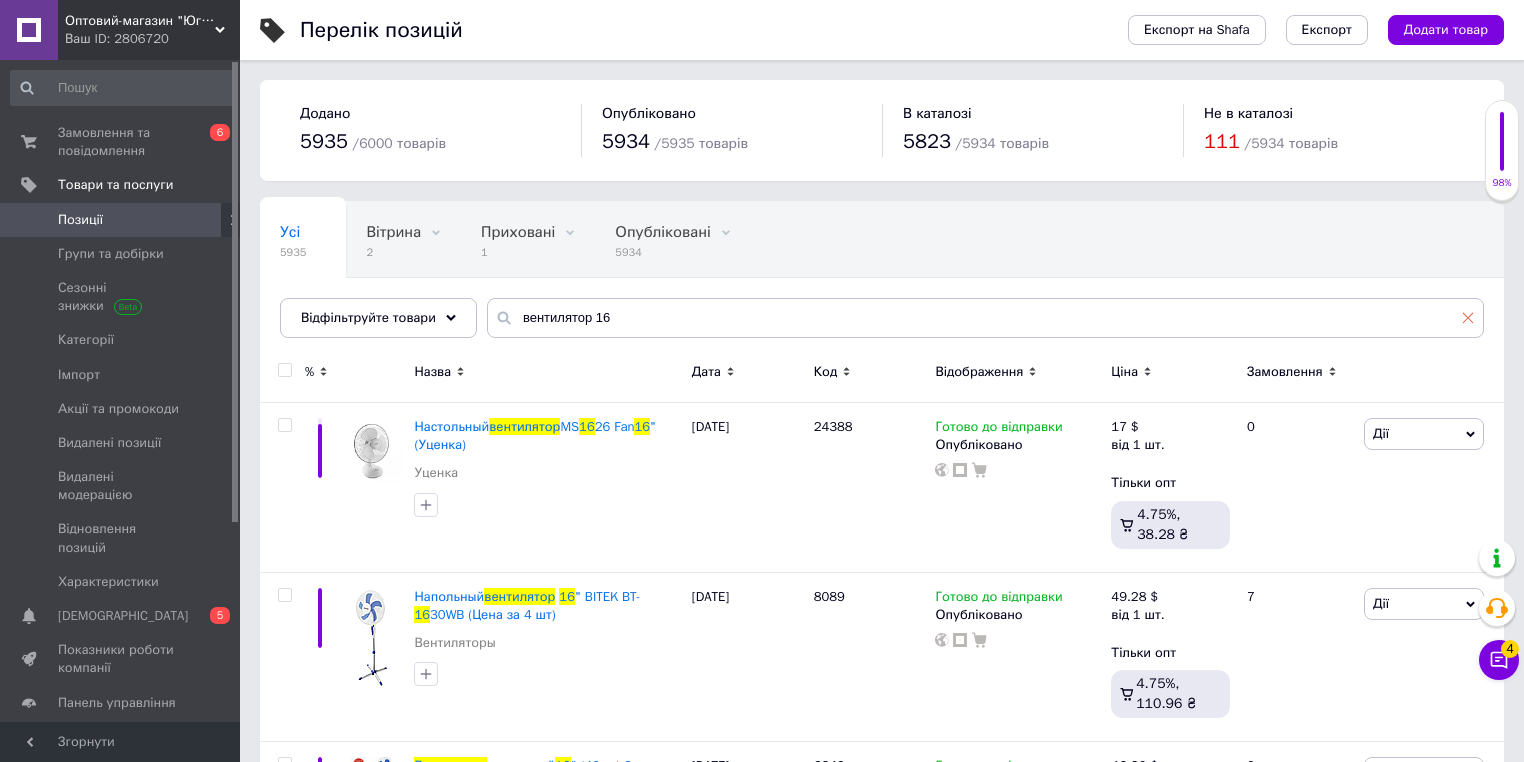 click 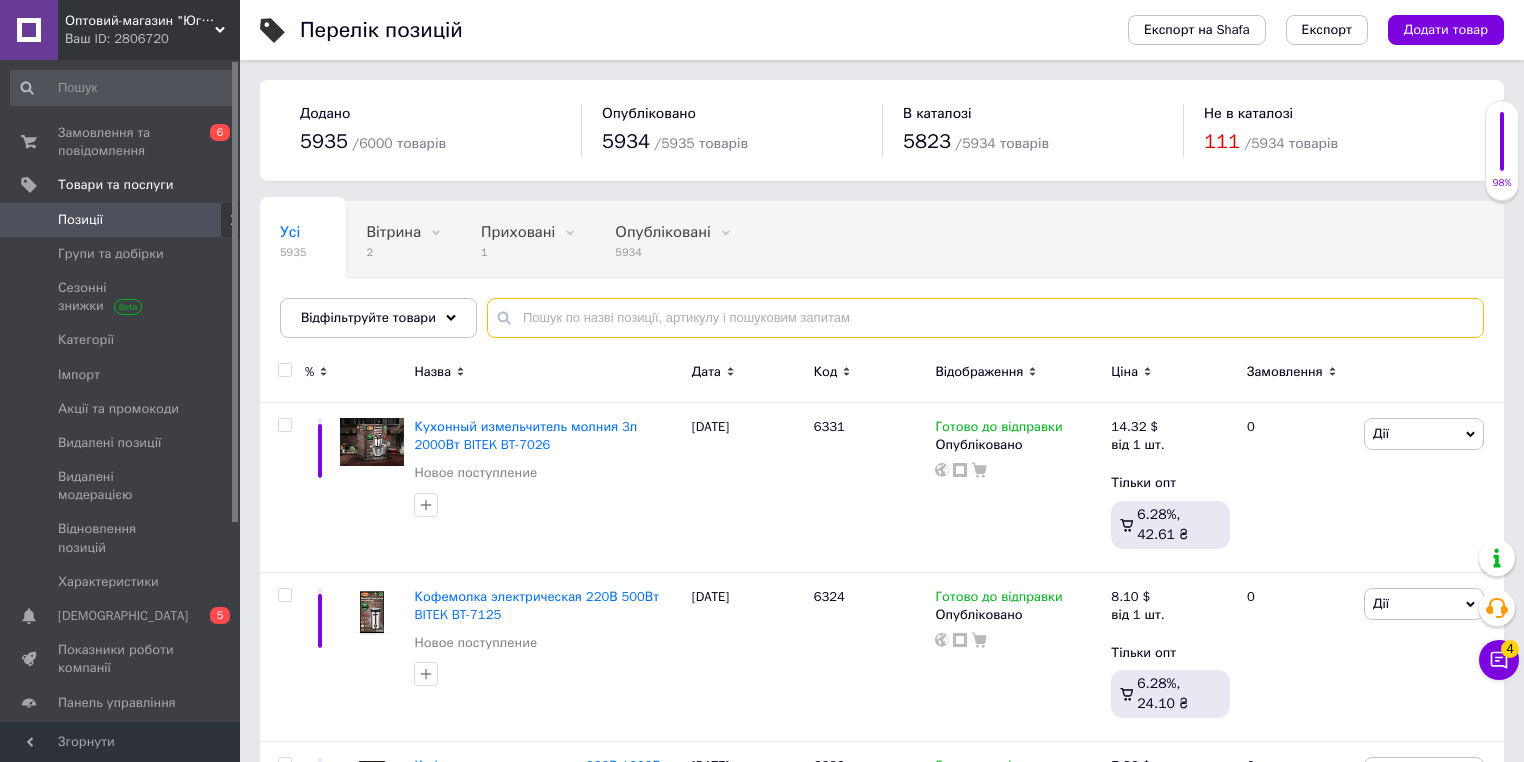 click at bounding box center [985, 318] 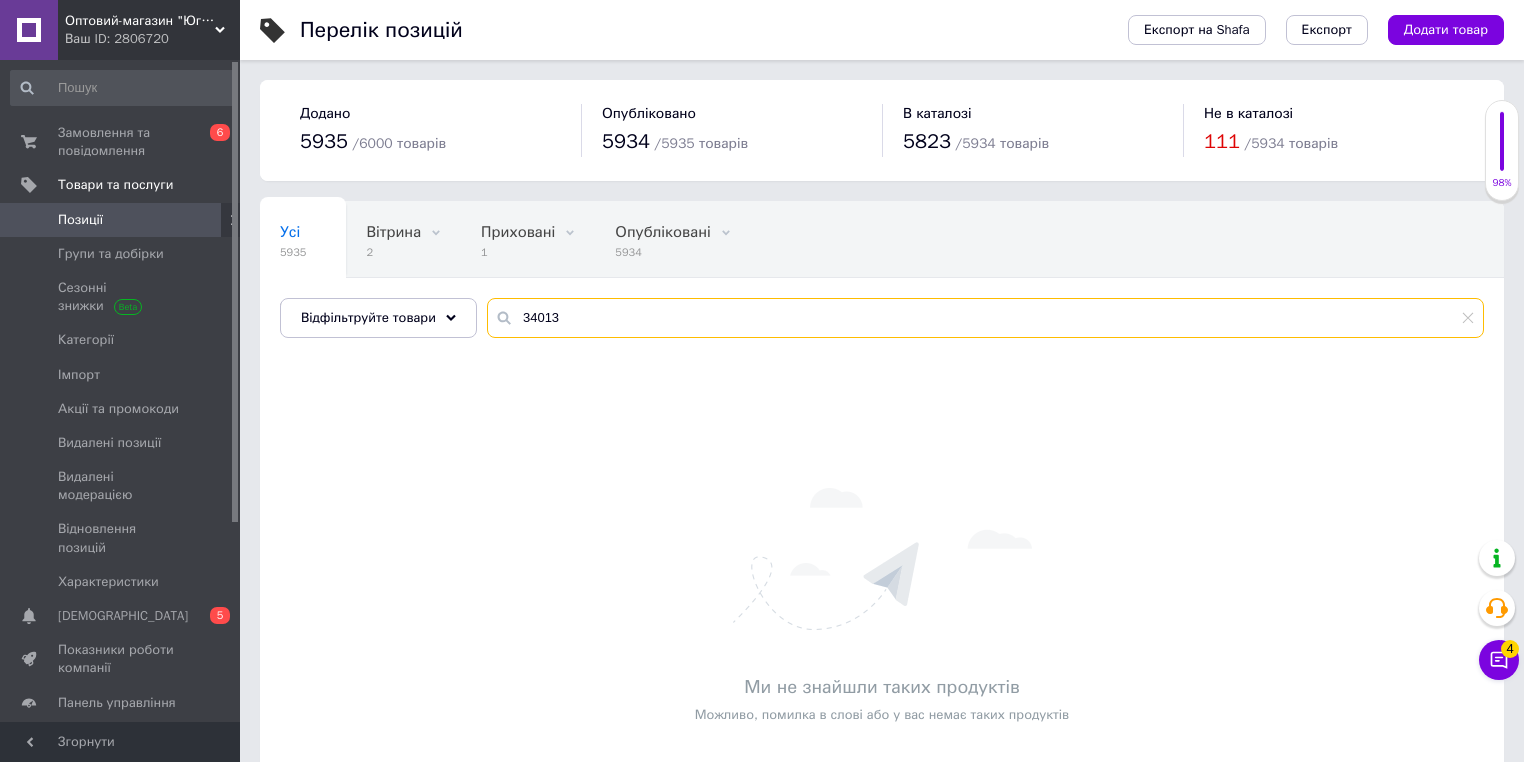 click on "34013" at bounding box center (985, 318) 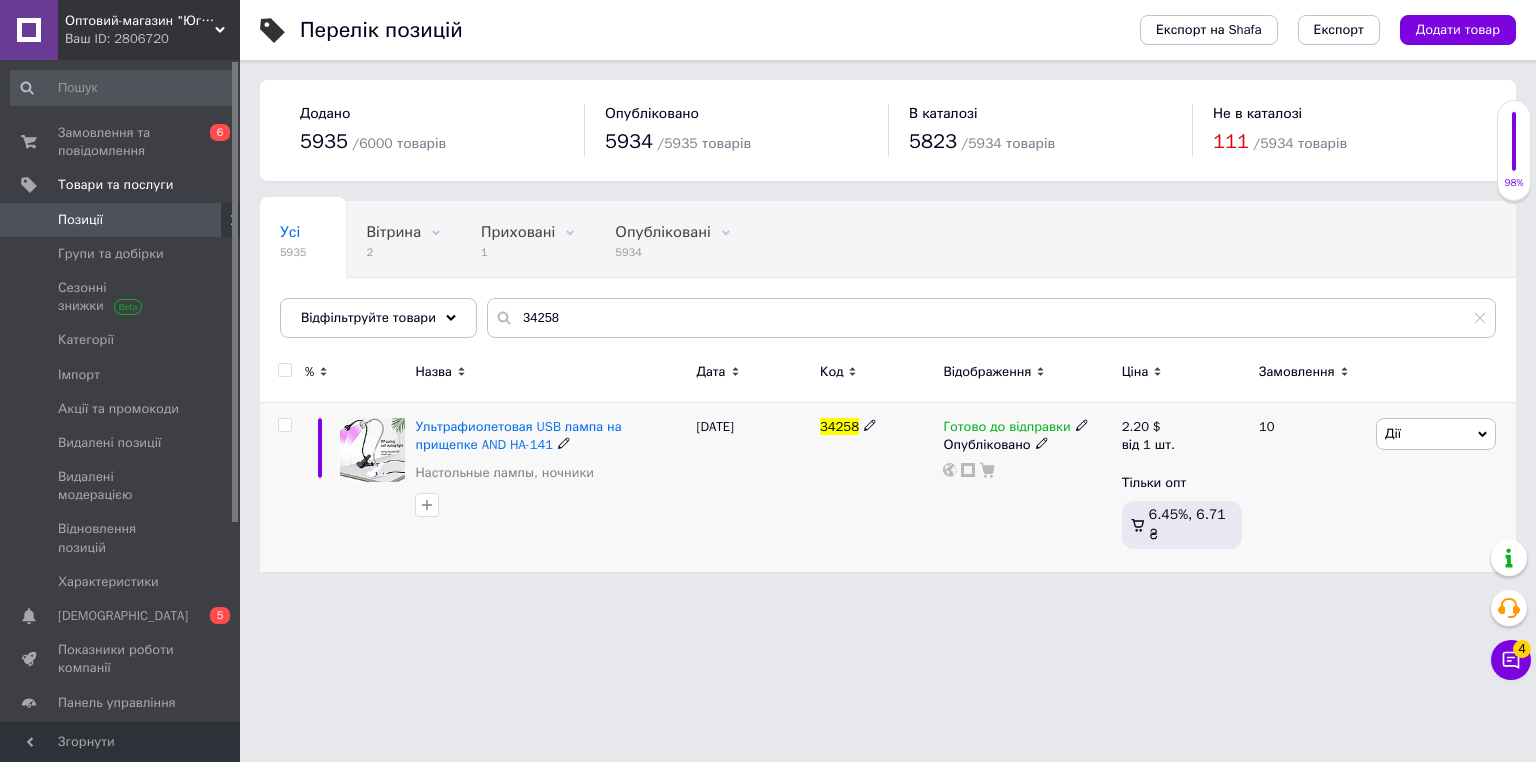 click 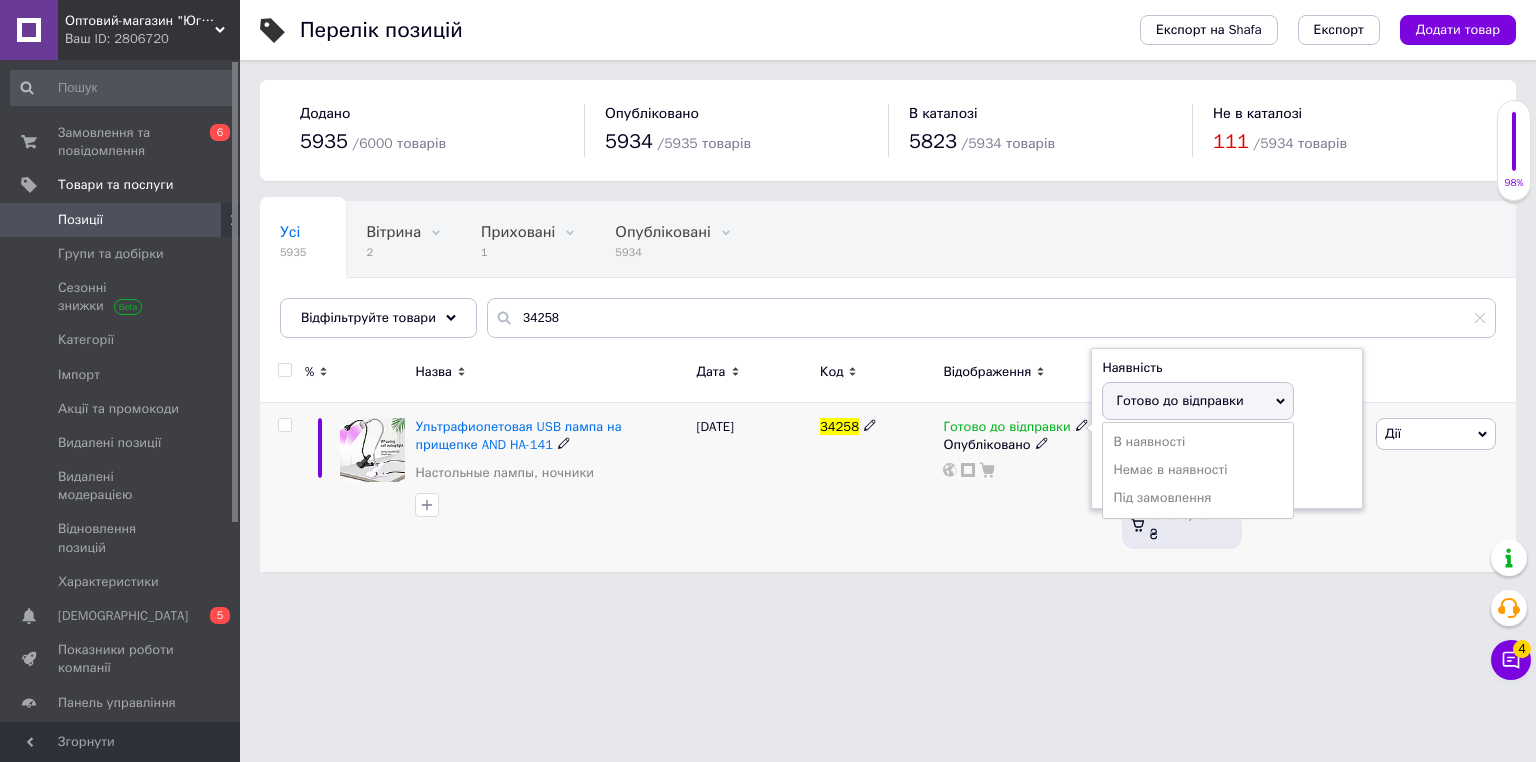 click on "Немає в наявності" at bounding box center [1198, 470] 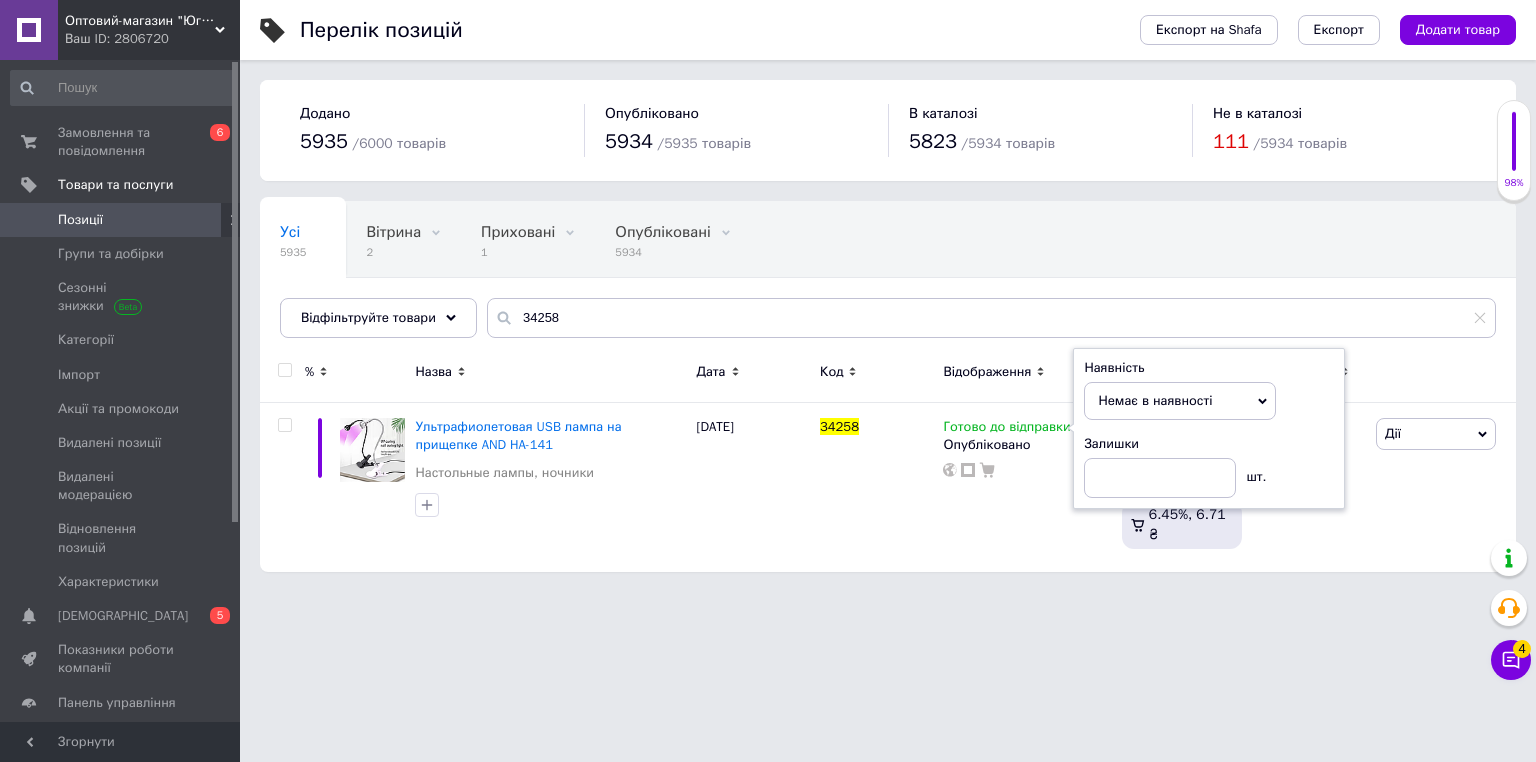 click on "Оптовий-магазин "Юг-Опт" Ваш ID: 2806720 Сайт Оптовий-магазин "Юг-Опт" Кабінет покупця Перевірити стан системи Сторінка на порталі Интернет-магазин  "Спектрик" Інтернет-магазин mj-line Довідка Вийти Замовлення та повідомлення 0 6 Товари та послуги Позиції Групи та добірки Сезонні знижки Категорії Імпорт Акції та промокоди Видалені позиції Видалені модерацією Відновлення позицій Характеристики Сповіщення 0 5 Показники роботи компанії Панель управління Відгуки Покупці Каталог ProSale Аналітика Управління сайтом   /" at bounding box center (768, 296) 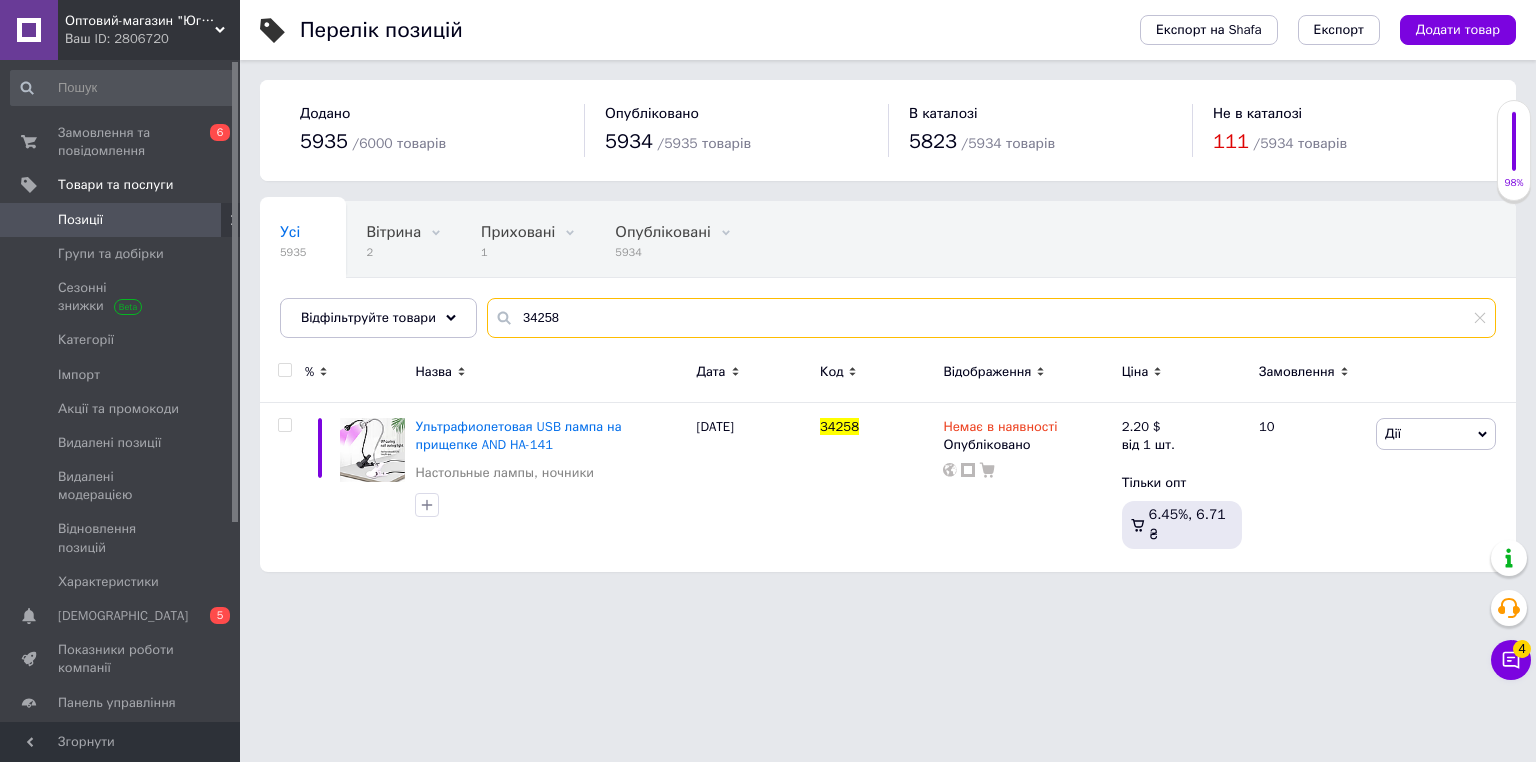 click on "34258" at bounding box center (991, 318) 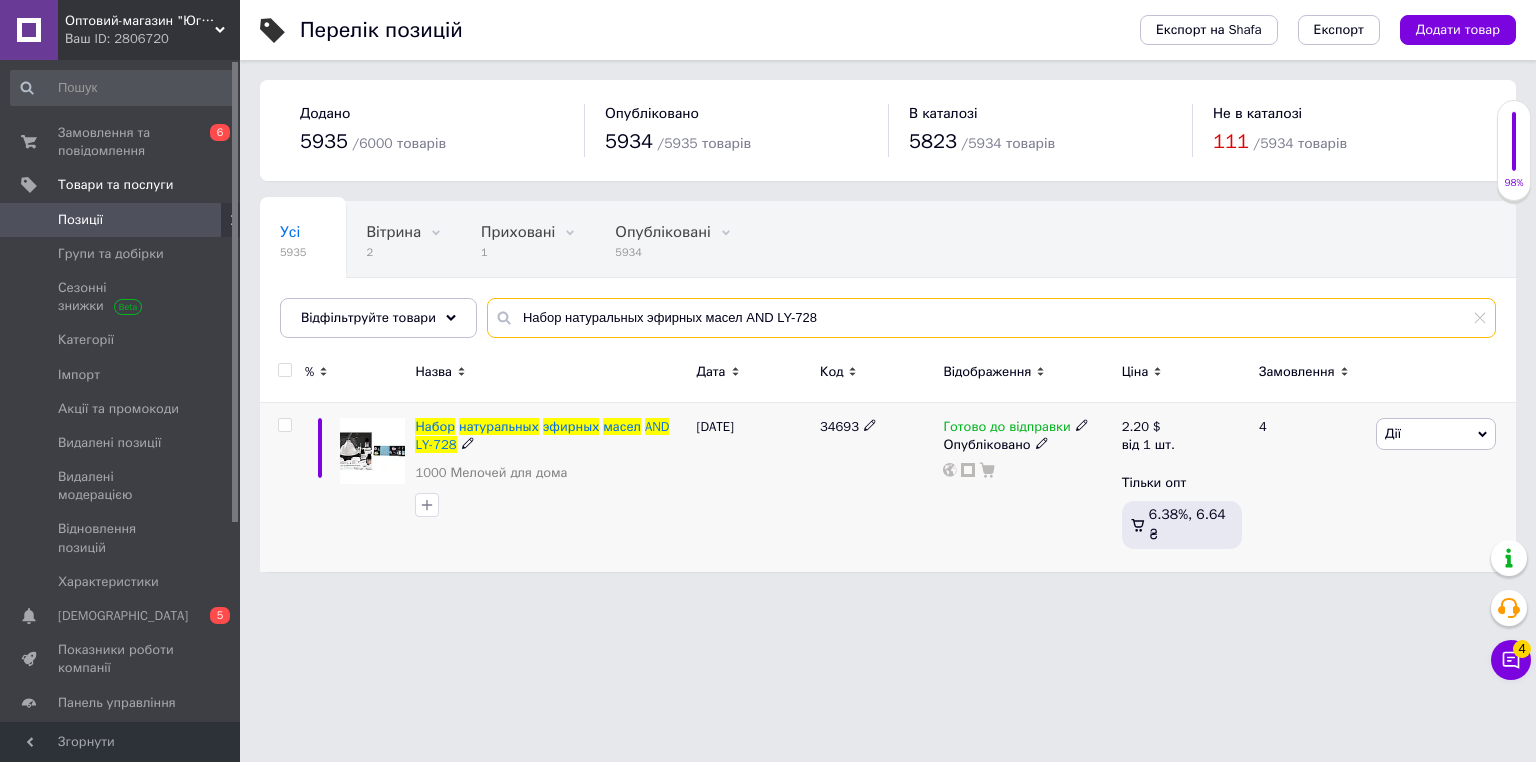 type on "Набор натуральных эфирных масел AND LY-728" 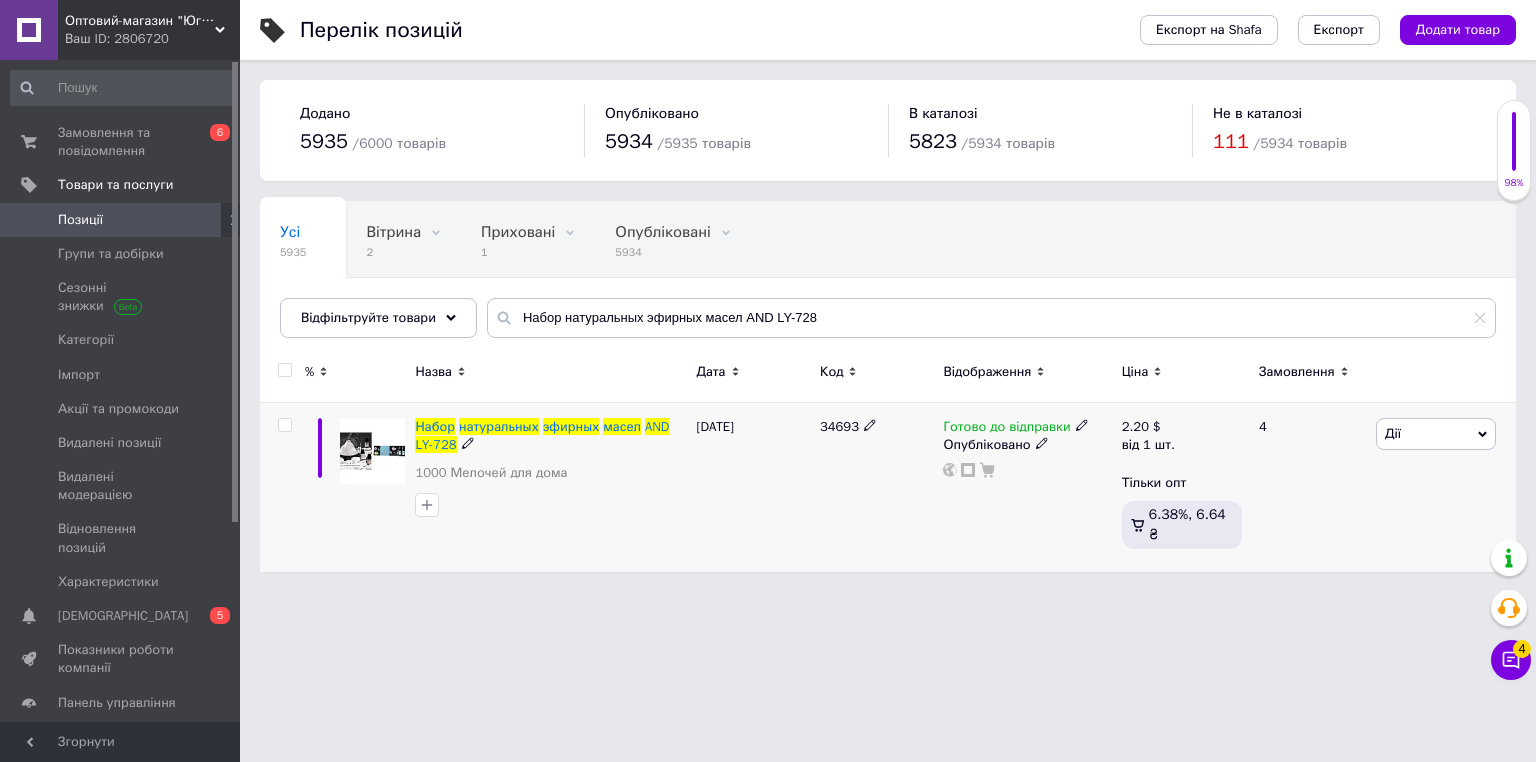 click 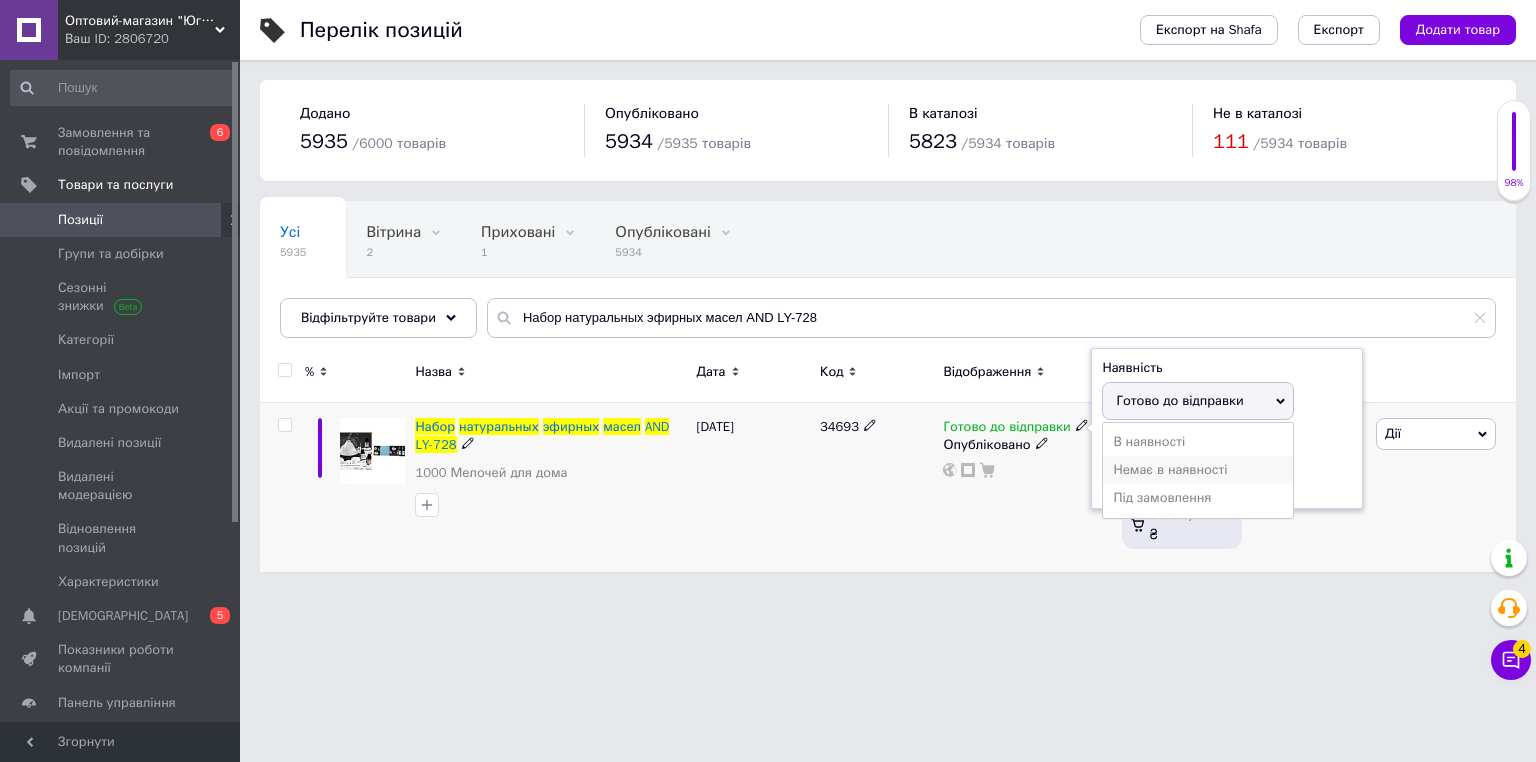 click on "Немає в наявності" at bounding box center (1198, 470) 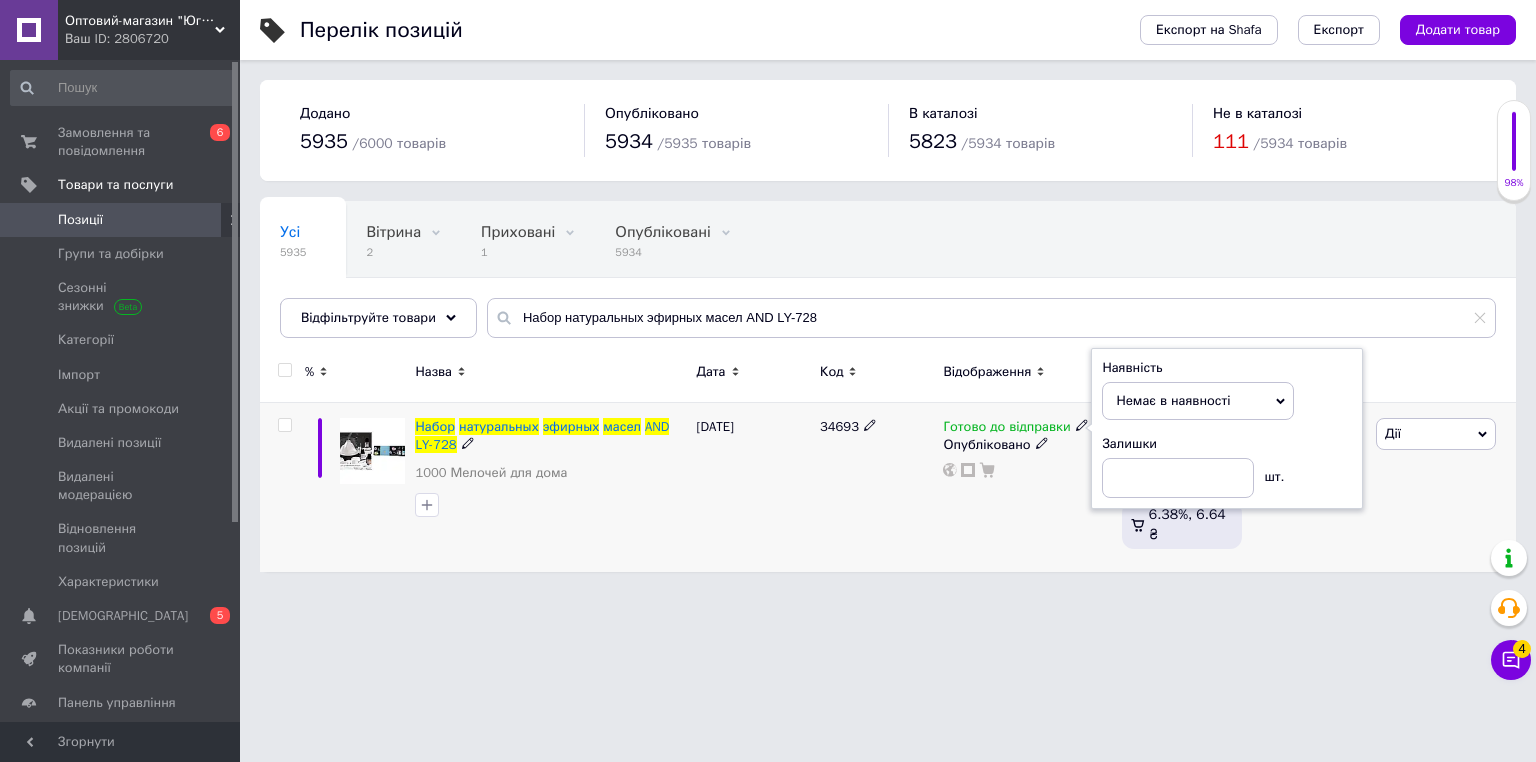 click on "Оптовий-магазин "Юг-Опт" Ваш ID: 2806720 Сайт Оптовий-магазин "Юг-Опт" Кабінет покупця Перевірити стан системи Сторінка на порталі Интернет-магазин  "Спектрик" Інтернет-магазин mj-line Довідка Вийти Замовлення та повідомлення 0 6 Товари та послуги Позиції Групи та добірки Сезонні знижки Категорії Імпорт Акції та промокоди Видалені позиції Видалені модерацією Відновлення позицій Характеристики Сповіщення 0 5 Показники роботи компанії Панель управління Відгуки Покупці Каталог ProSale Аналітика Управління сайтом   /" at bounding box center (768, 296) 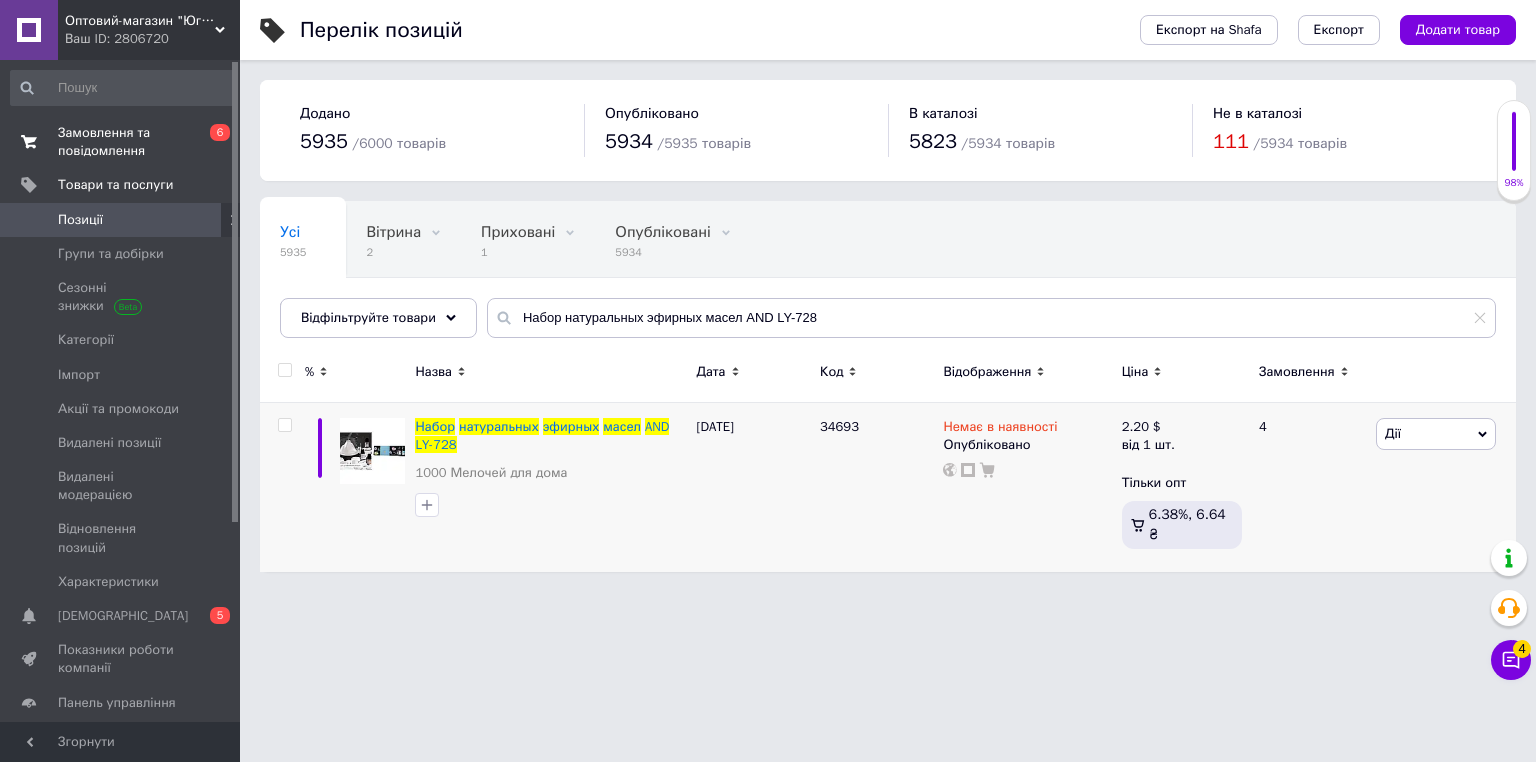 click on "Замовлення та повідомлення" at bounding box center (121, 142) 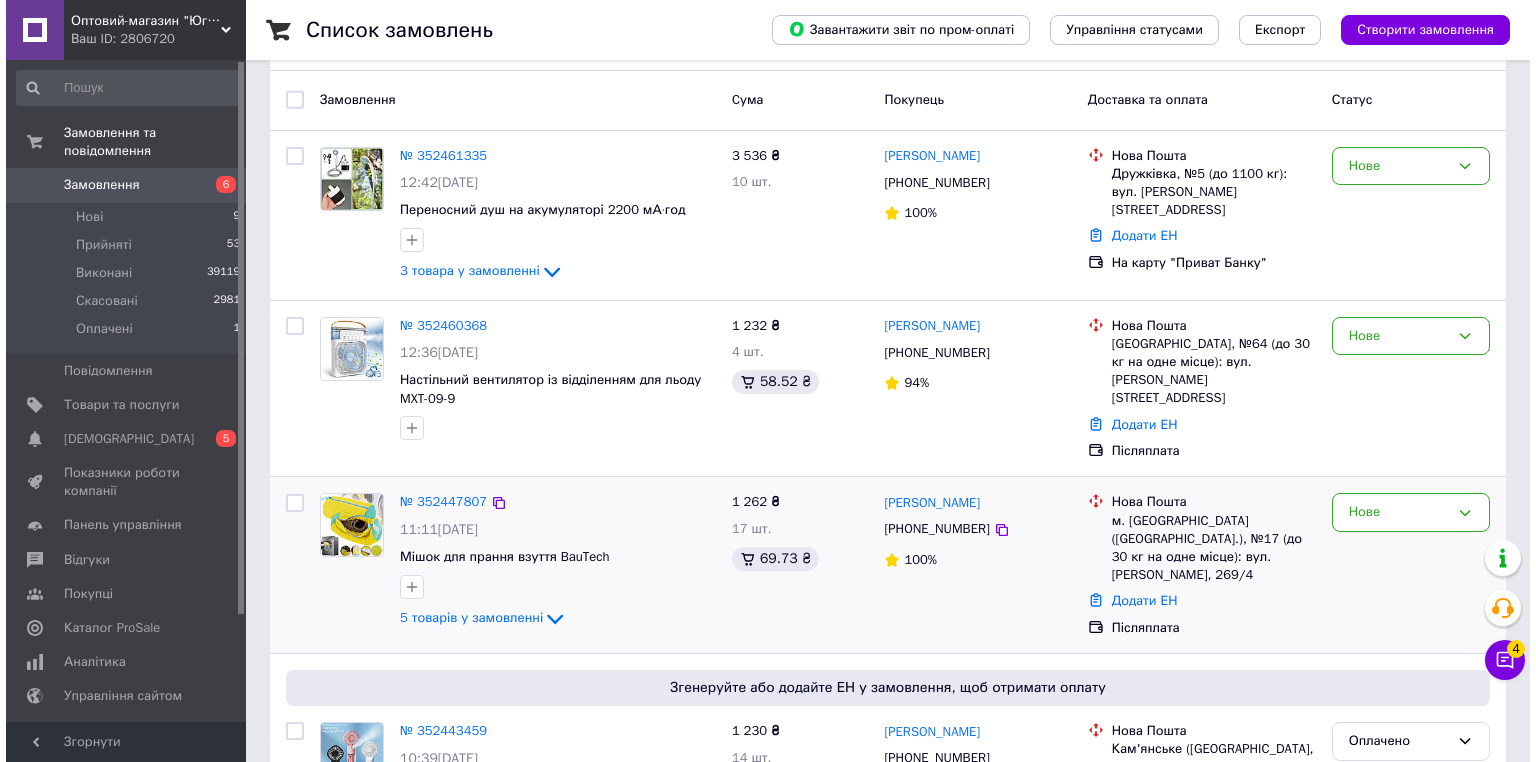 scroll, scrollTop: 0, scrollLeft: 0, axis: both 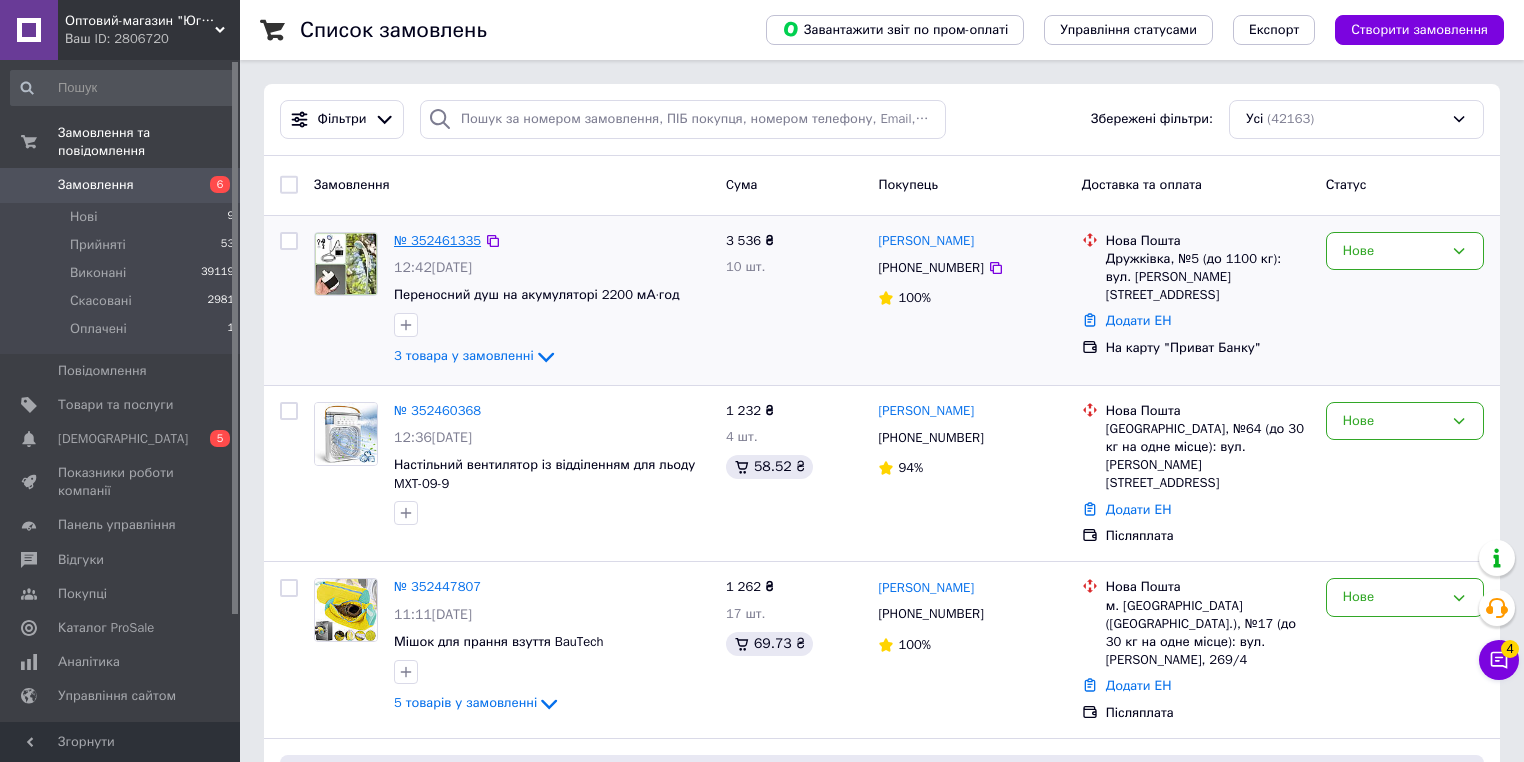 click on "№ 352461335" at bounding box center [437, 240] 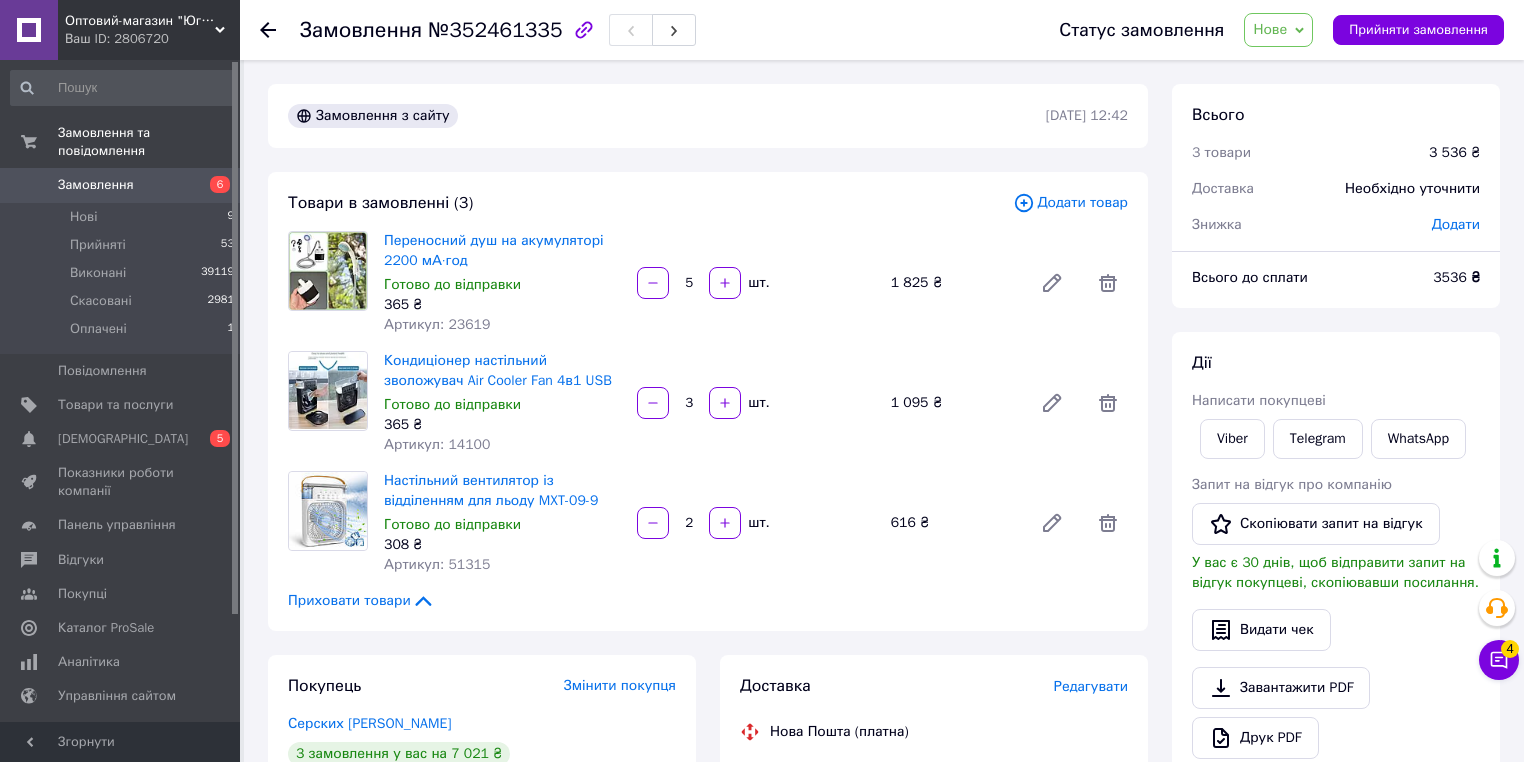 click 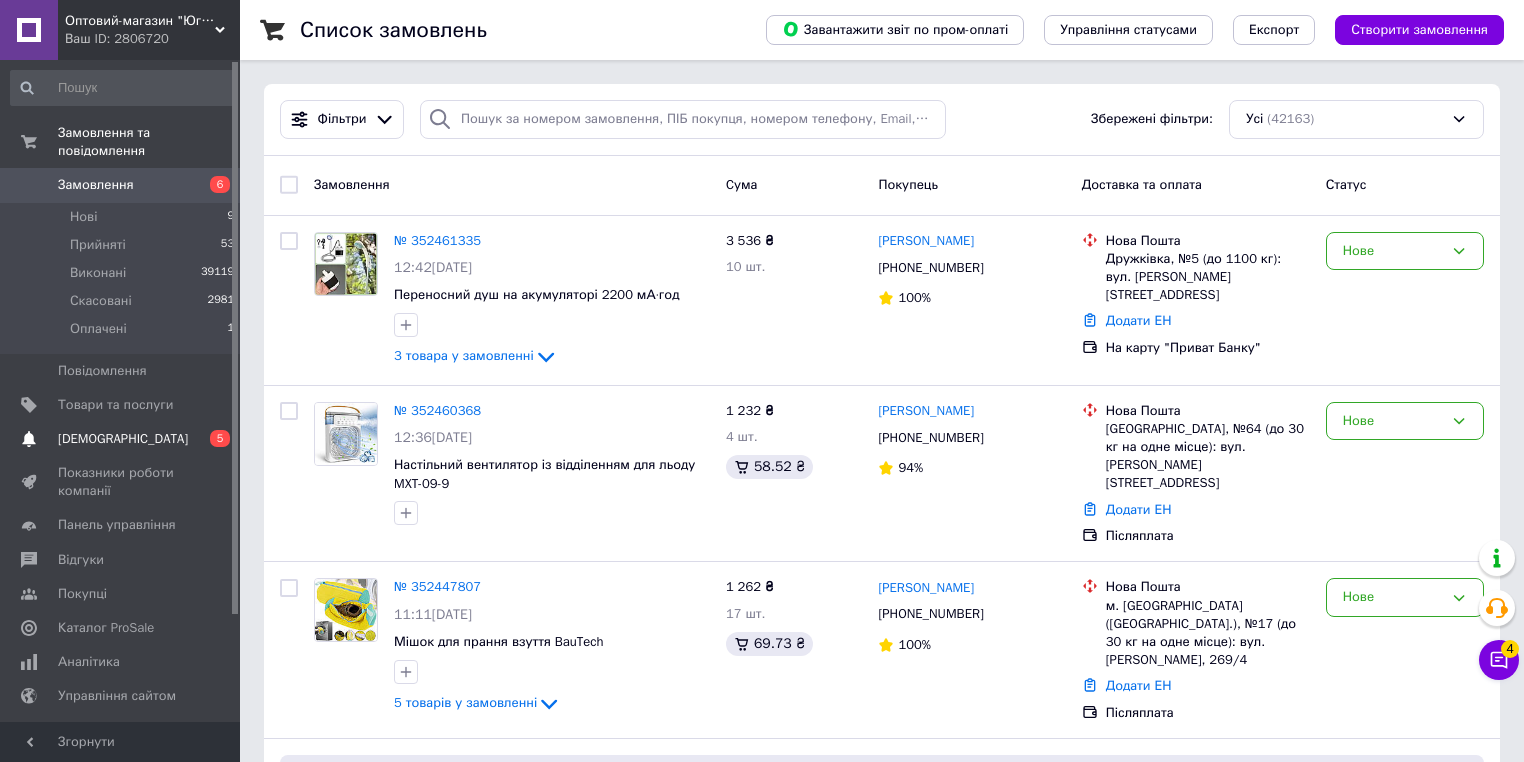 click on "[DEMOGRAPHIC_DATA]" at bounding box center [121, 439] 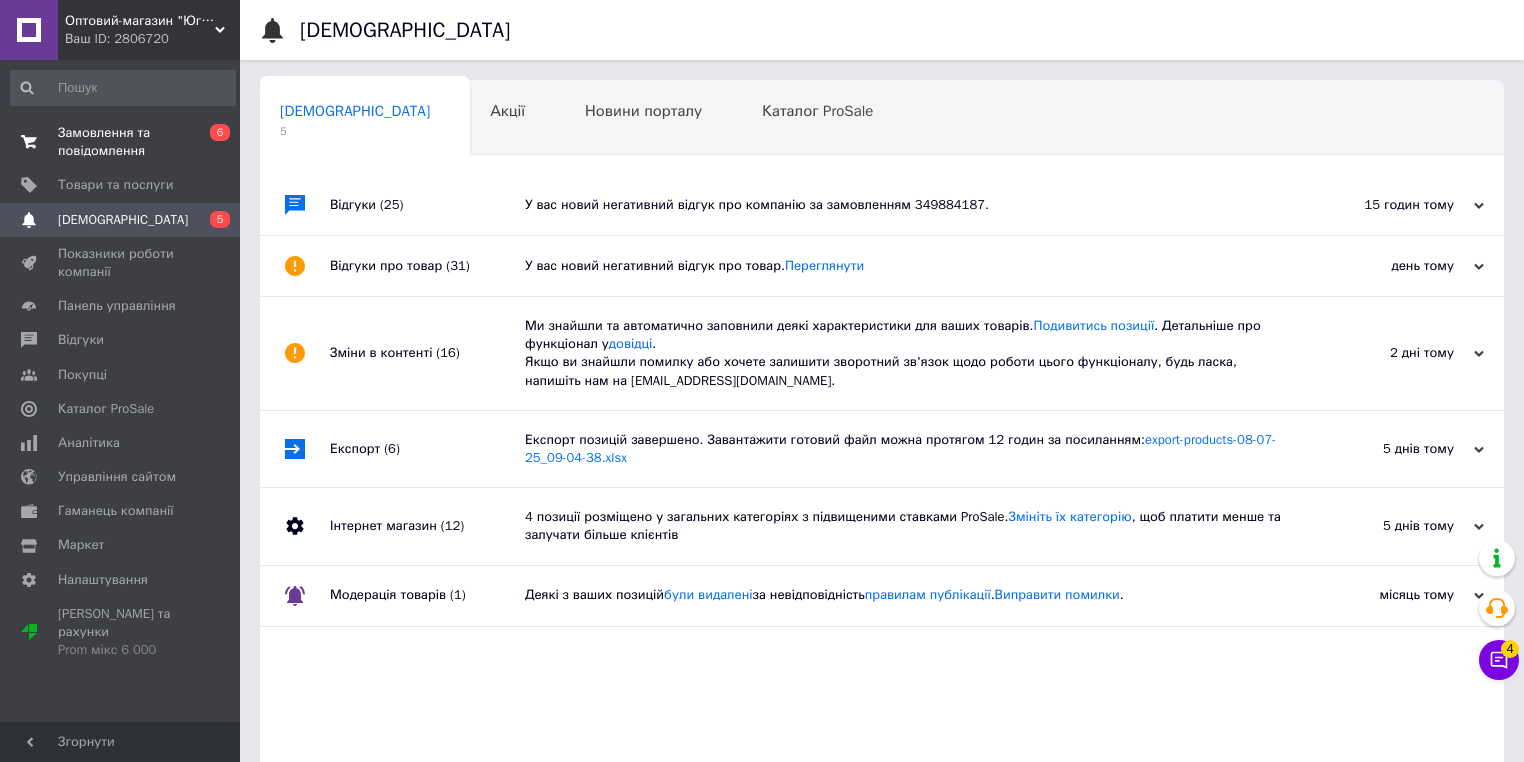 click on "Замовлення та повідомлення" at bounding box center [121, 142] 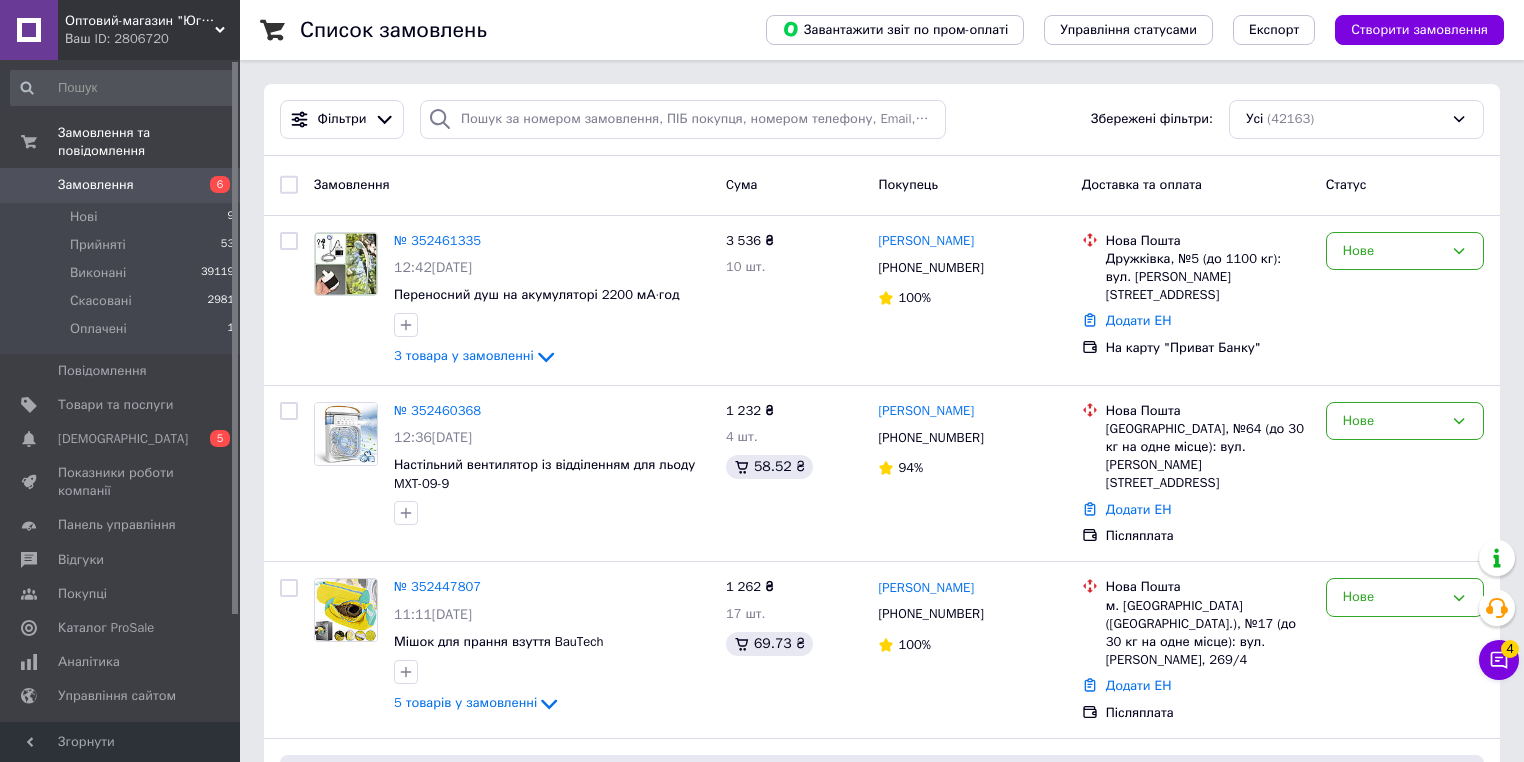 click on "Список замовлень" at bounding box center [513, 30] 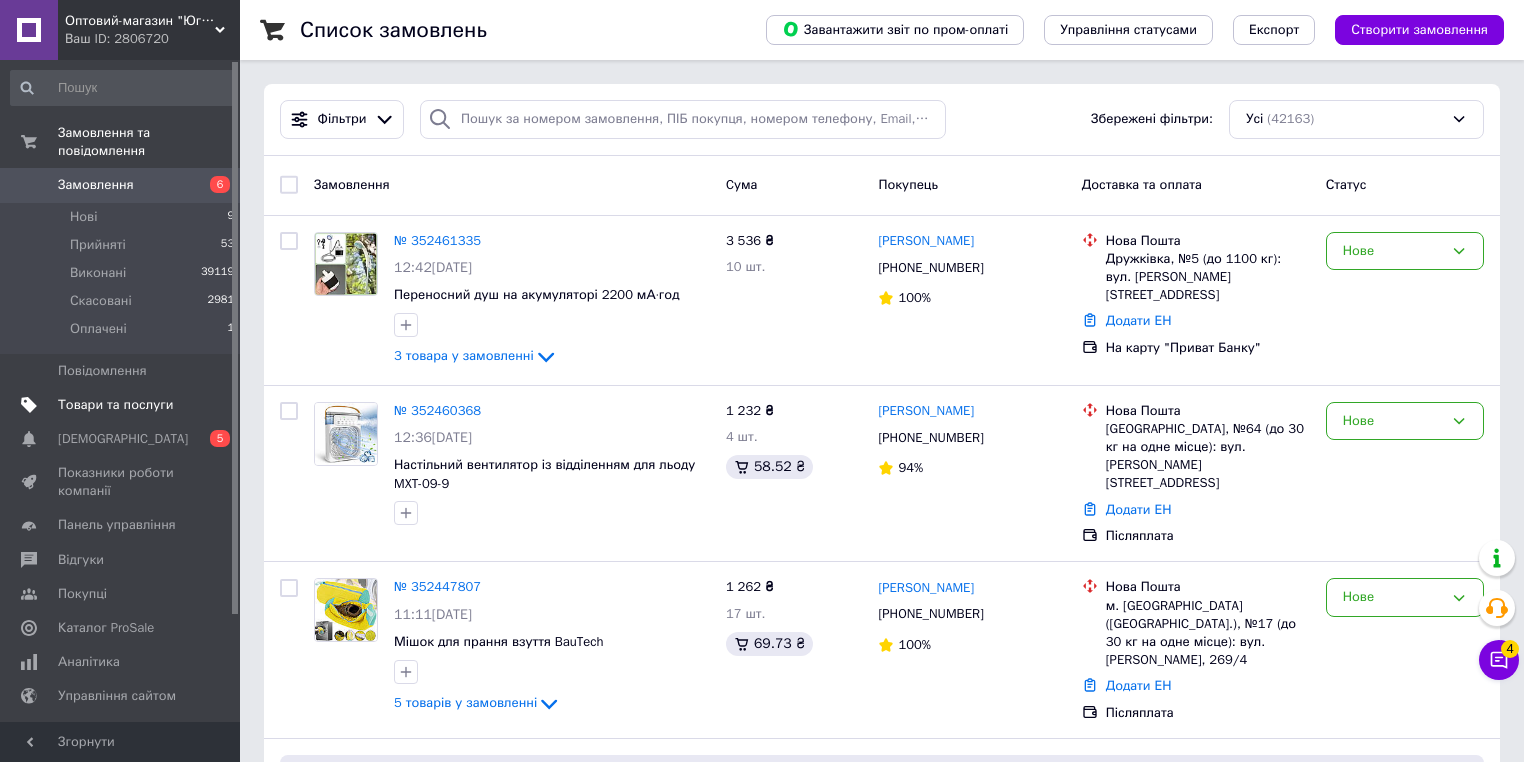 click on "Товари та послуги" at bounding box center [115, 405] 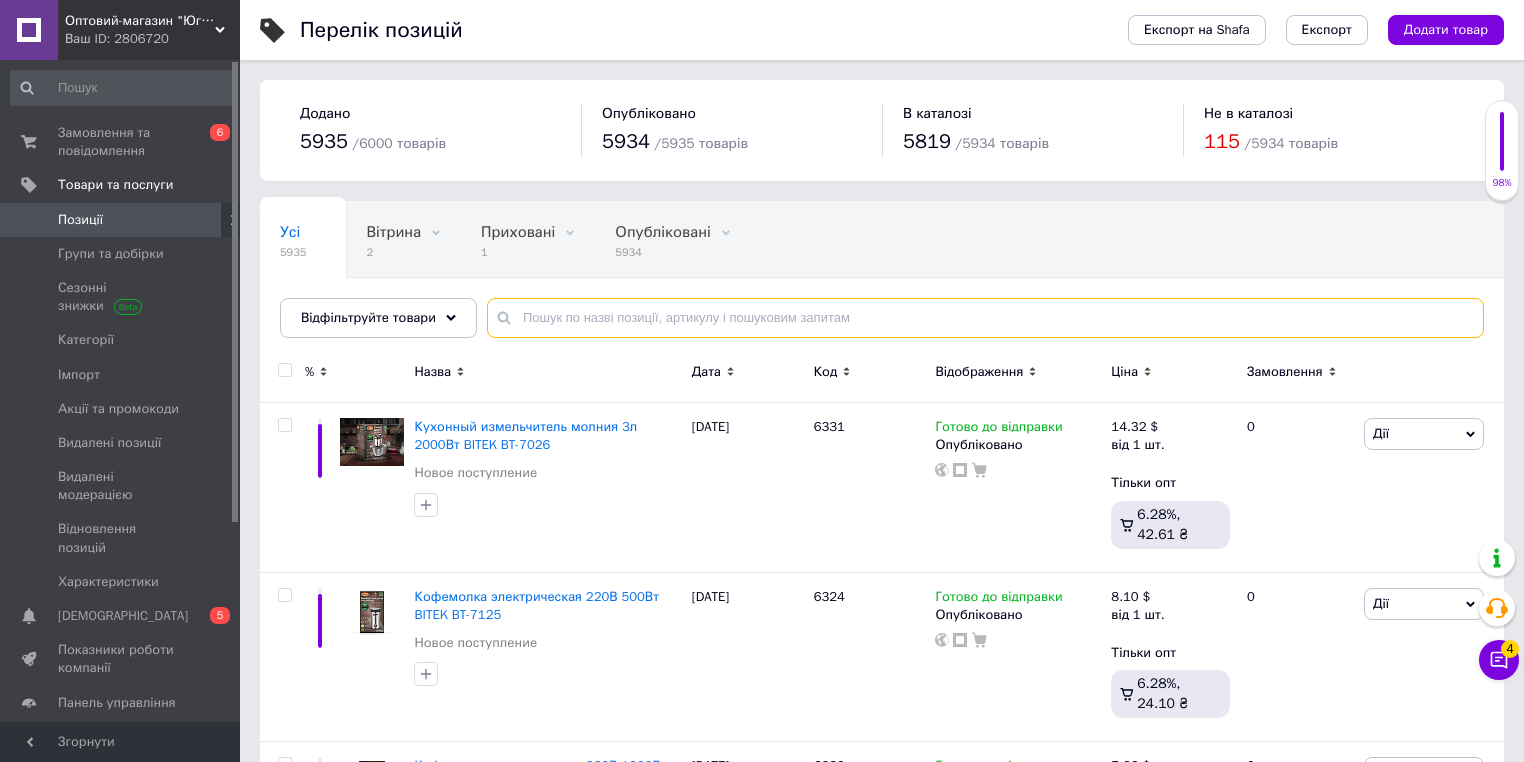 click at bounding box center (985, 318) 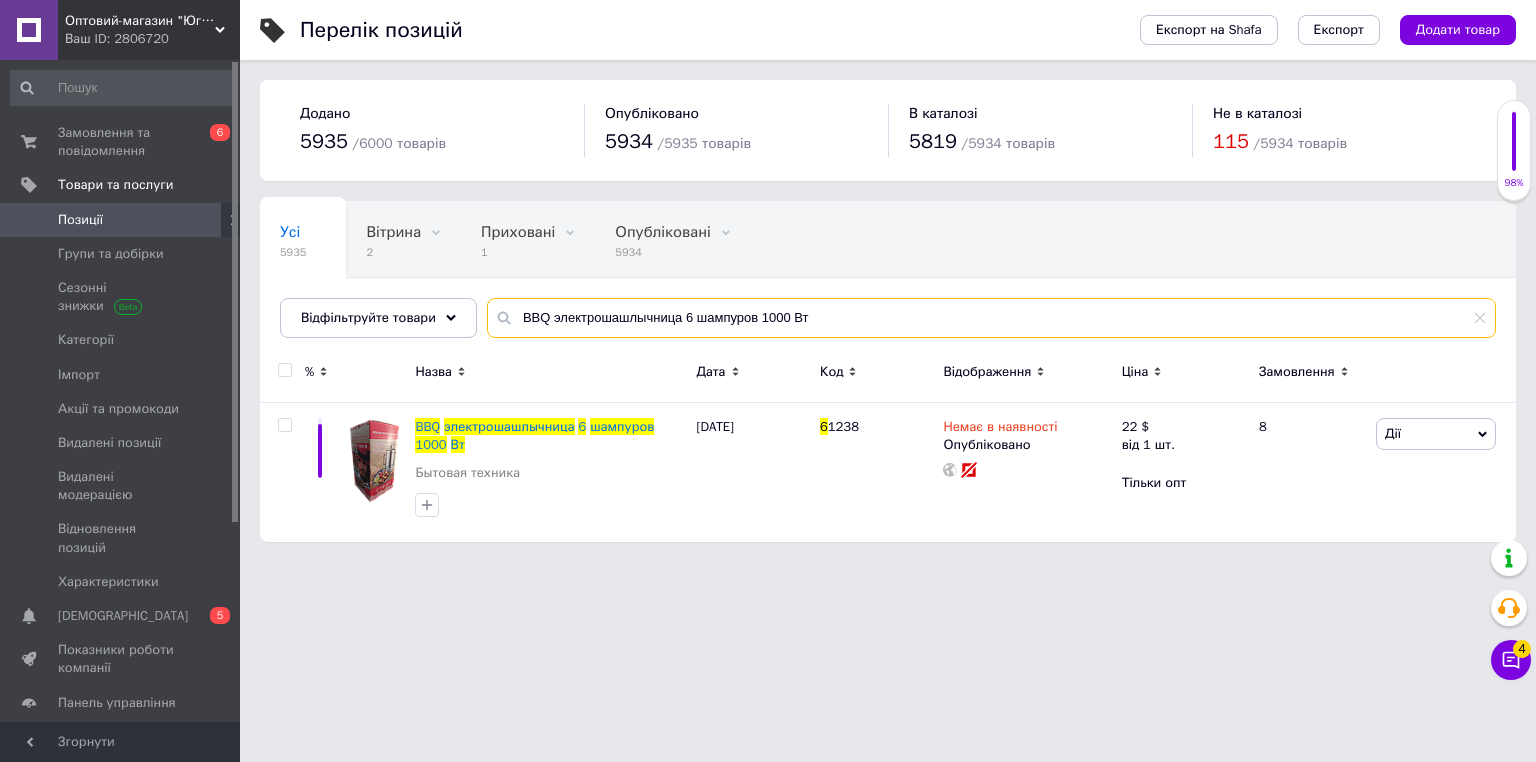 click on "BBQ электрошашлычница 6 шампуров 1000 Вт" at bounding box center (991, 318) 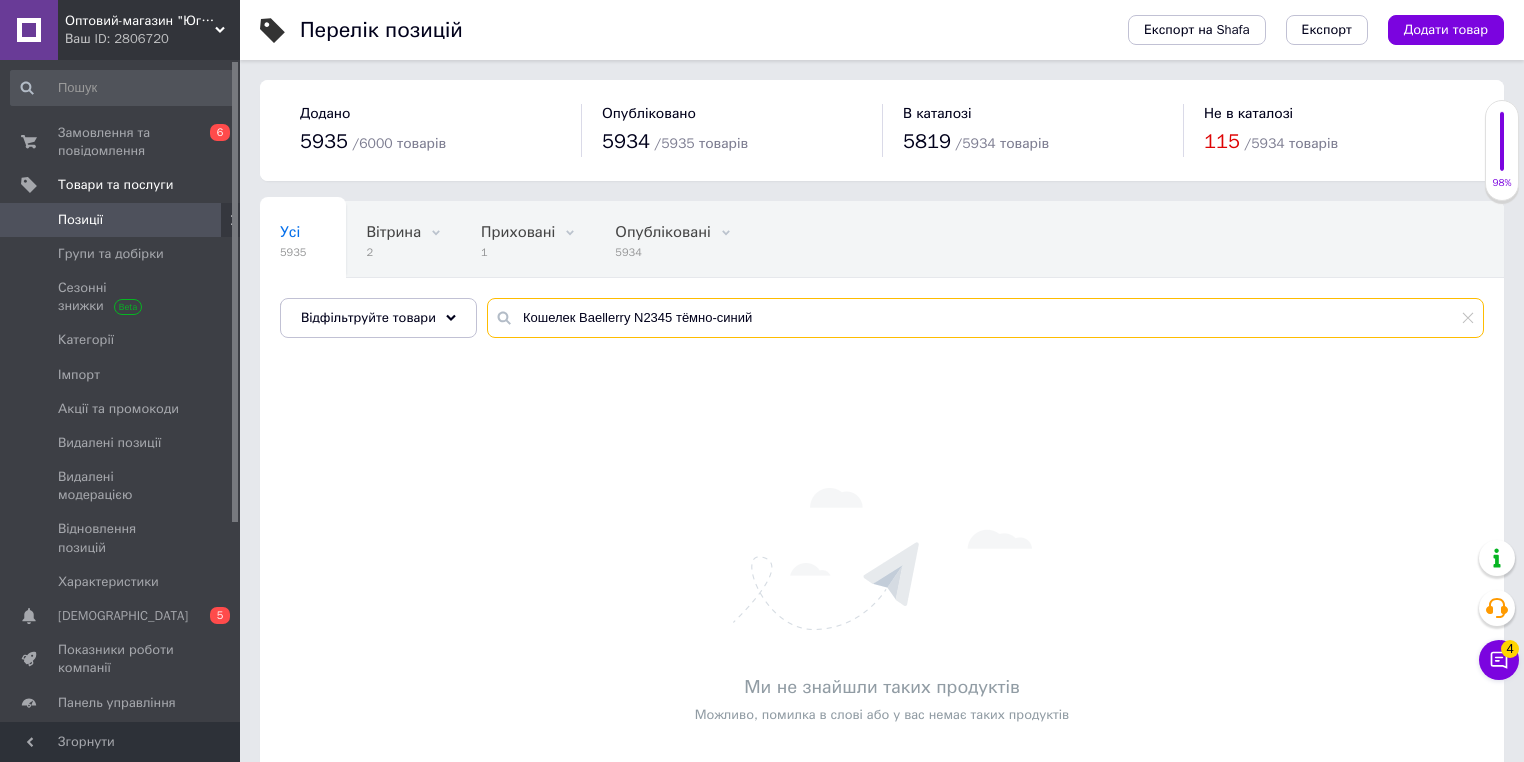 click on "Кошелек Baellerry N2345 тёмно-синий" at bounding box center [985, 318] 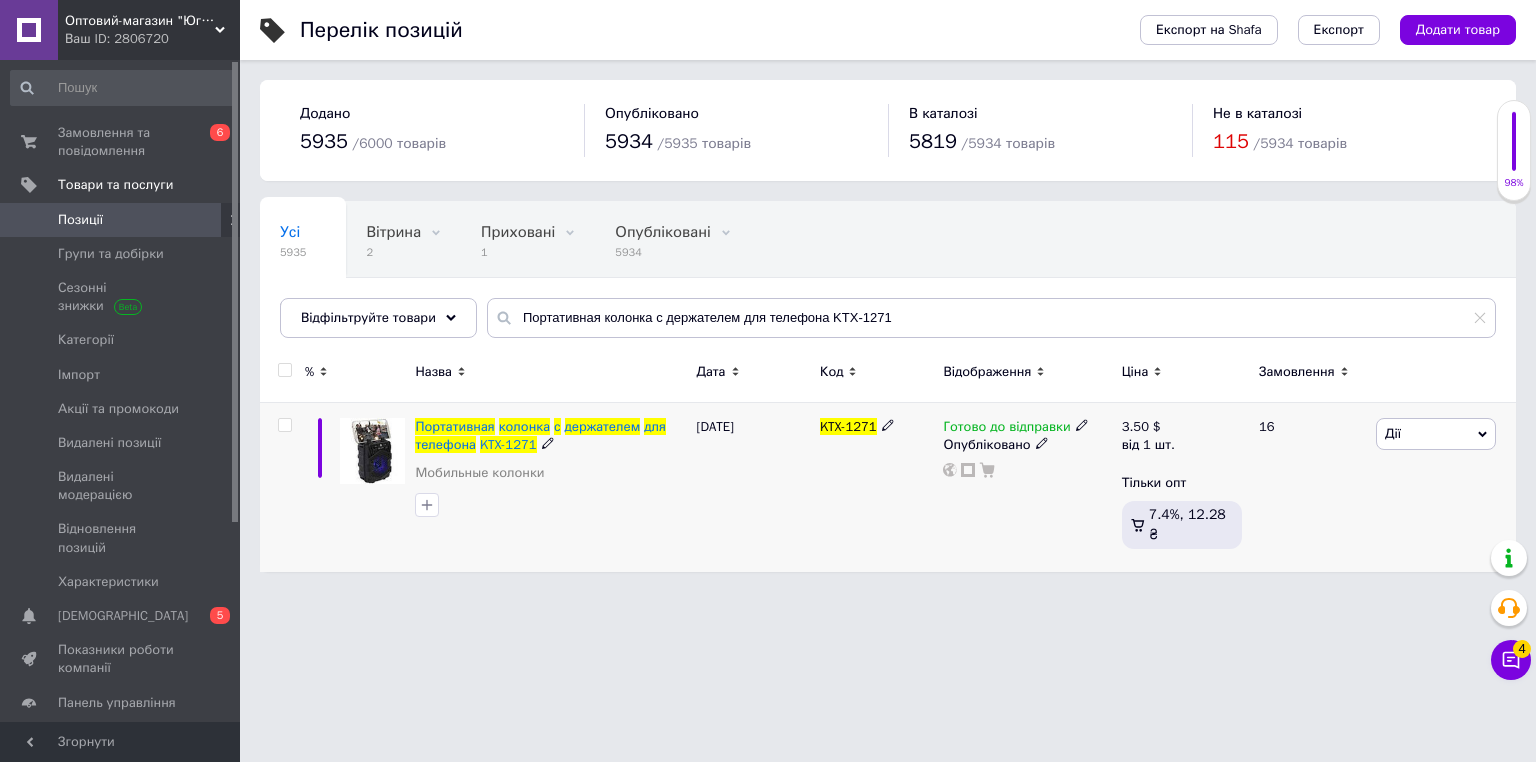 click 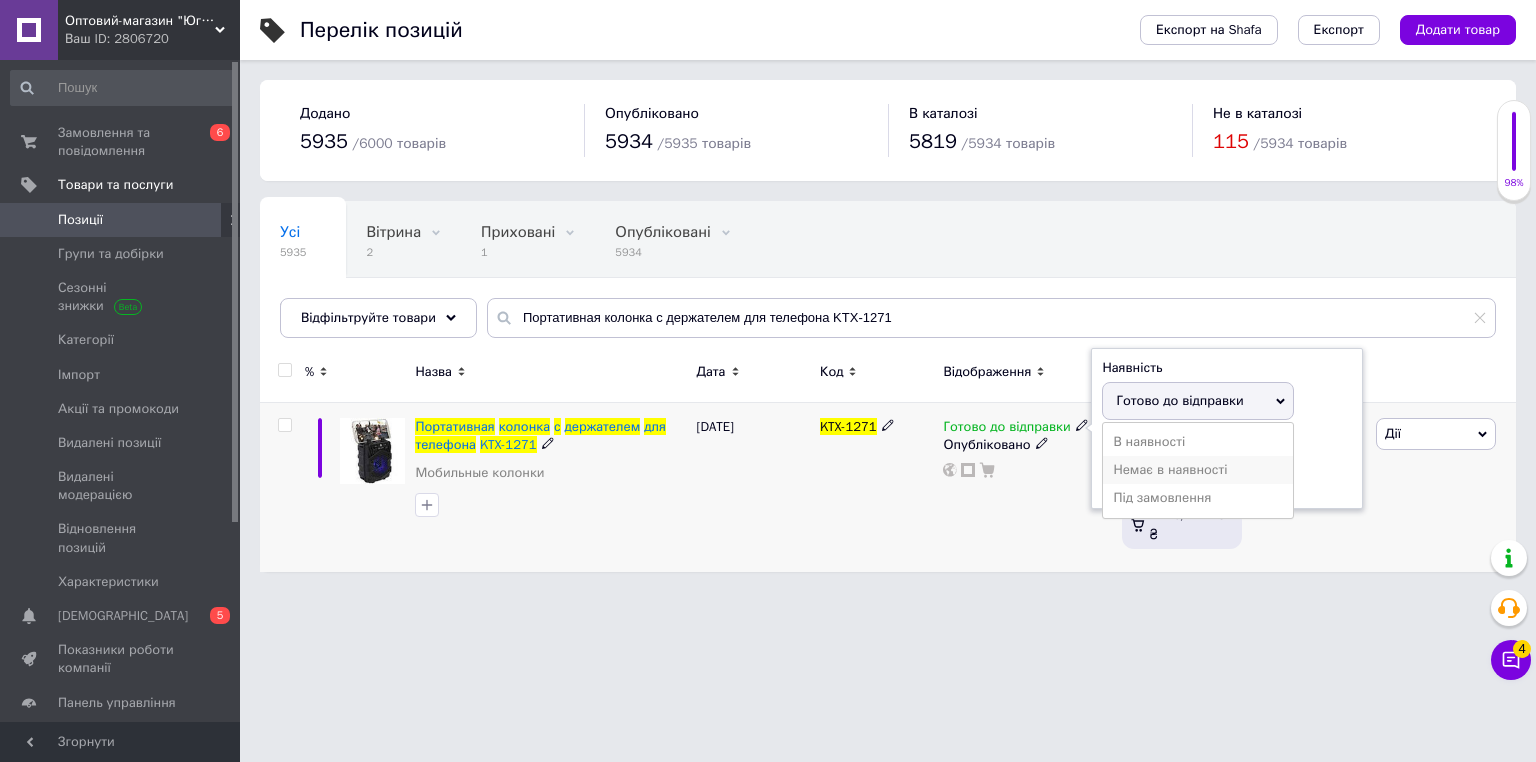 click on "Немає в наявності" at bounding box center [1198, 470] 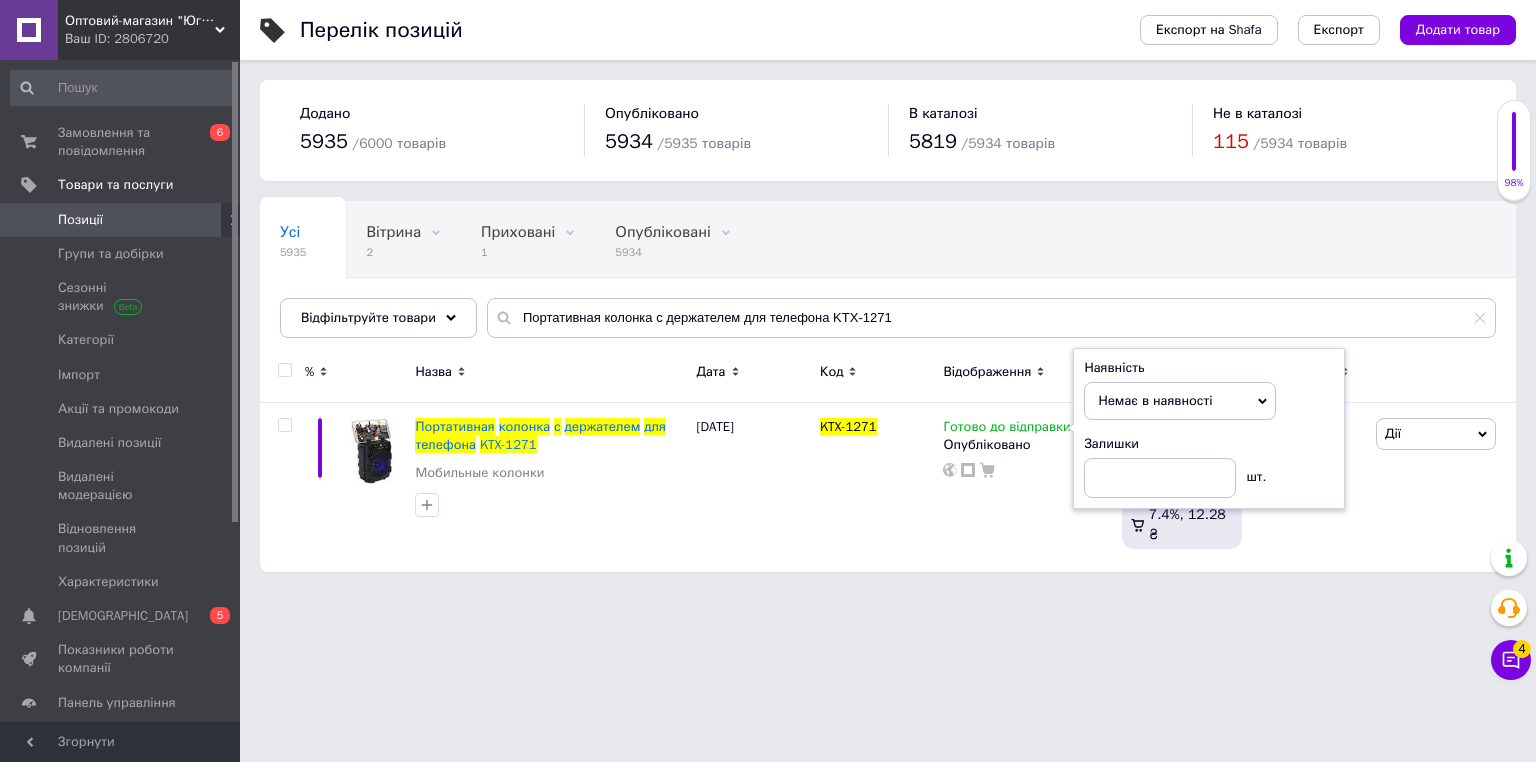drag, startPoint x: 860, startPoint y: 563, endPoint x: 530, endPoint y: 672, distance: 347.5356 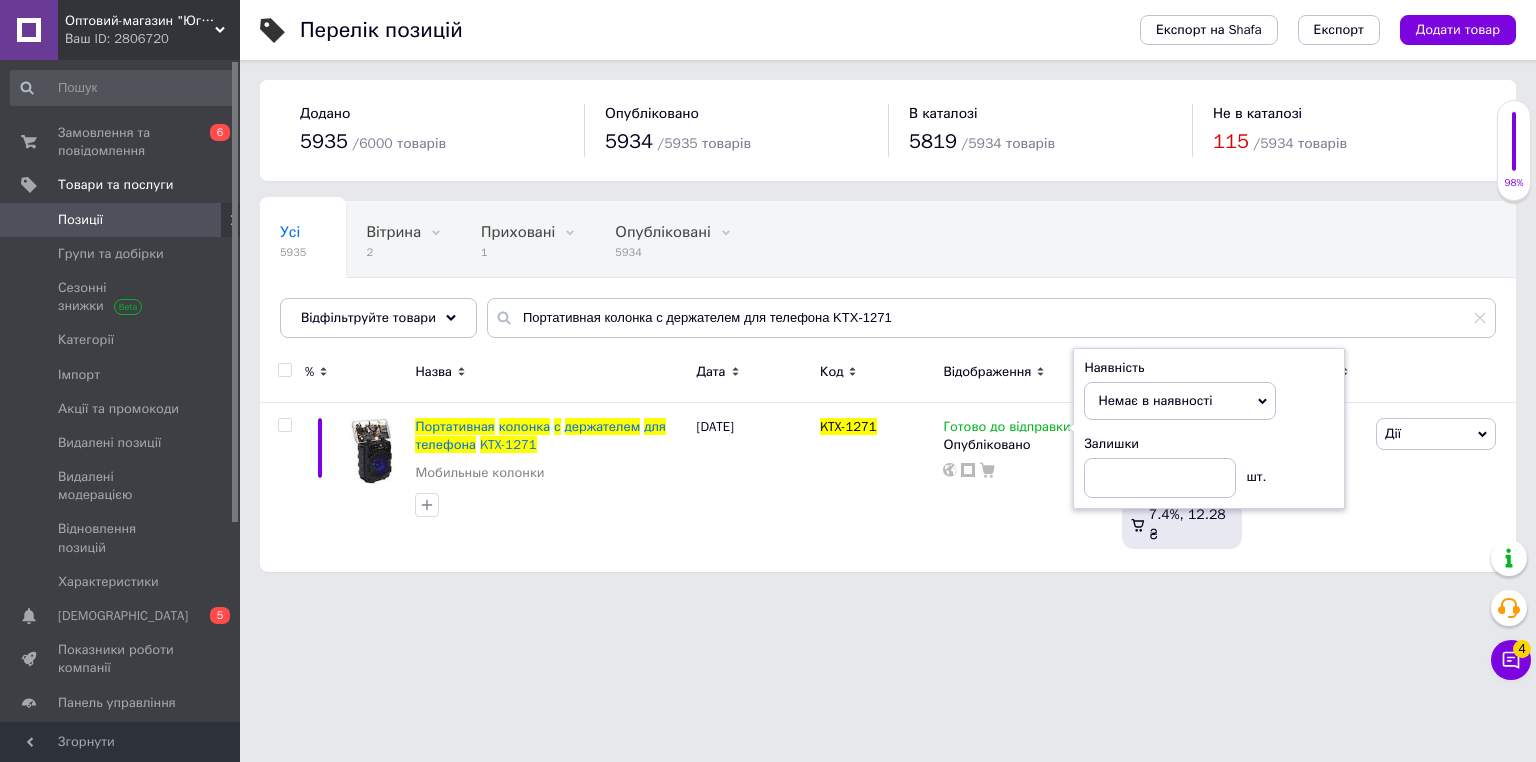 click on "Перелік позицій Експорт на Shafa Експорт Додати товар Додано 5935   / 6000   товарів Опубліковано 5934   / 5935   товарів В каталозі 5819   / 5934   товарів Не в каталозі 115   / 5934   товарів Усі 5935 Вітрина 2 Видалити Редагувати Приховані 1 Видалити Редагувати Опубліковані 5934 Видалити Редагувати Зі знижкою 0 Видалити Редагувати Ok Відфільтровано...  Зберегти Нічого не знайдено Можливо, помилка у слові  або немає відповідностей за вашим запитом. Усі 5935 Вітрина 2 Приховані 1 Опубліковані 5934 Зі знижкою 0 Відфільтруйте товари Портативная колонка с держателем для телефона KTX-1271 % Назва Код" at bounding box center (888, 296) 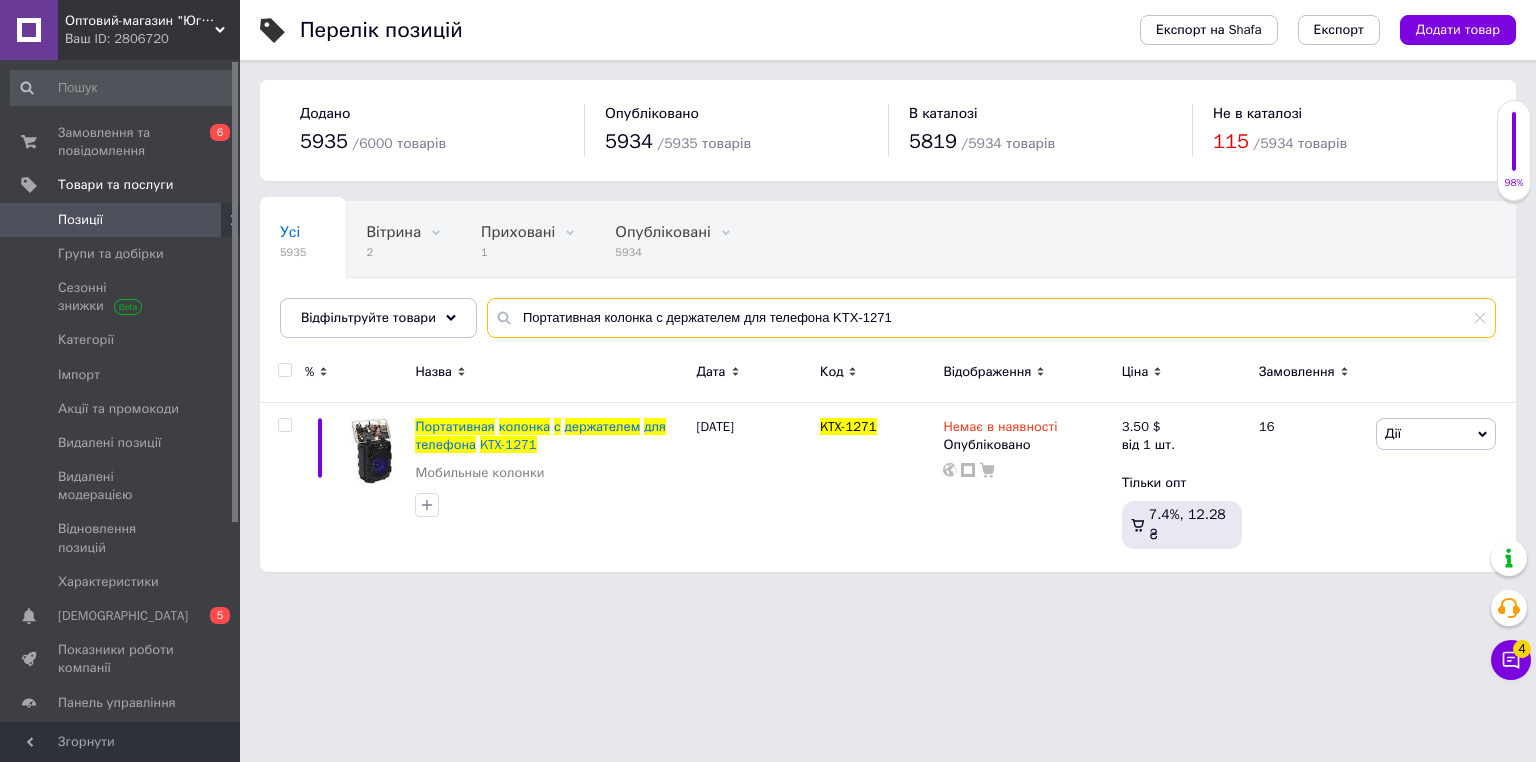 click on "Портативная колонка с держателем для телефона KTX-1271" at bounding box center [991, 318] 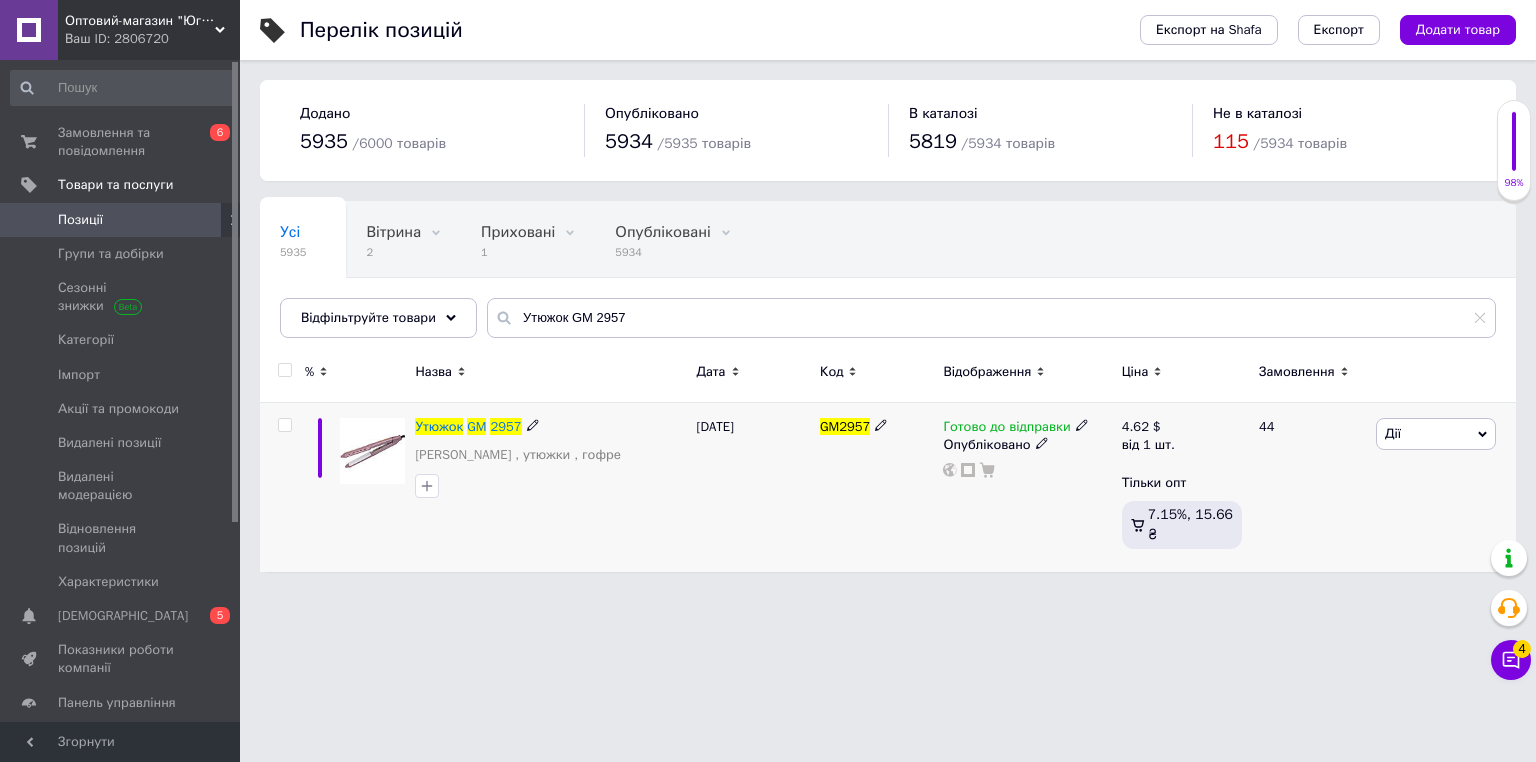 click on "Готово до відправки" at bounding box center (1015, 427) 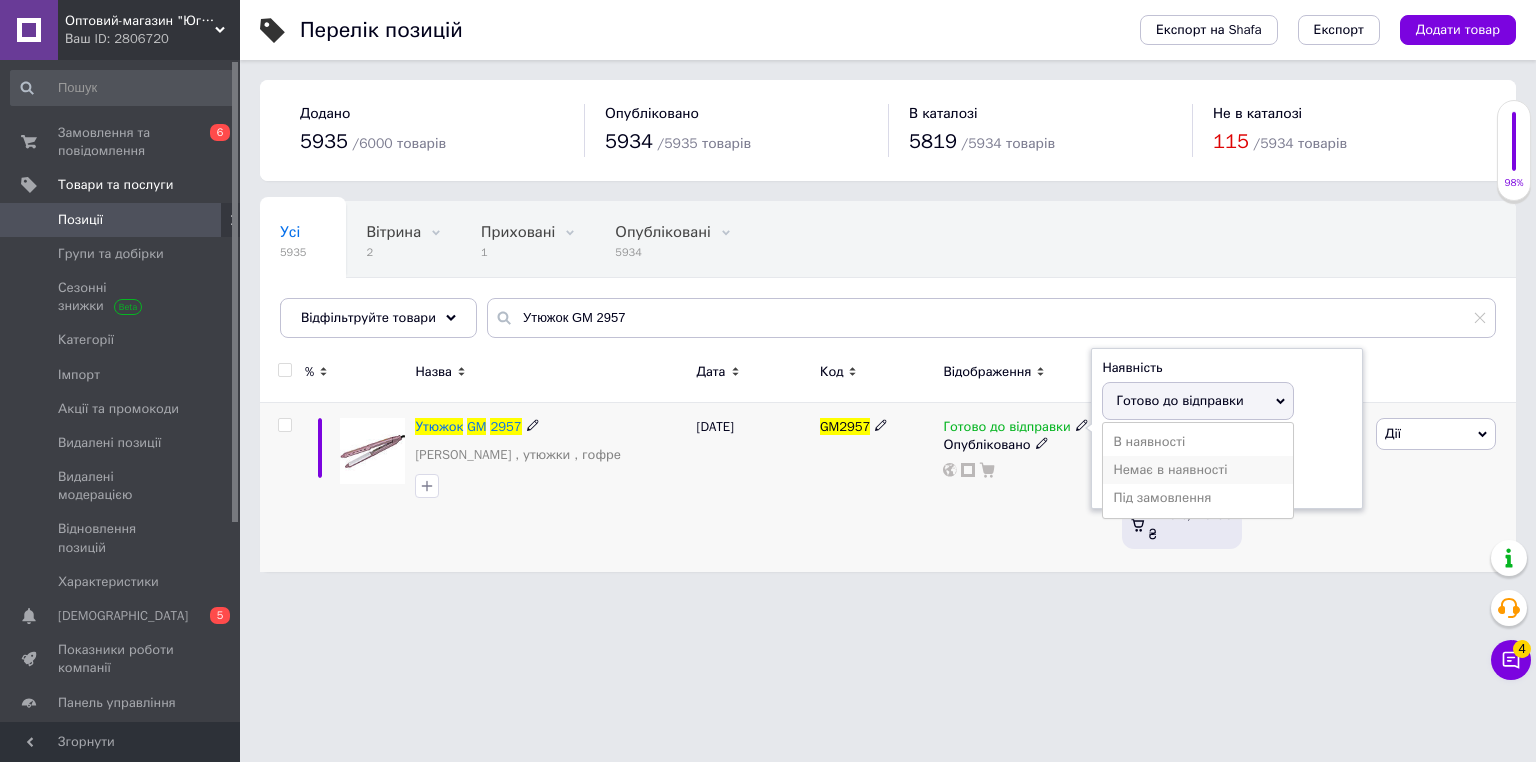 click on "Немає в наявності" at bounding box center (1198, 470) 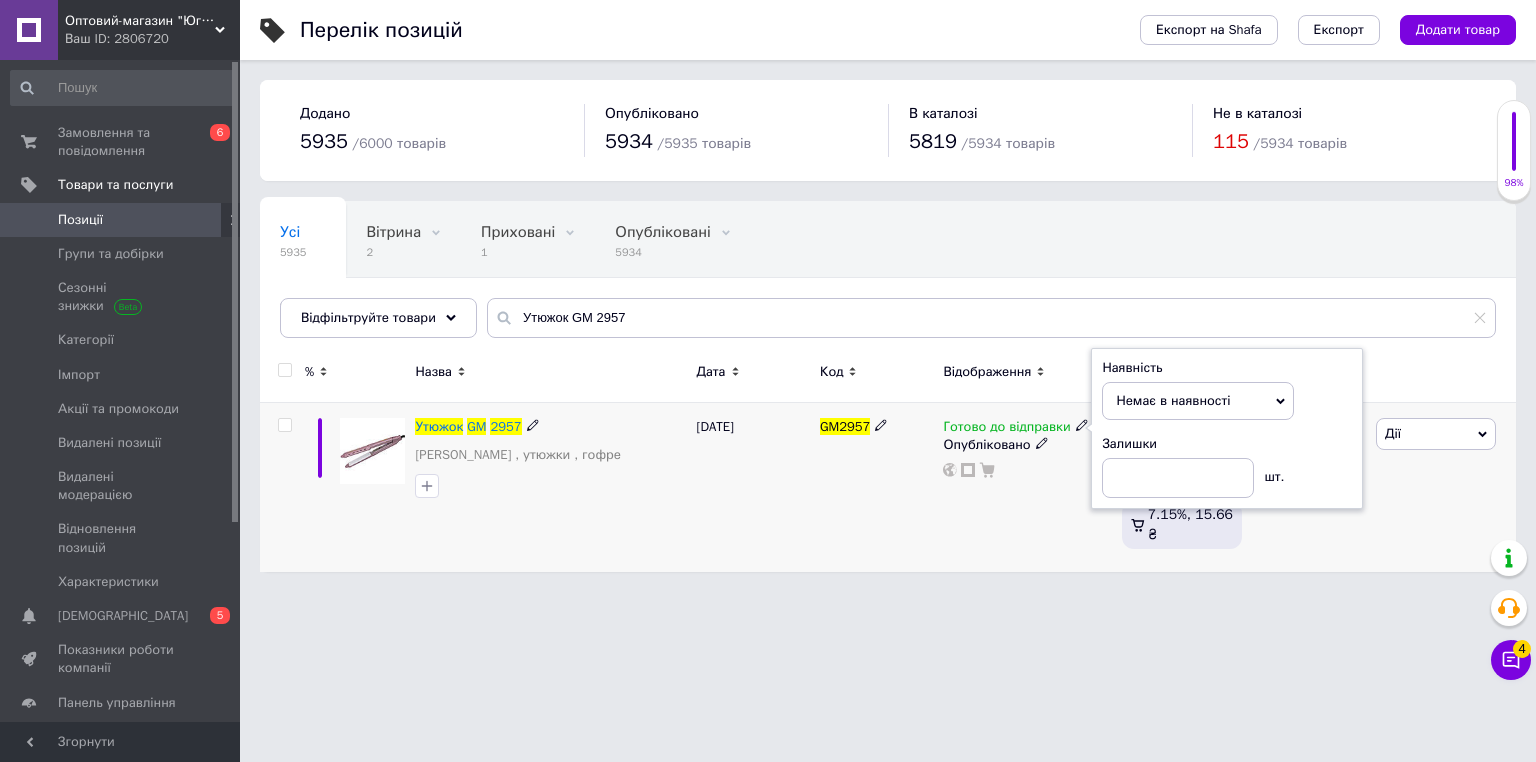 click on "Оптовий-магазин "Юг-Опт" Ваш ID: 2806720 Сайт Оптовий-магазин "Юг-Опт" Кабінет покупця Перевірити стан системи Сторінка на порталі Интернет-магазин  "Спектрик" Інтернет-магазин mj-line Довідка Вийти Замовлення та повідомлення 0 6 Товари та послуги Позиції Групи та добірки Сезонні знижки Категорії Імпорт Акції та промокоди Видалені позиції Видалені модерацією Відновлення позицій Характеристики Сповіщення 0 5 Показники роботи компанії Панель управління Відгуки Покупці Каталог ProSale Аналітика Управління сайтом   /" at bounding box center [768, 296] 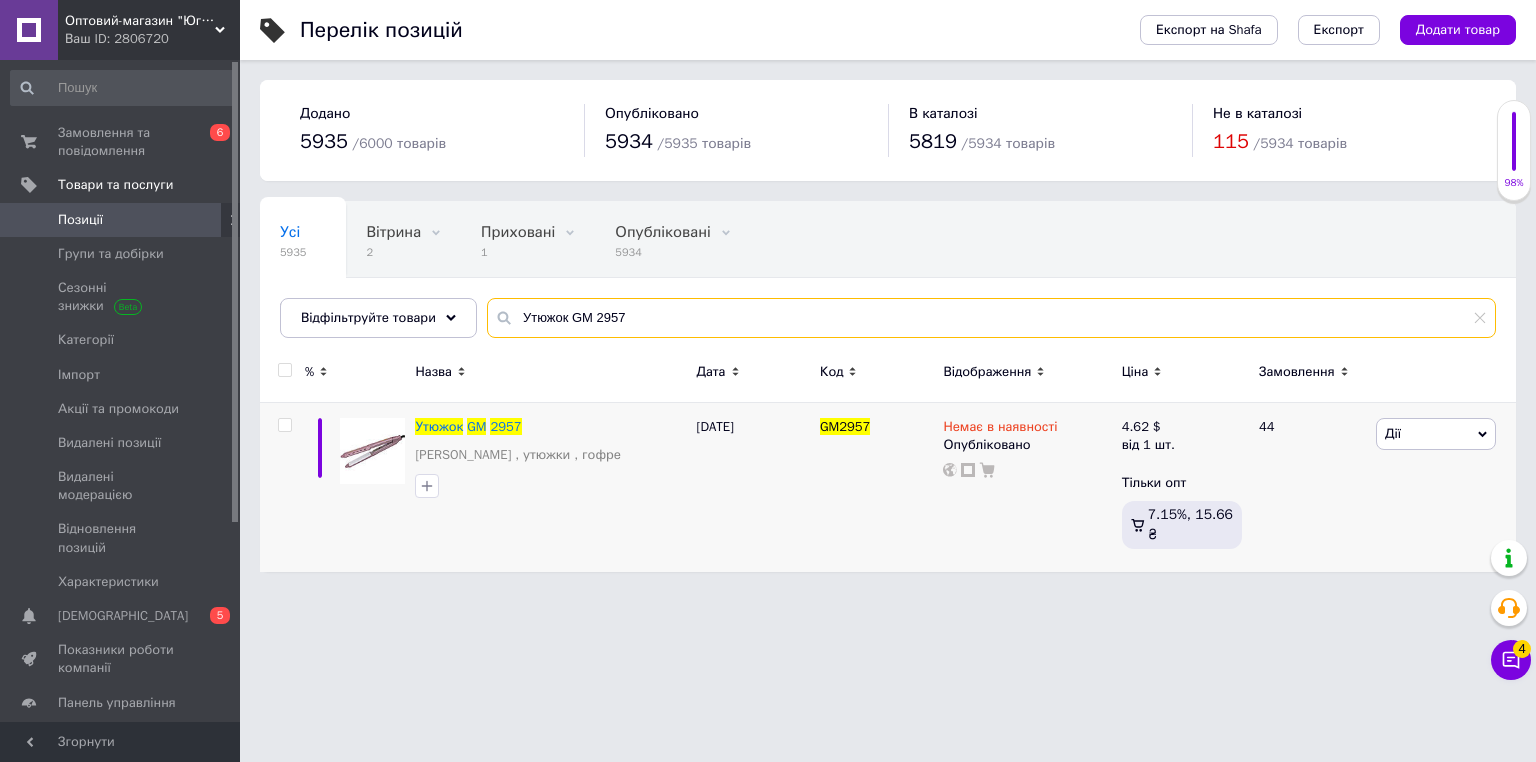 click on "Утюжок GM 2957" at bounding box center (991, 318) 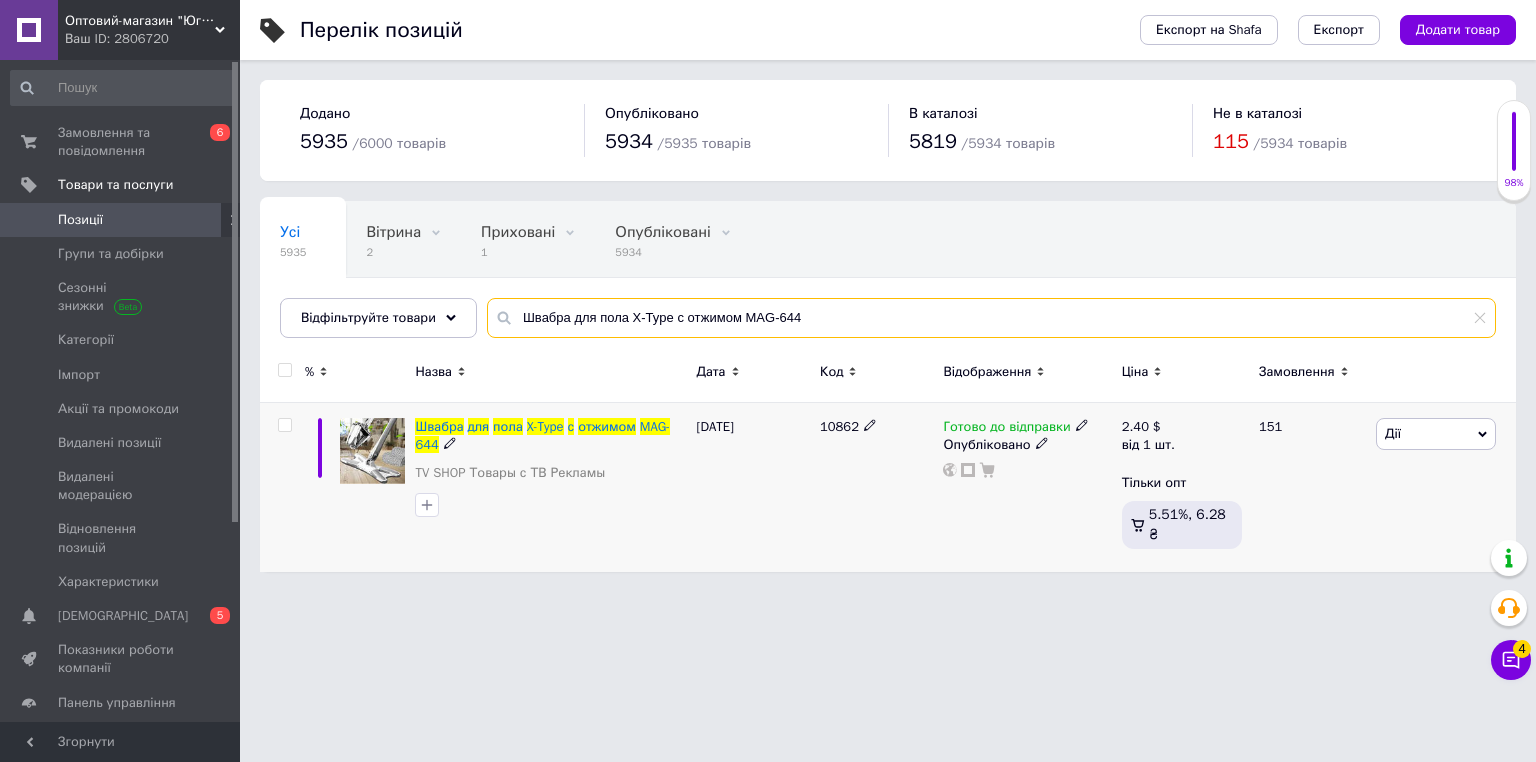 type on "Швабра для пола X-Type с отжимом MAG-644" 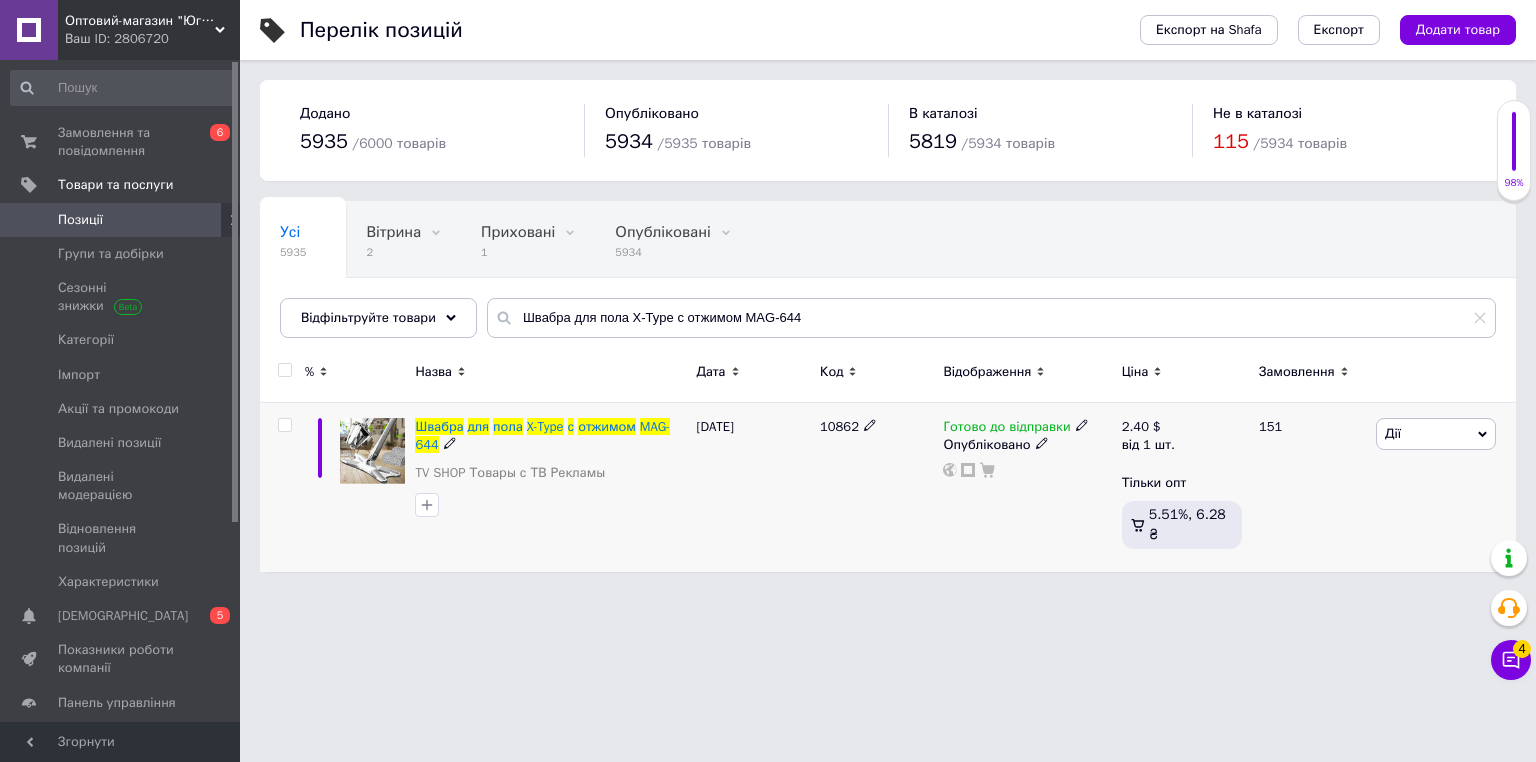 click 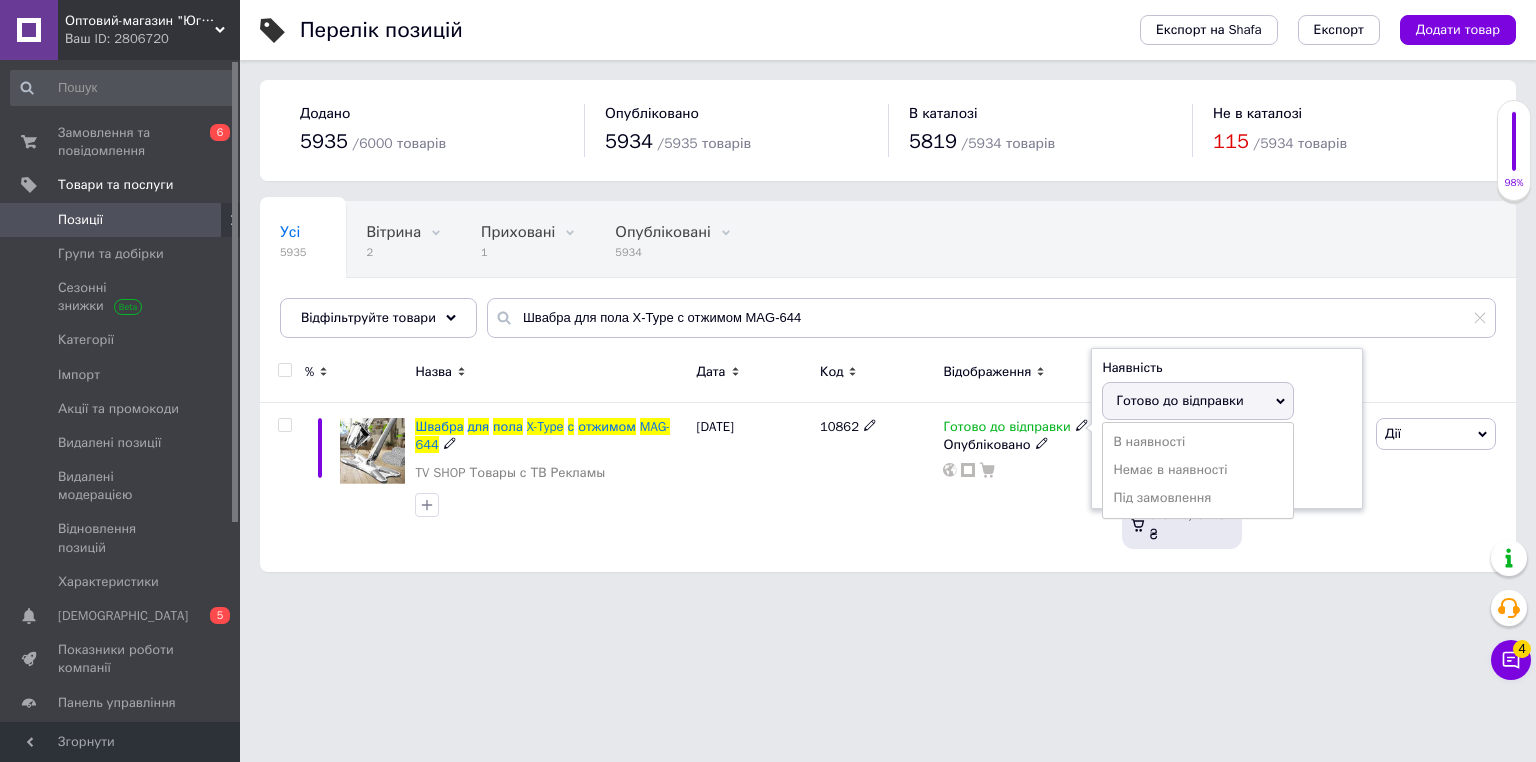 drag, startPoint x: 1152, startPoint y: 464, endPoint x: 964, endPoint y: 571, distance: 216.3169 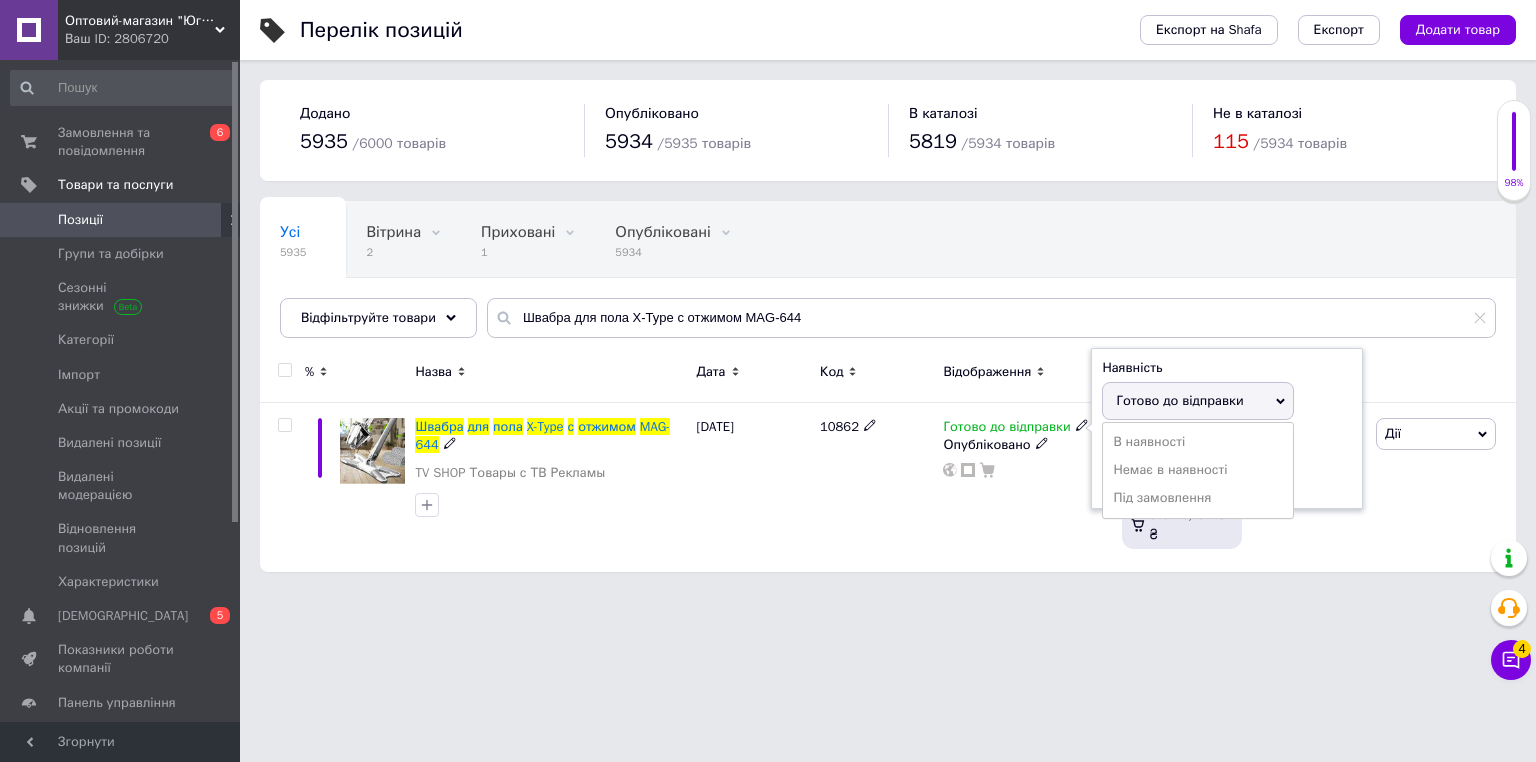 click on "Немає в наявності" at bounding box center [1198, 470] 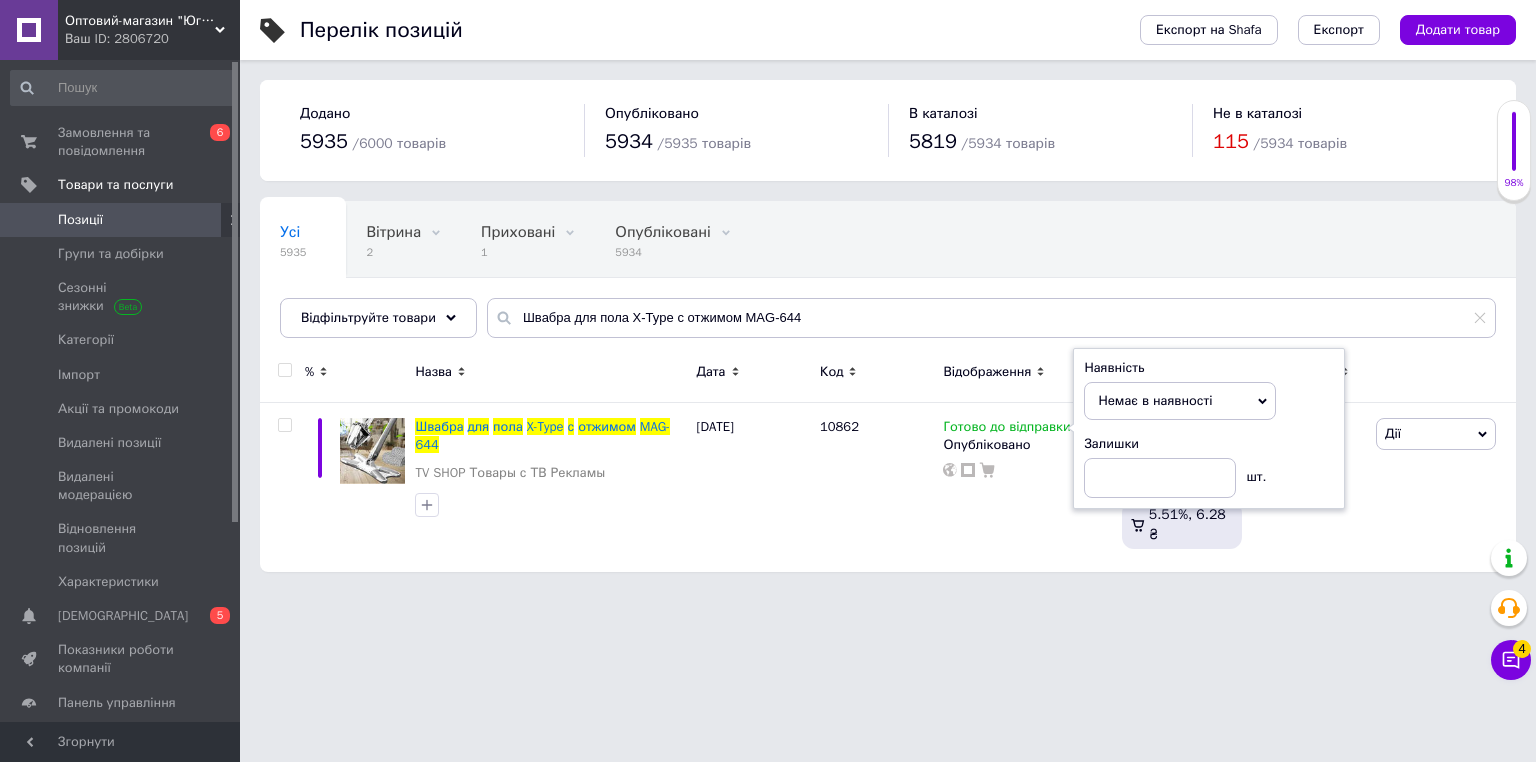 click on "Оптовий-магазин "Юг-Опт" Ваш ID: 2806720 Сайт Оптовий-магазин "Юг-Опт" Кабінет покупця Перевірити стан системи Сторінка на порталі Интернет-магазин  "Спектрик" Інтернет-магазин mj-line Довідка Вийти Замовлення та повідомлення 0 6 Товари та послуги Позиції Групи та добірки Сезонні знижки Категорії Імпорт Акції та промокоди Видалені позиції Видалені модерацією Відновлення позицій Характеристики Сповіщення 0 5 Показники роботи компанії Панель управління Відгуки Покупці Каталог ProSale Аналітика Управління сайтом   /" at bounding box center (768, 296) 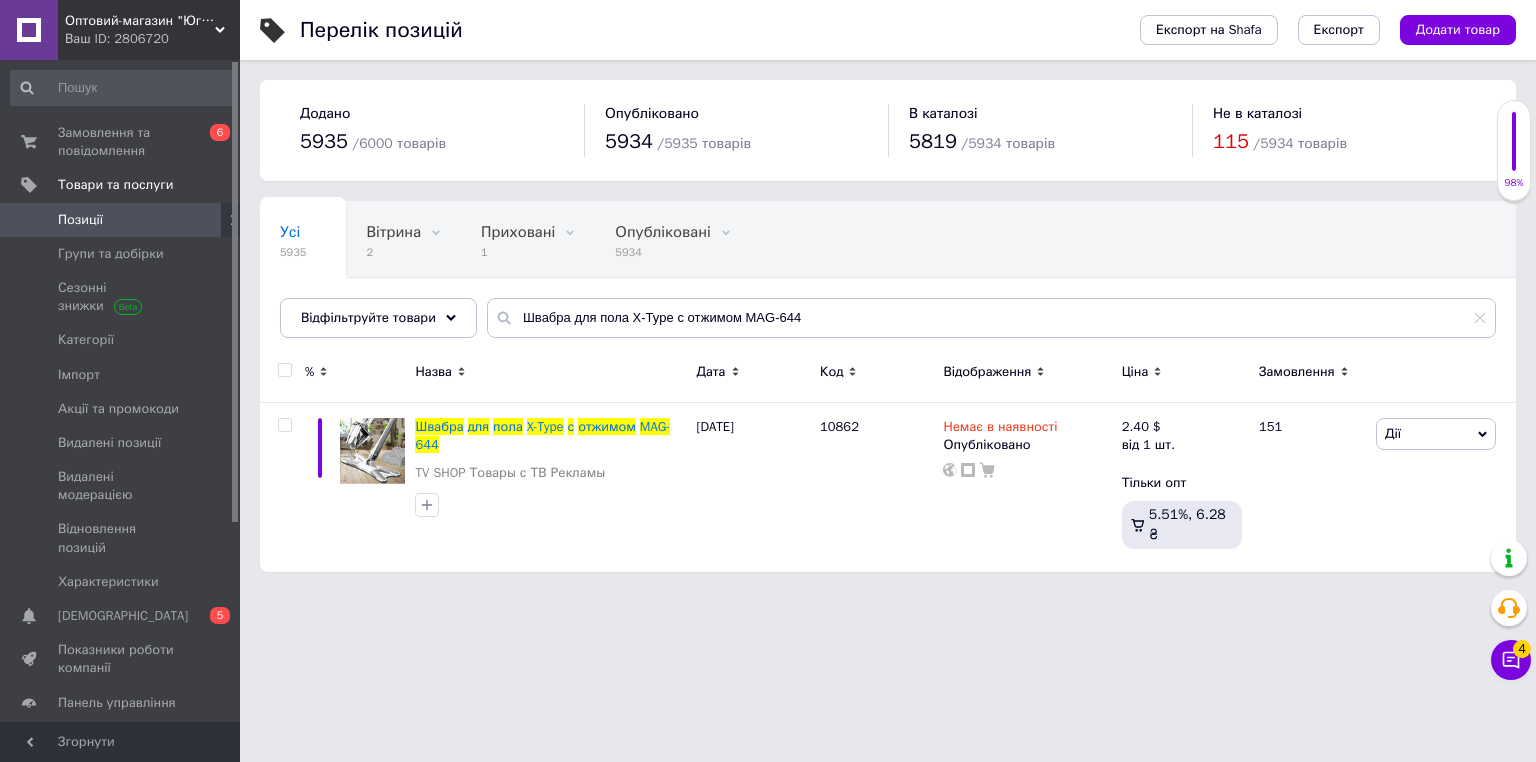 click on "Перелік позицій" at bounding box center (700, 30) 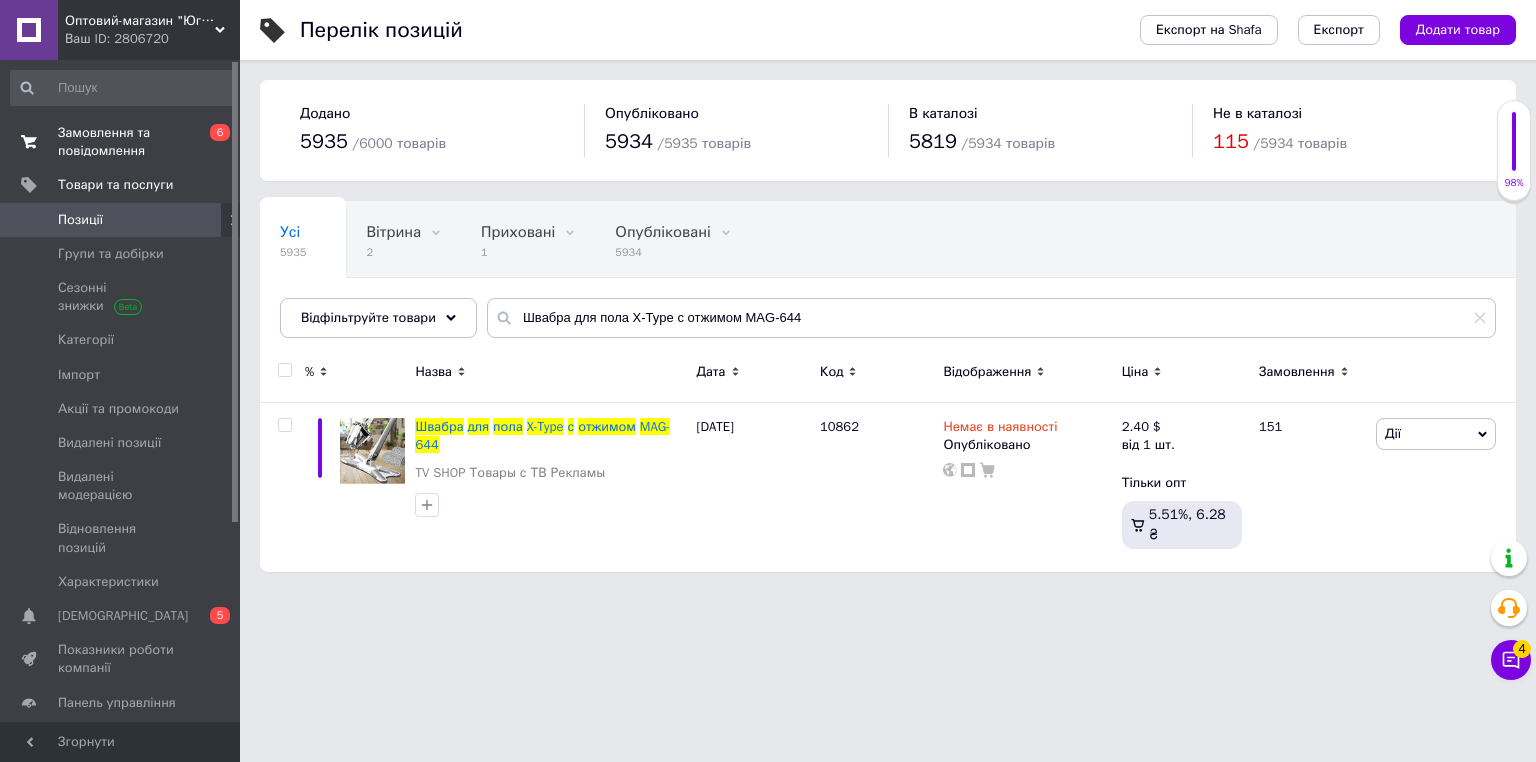 click on "Замовлення та повідомлення" at bounding box center (121, 142) 